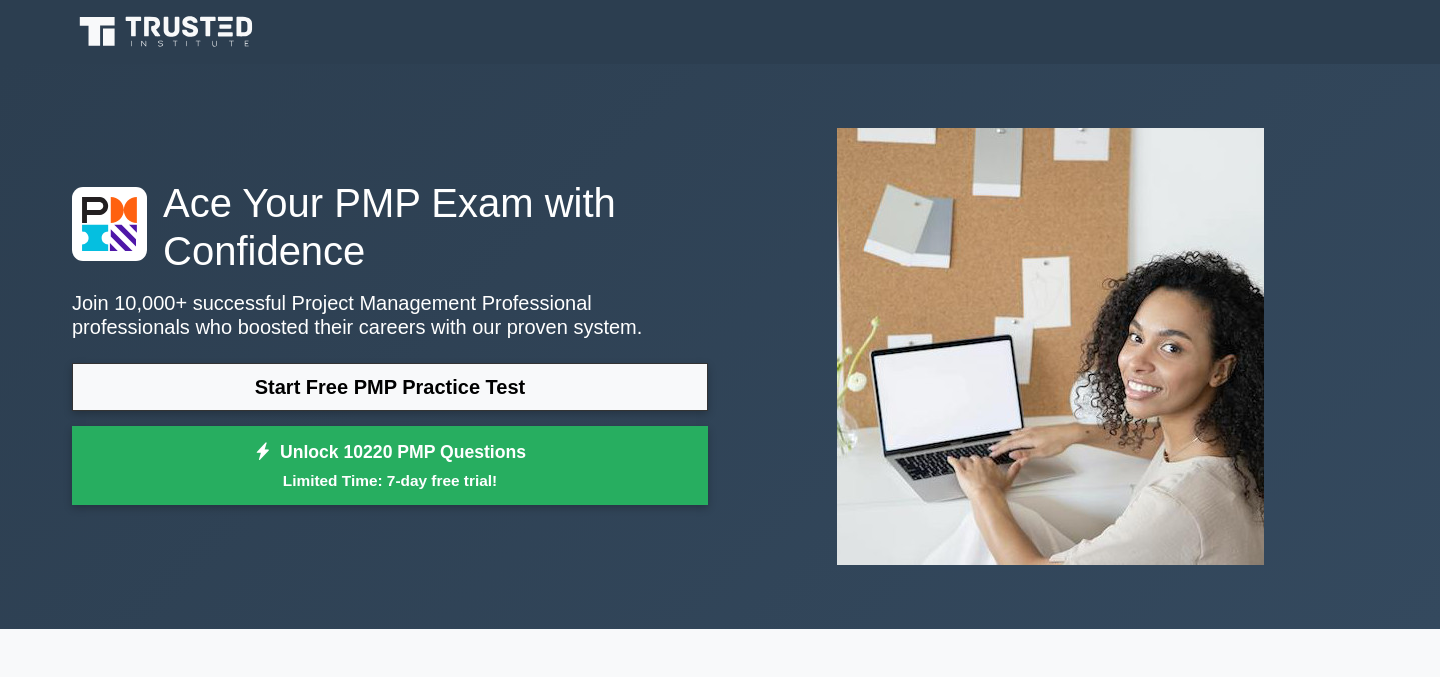scroll, scrollTop: 0, scrollLeft: 0, axis: both 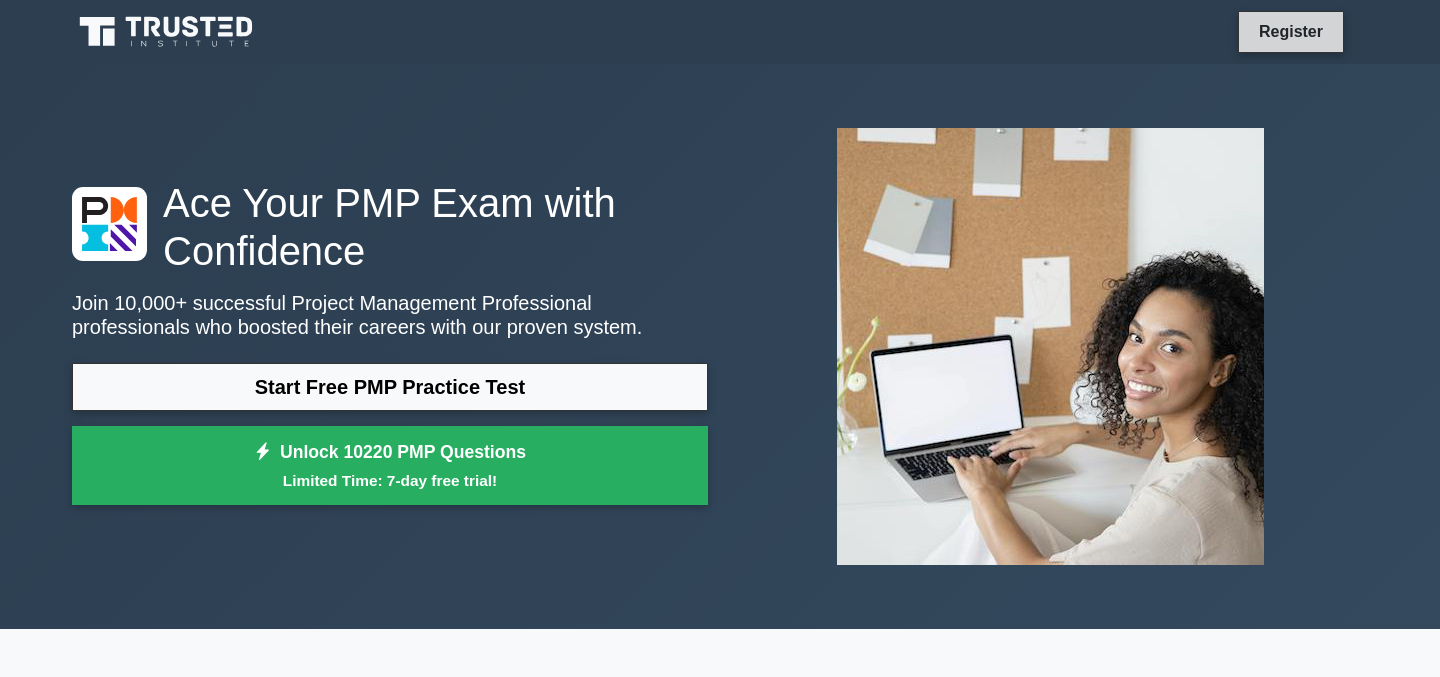 click on "Register" at bounding box center (1291, 31) 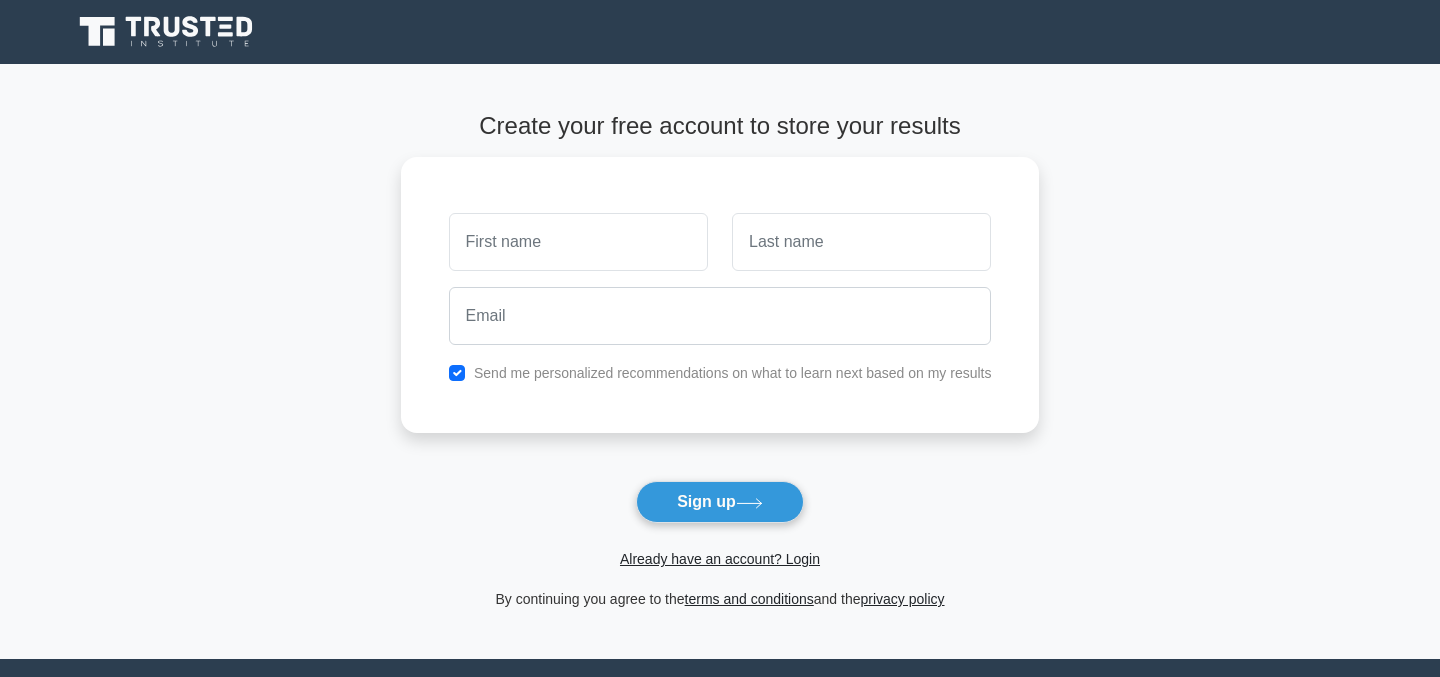 scroll, scrollTop: 0, scrollLeft: 0, axis: both 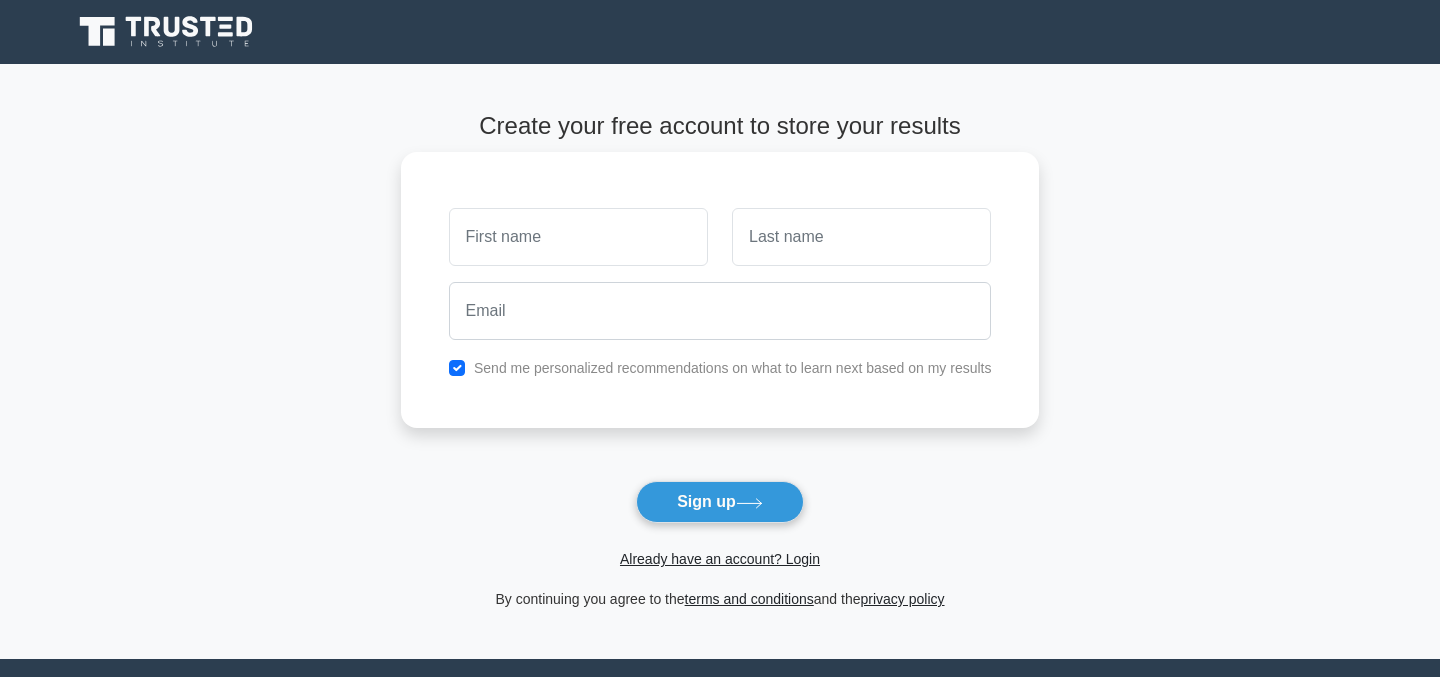 click at bounding box center (578, 237) 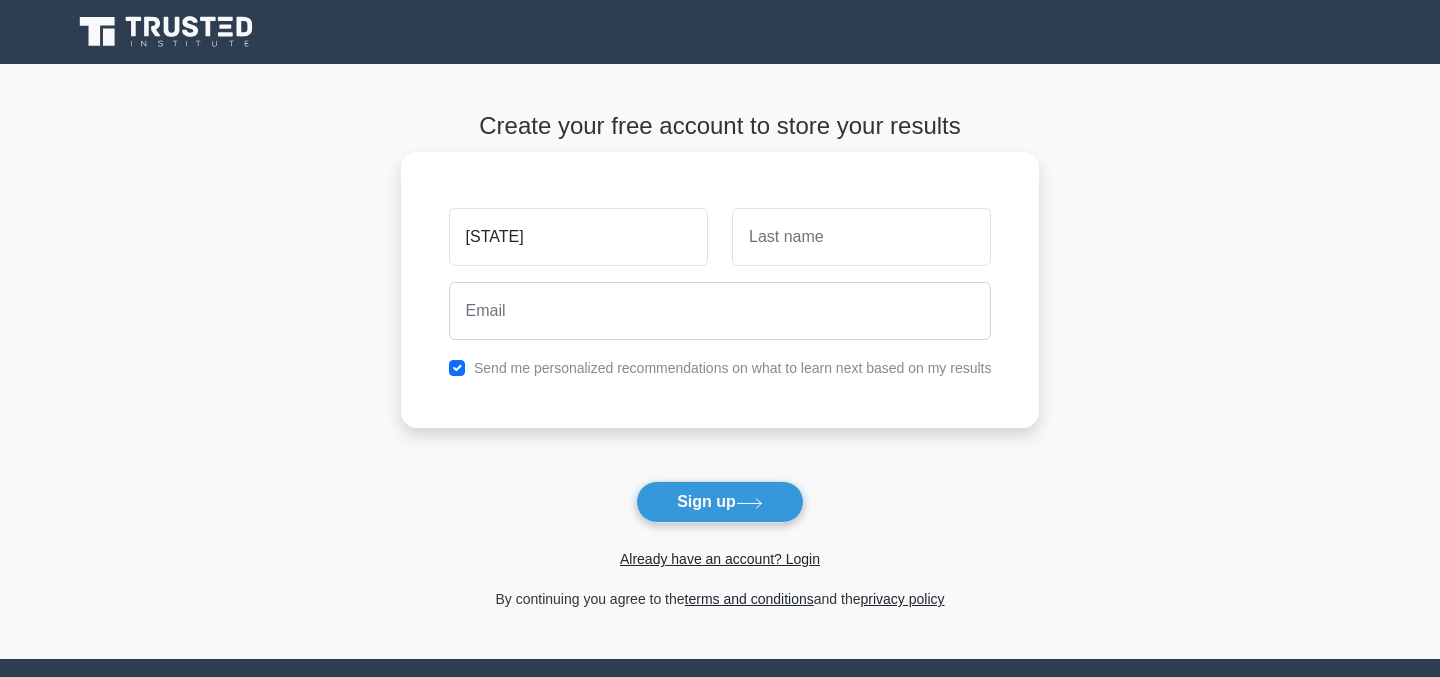type on "[STATE]" 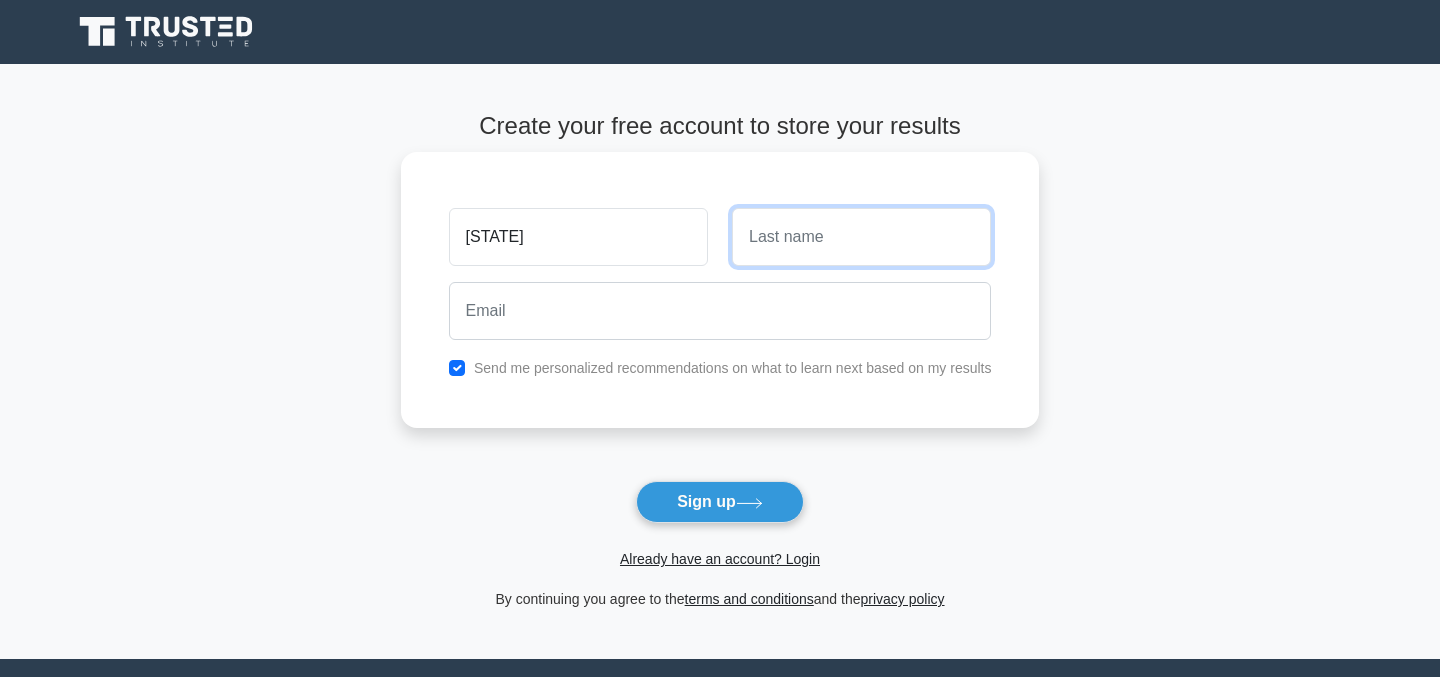 click at bounding box center [861, 237] 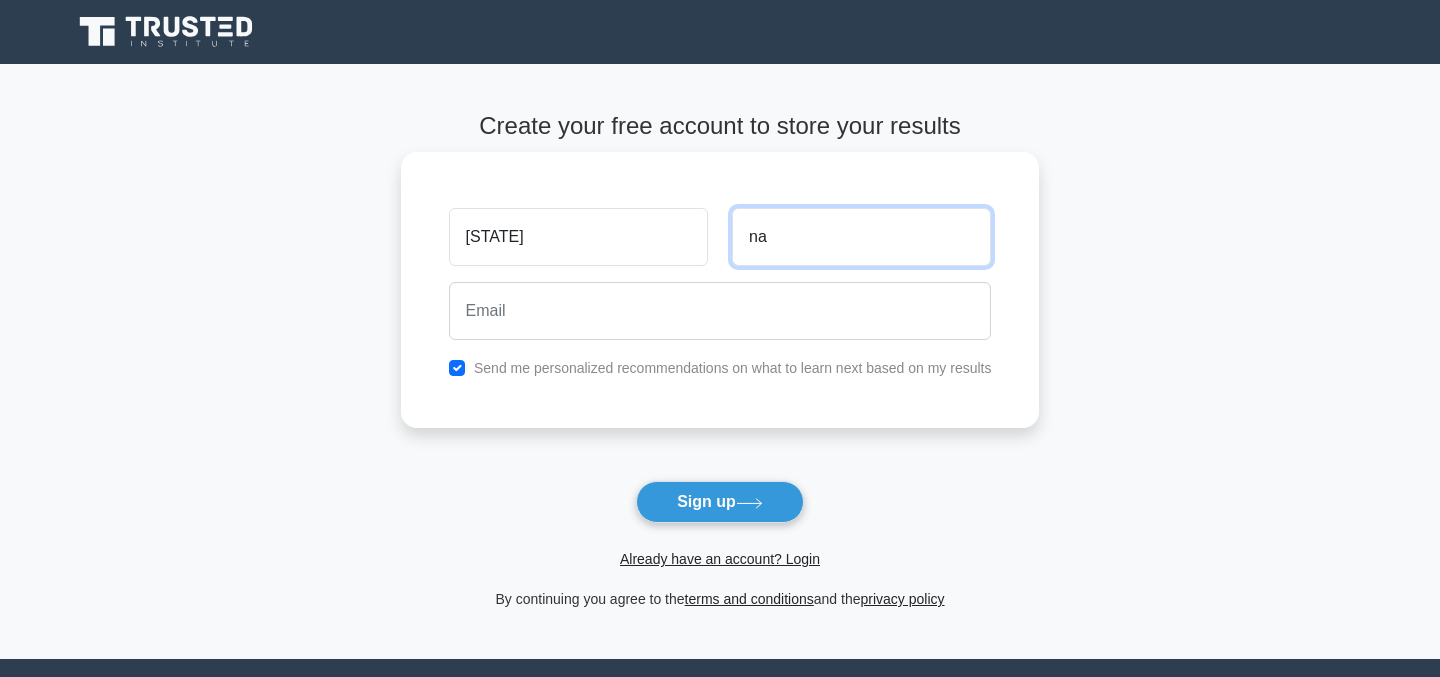 type on "n" 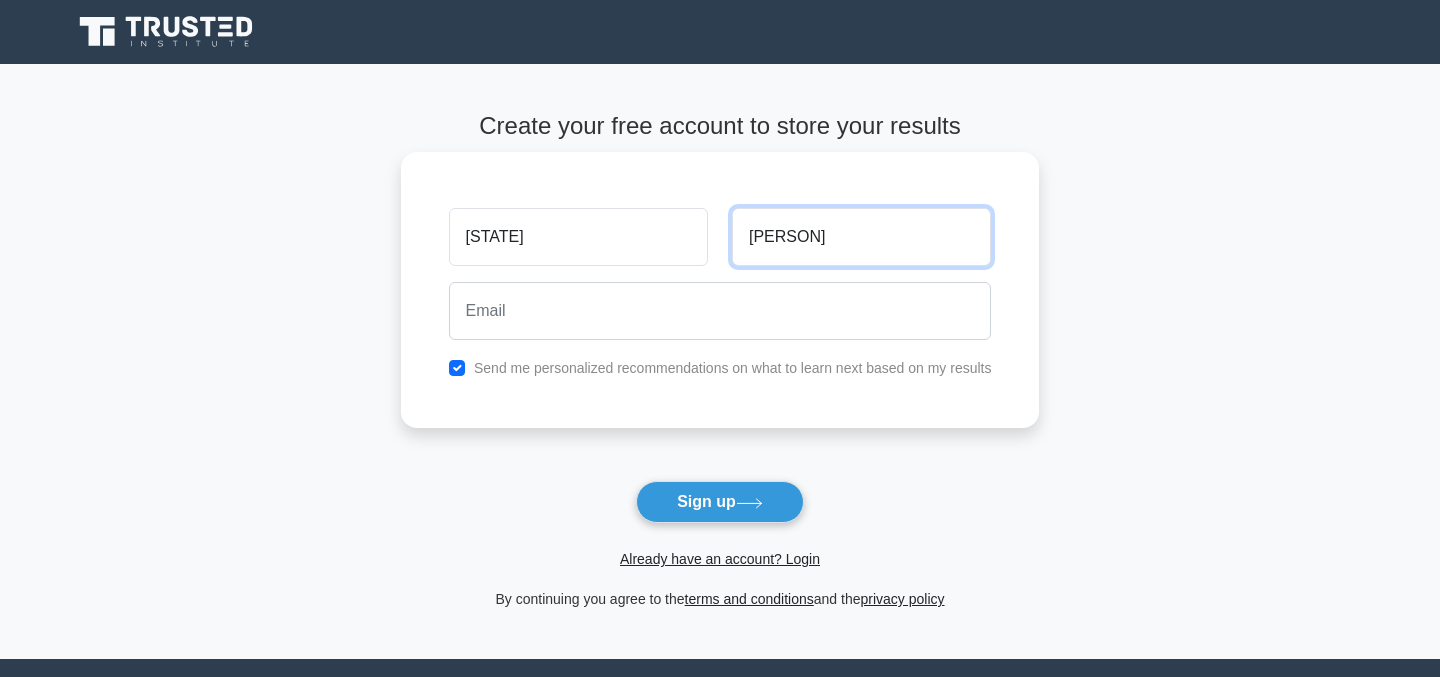 type on "Nabinauaze" 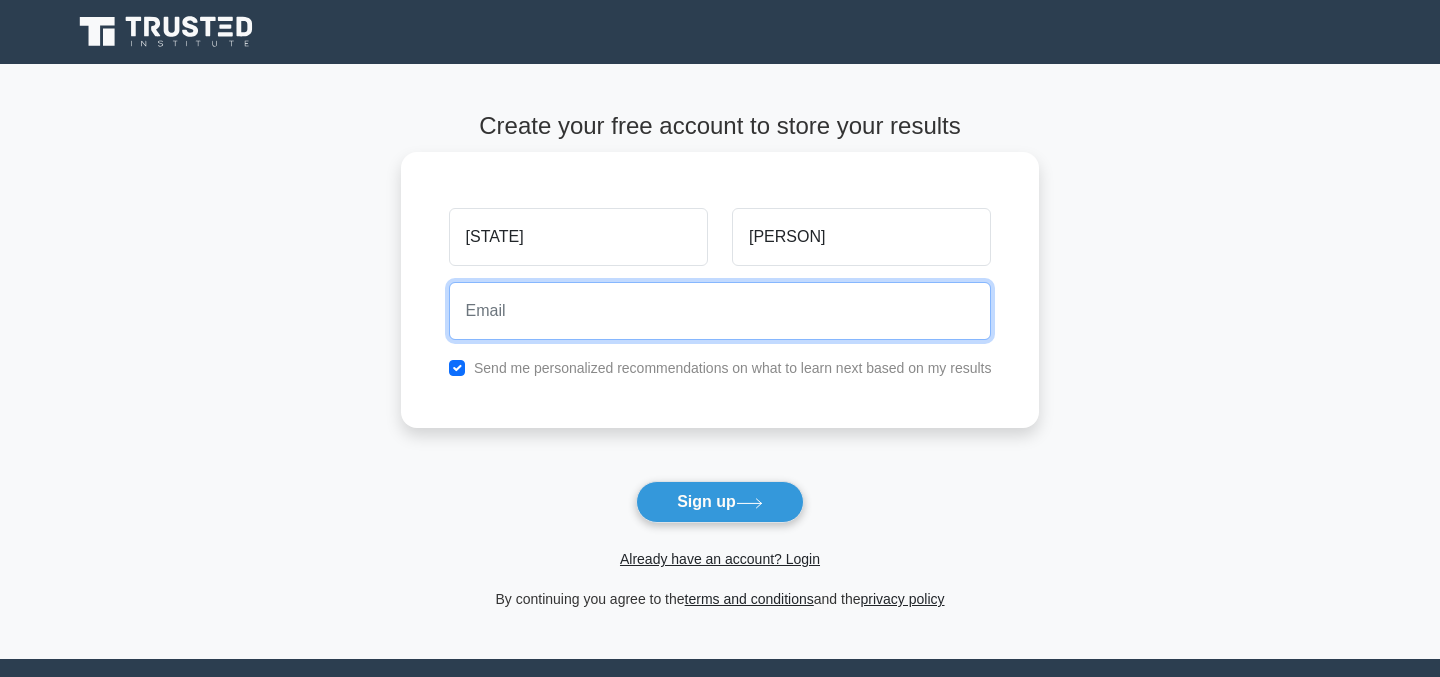 click at bounding box center [720, 311] 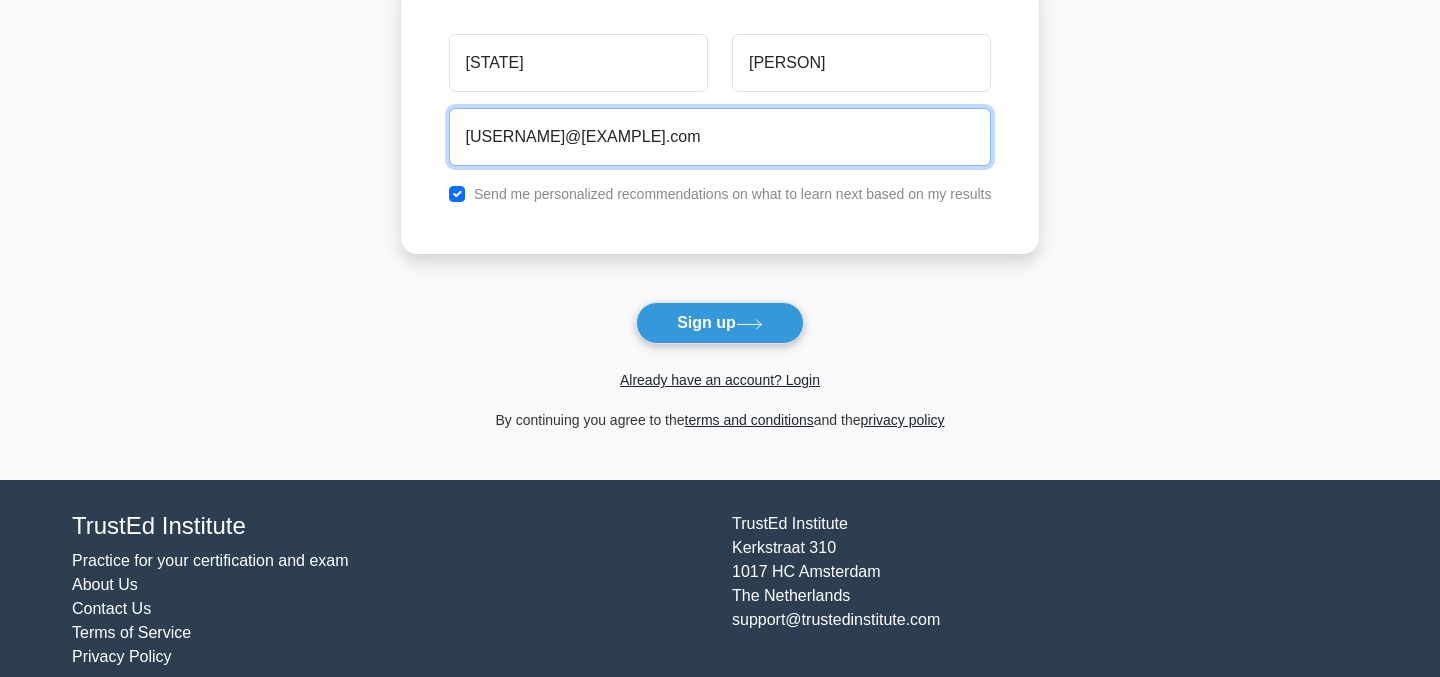 scroll, scrollTop: 198, scrollLeft: 0, axis: vertical 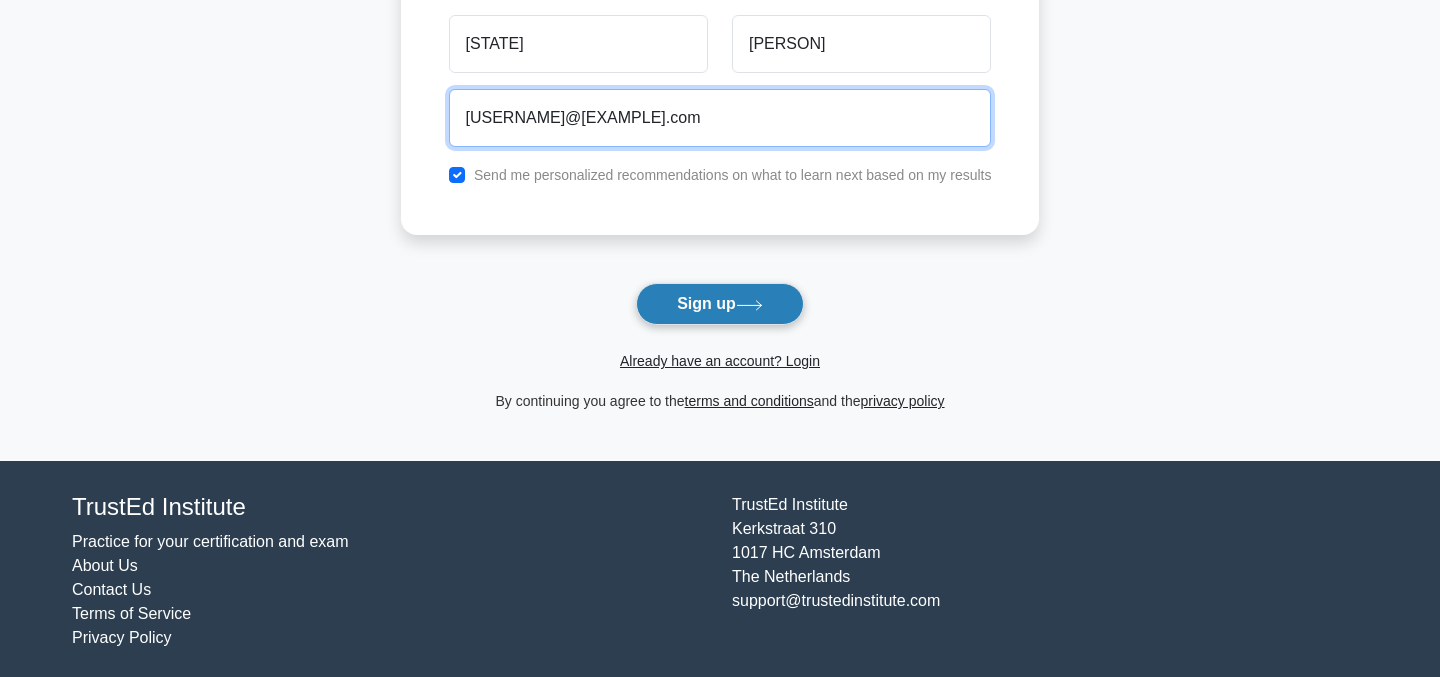 type on "newaz995@gmail.com" 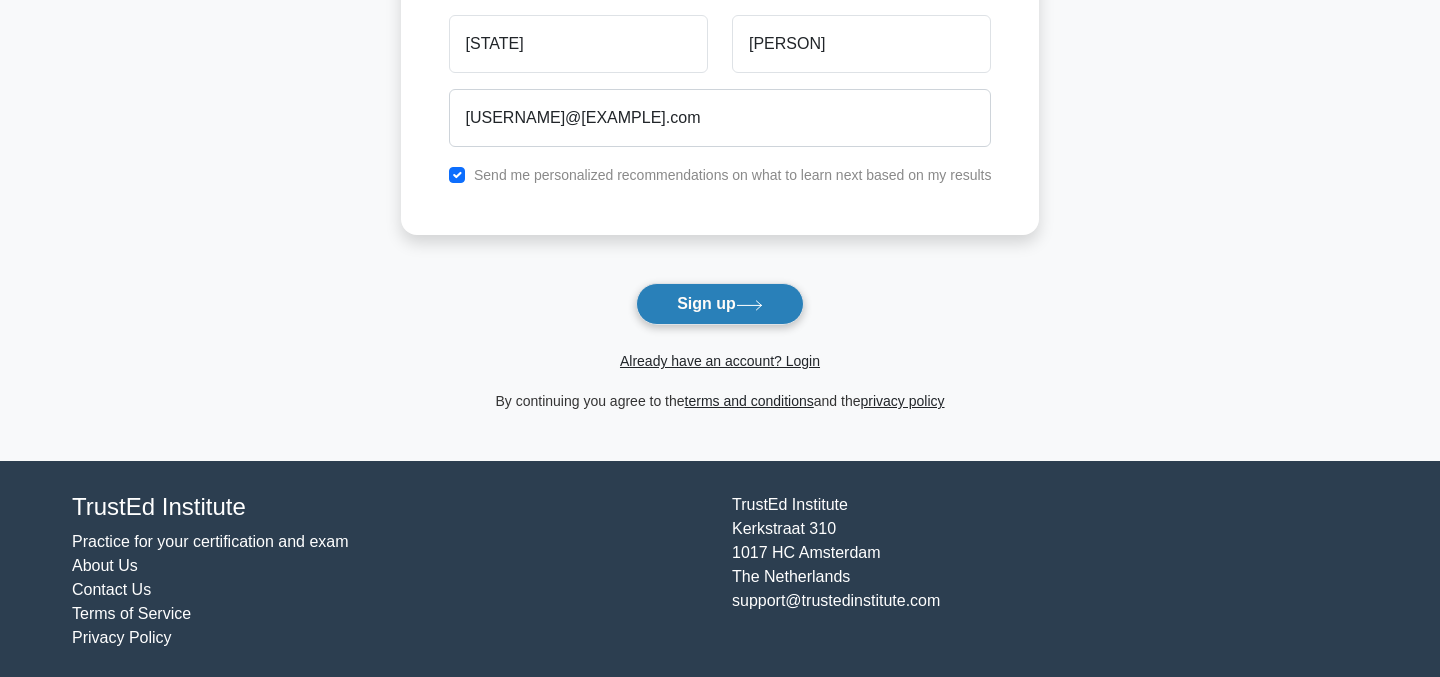 click on "Sign up" at bounding box center (720, 304) 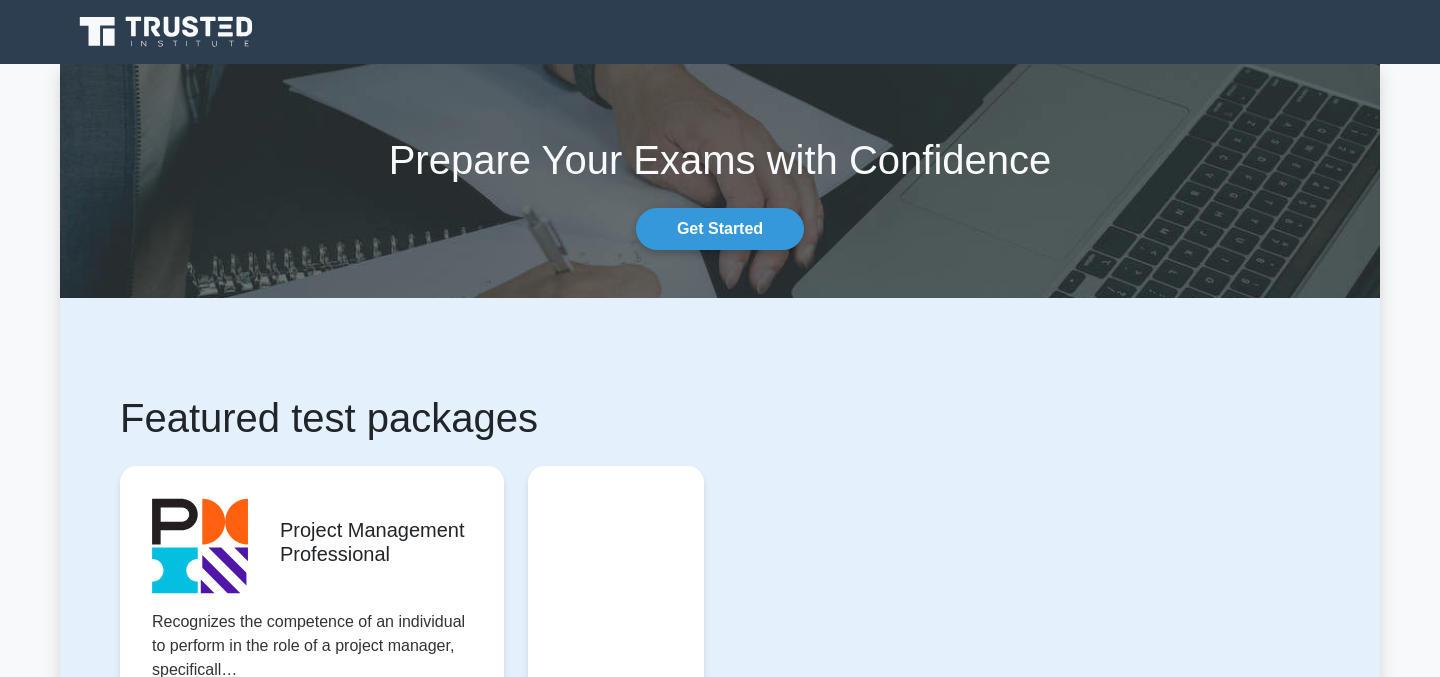 scroll, scrollTop: 0, scrollLeft: 0, axis: both 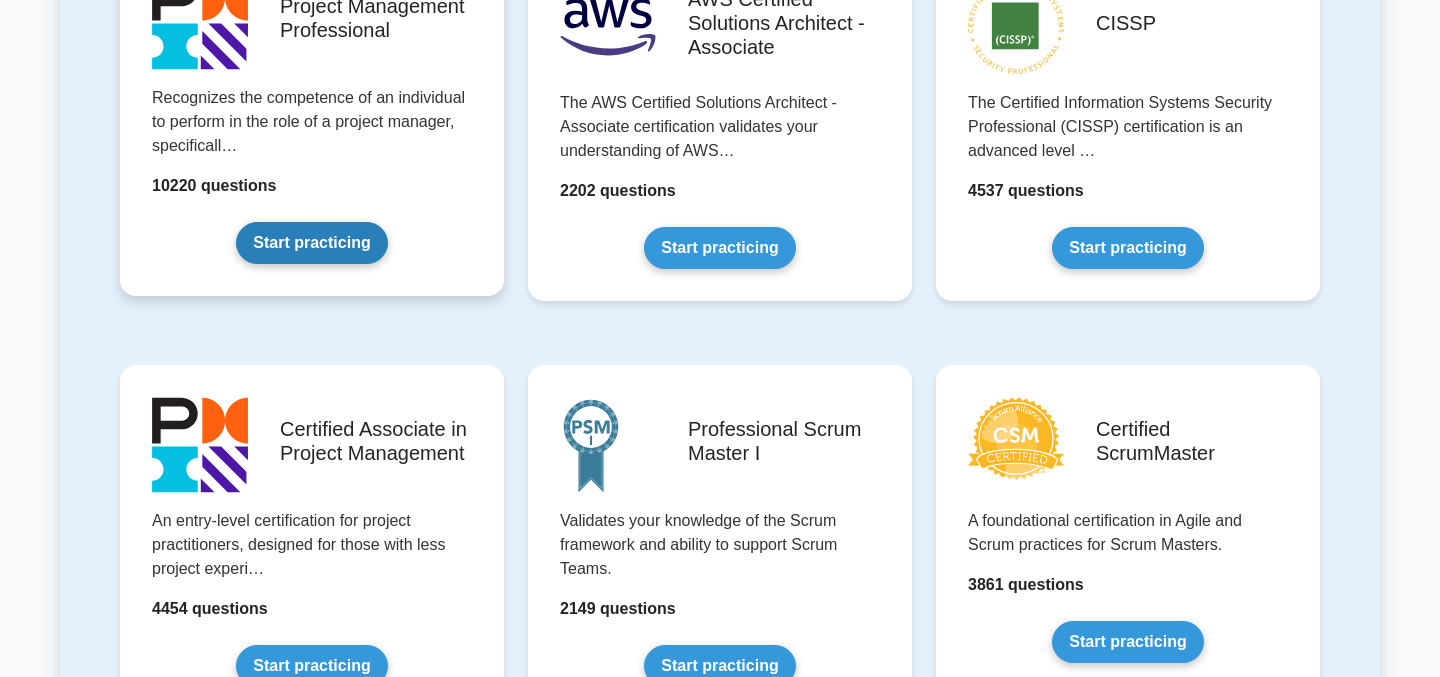 click on "Start practicing" at bounding box center (311, 243) 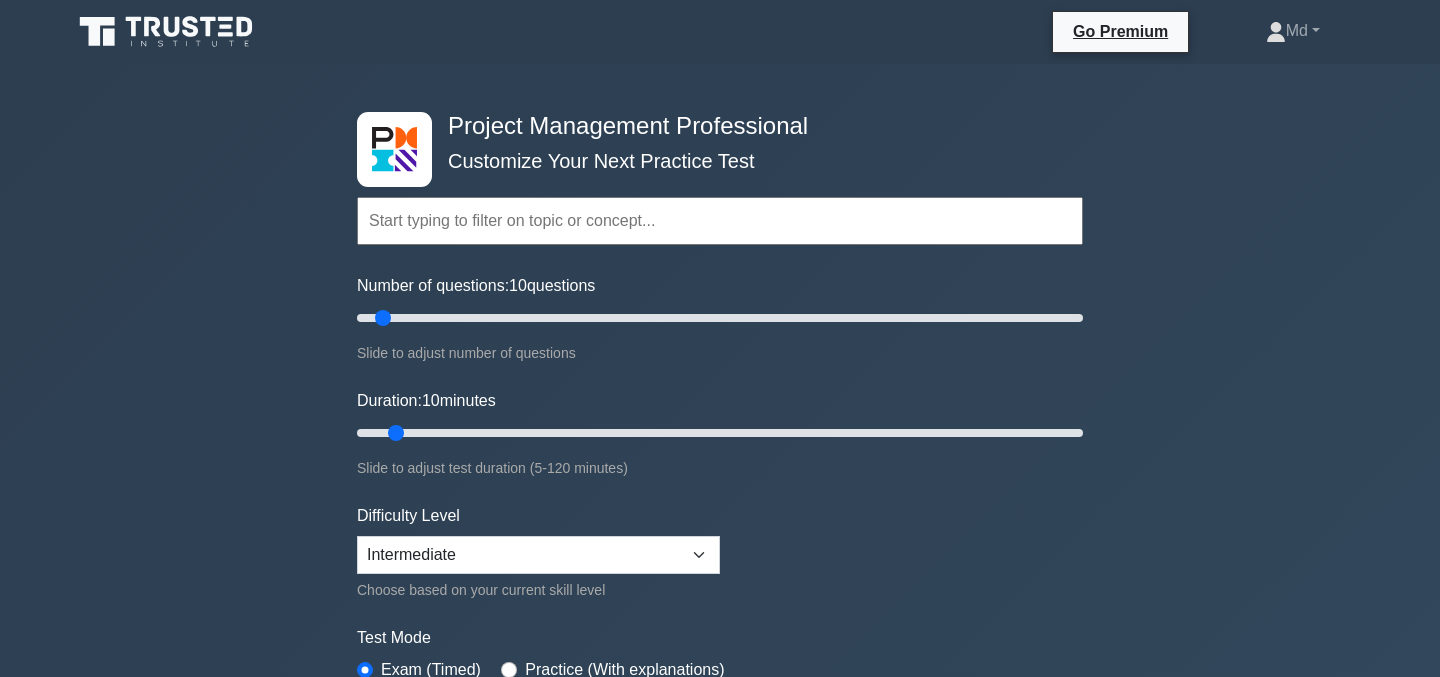 scroll, scrollTop: 0, scrollLeft: 0, axis: both 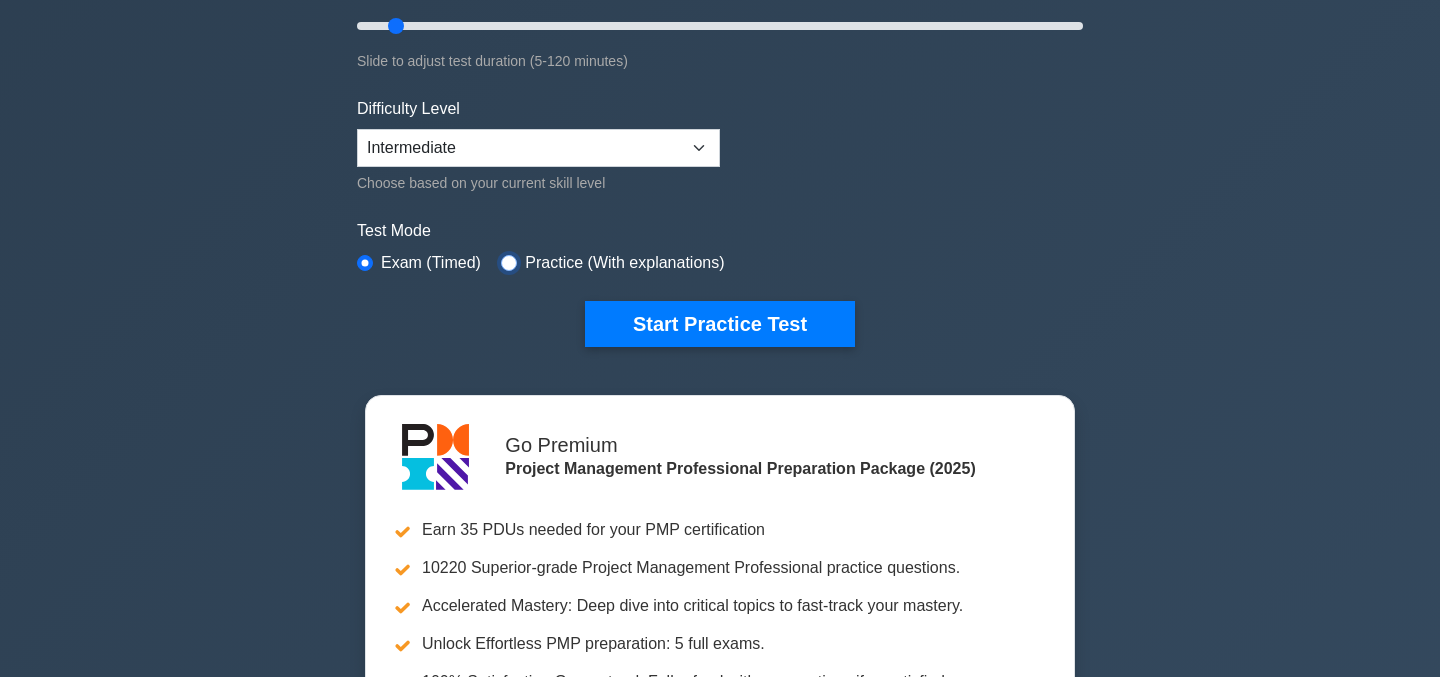 click at bounding box center [509, 263] 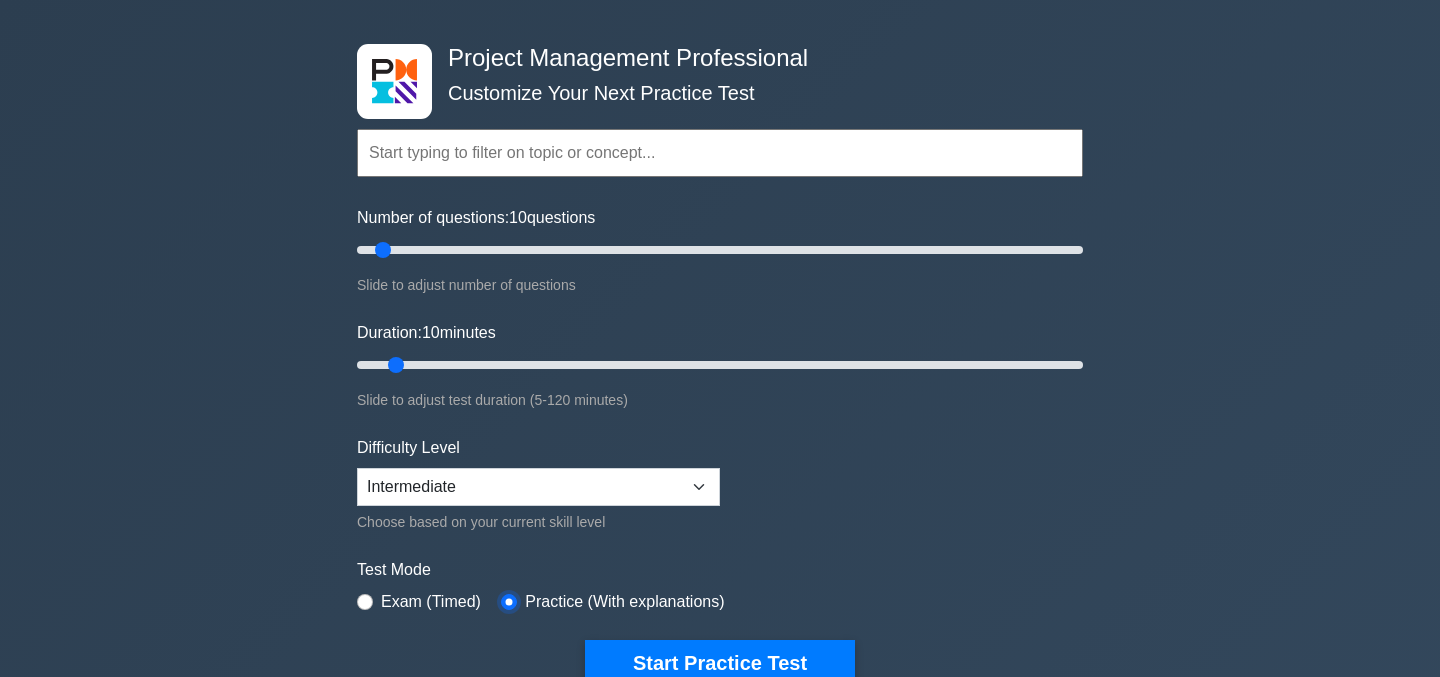 scroll, scrollTop: 67, scrollLeft: 0, axis: vertical 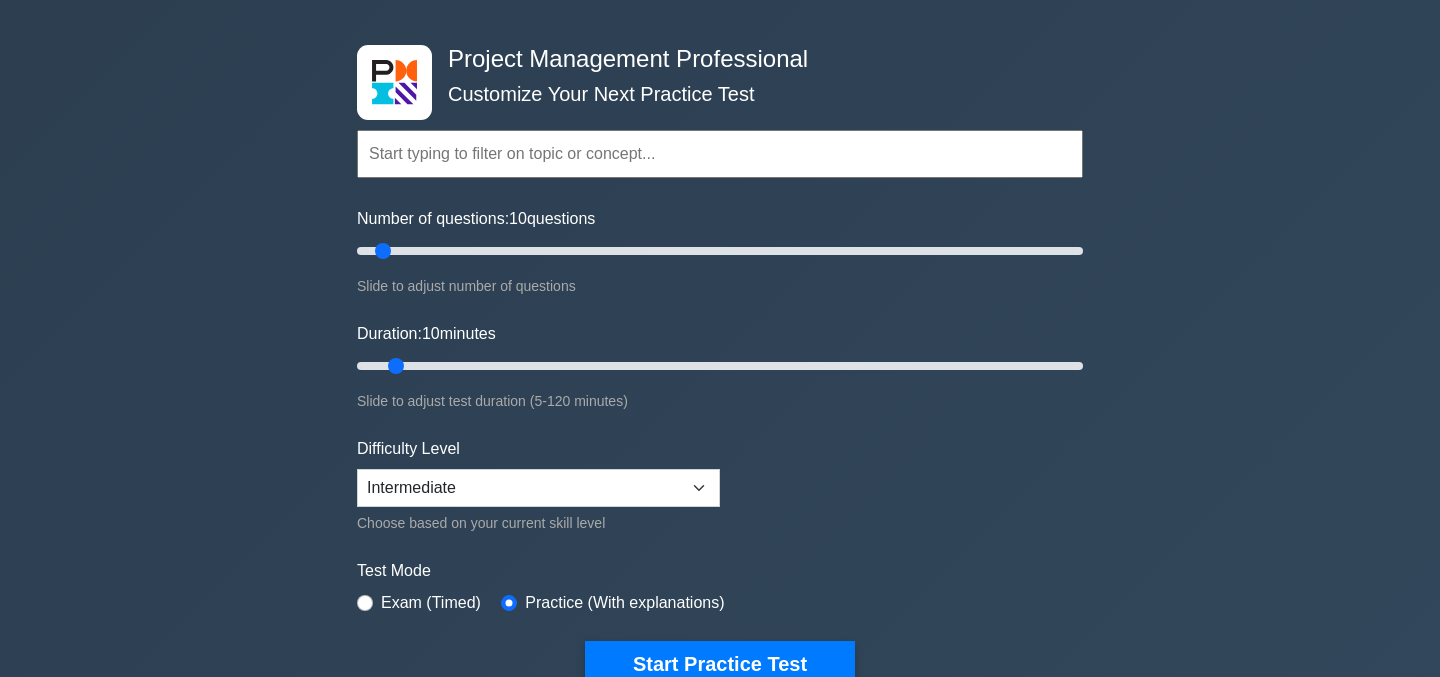 click at bounding box center (720, 154) 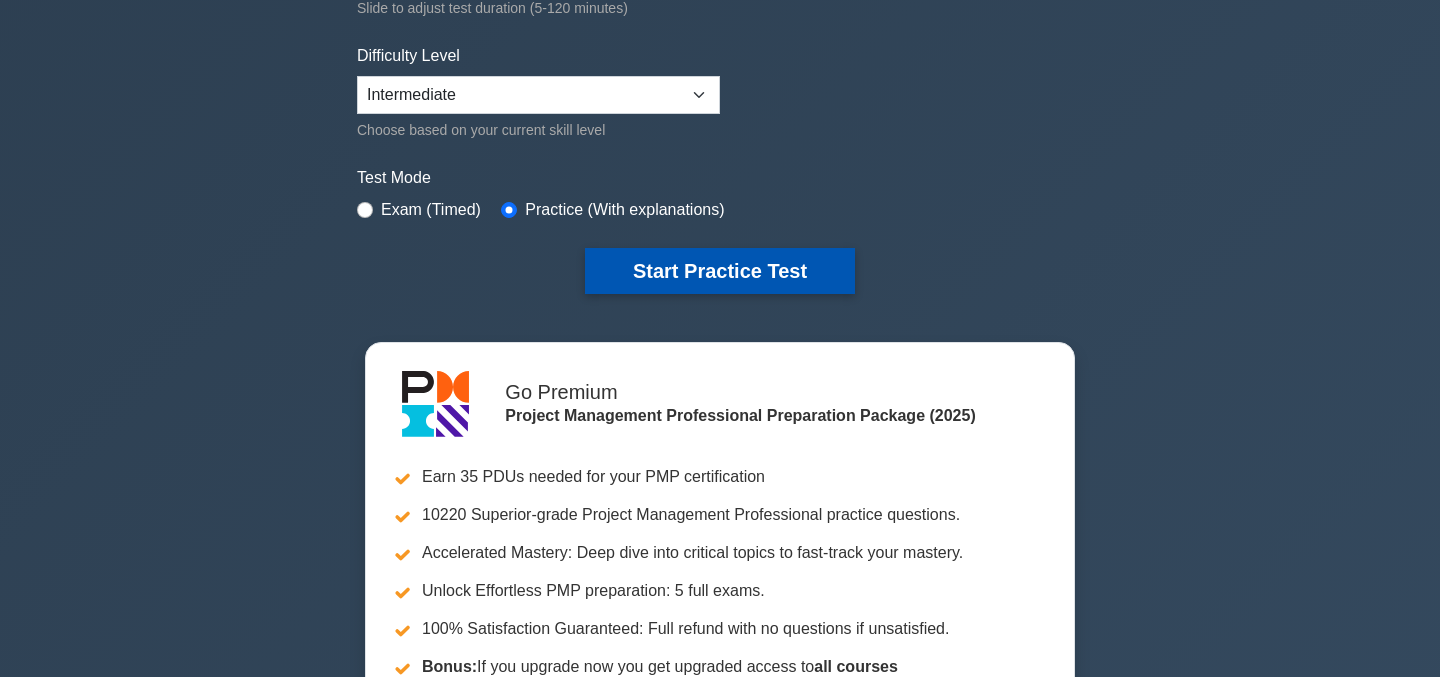 scroll, scrollTop: 465, scrollLeft: 0, axis: vertical 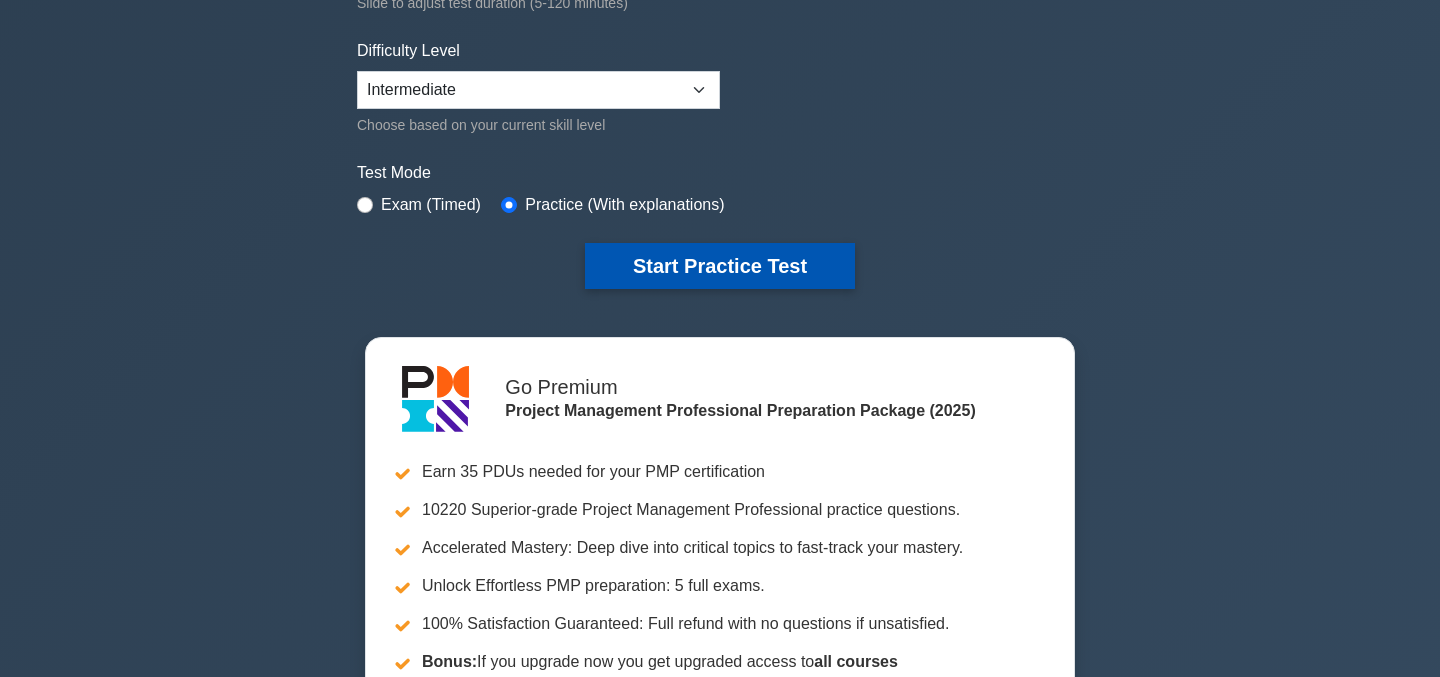 click on "Start Practice Test" at bounding box center [720, 266] 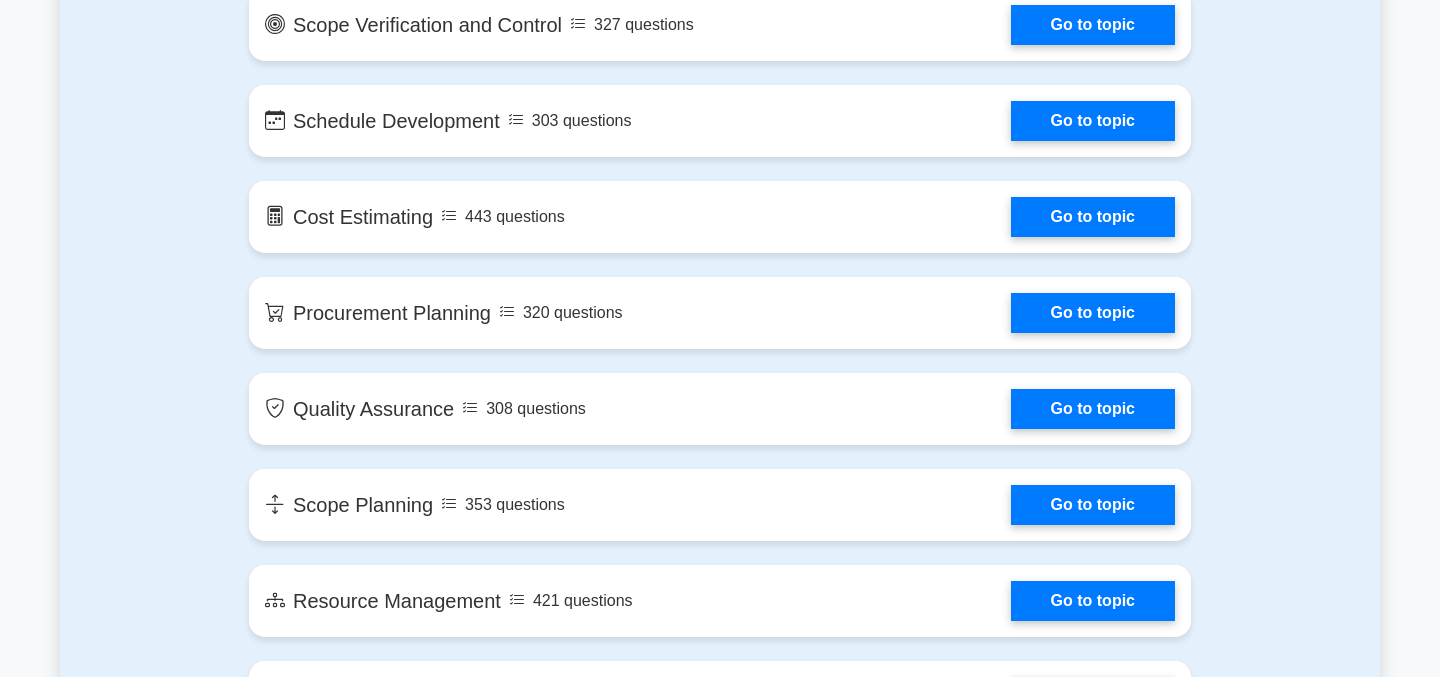 scroll, scrollTop: 2429, scrollLeft: 0, axis: vertical 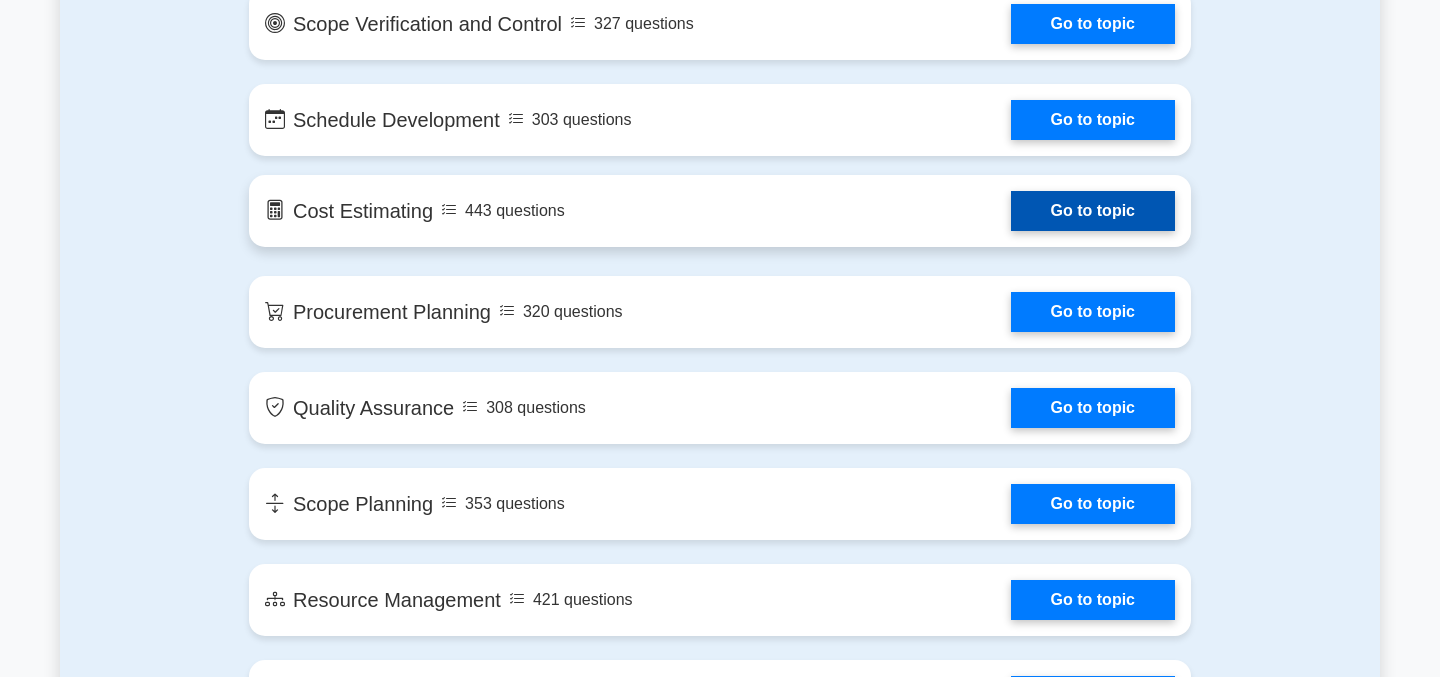 click on "Go to topic" at bounding box center [1093, 211] 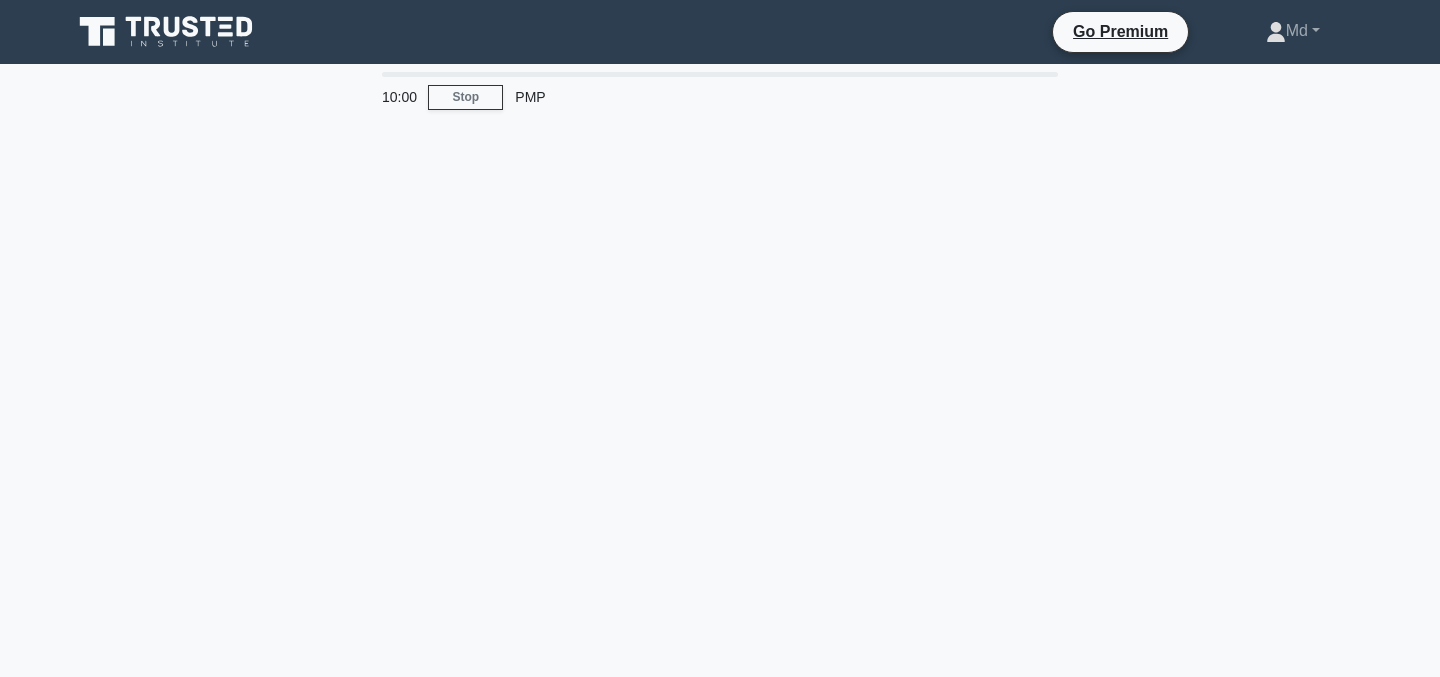 scroll, scrollTop: 0, scrollLeft: 0, axis: both 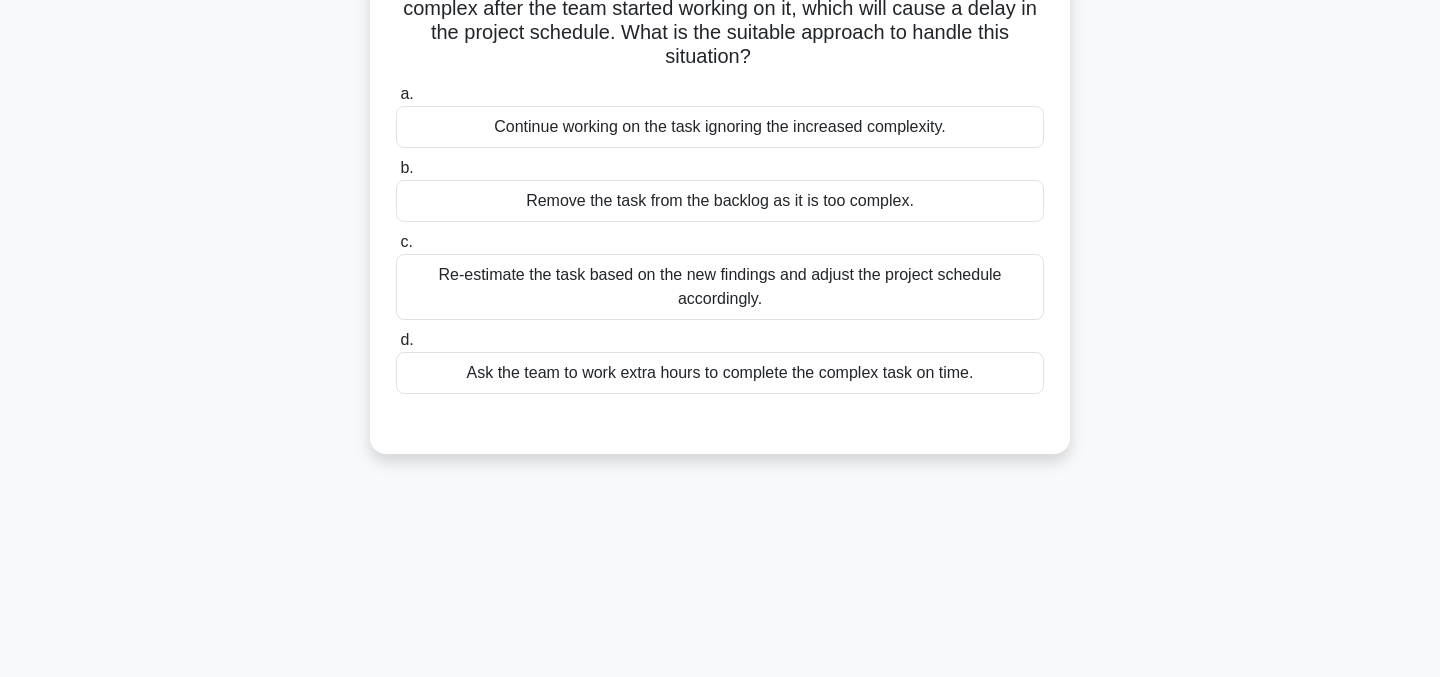 click on "Re-estimate the task based on the new findings and adjust the project schedule accordingly." at bounding box center [720, 287] 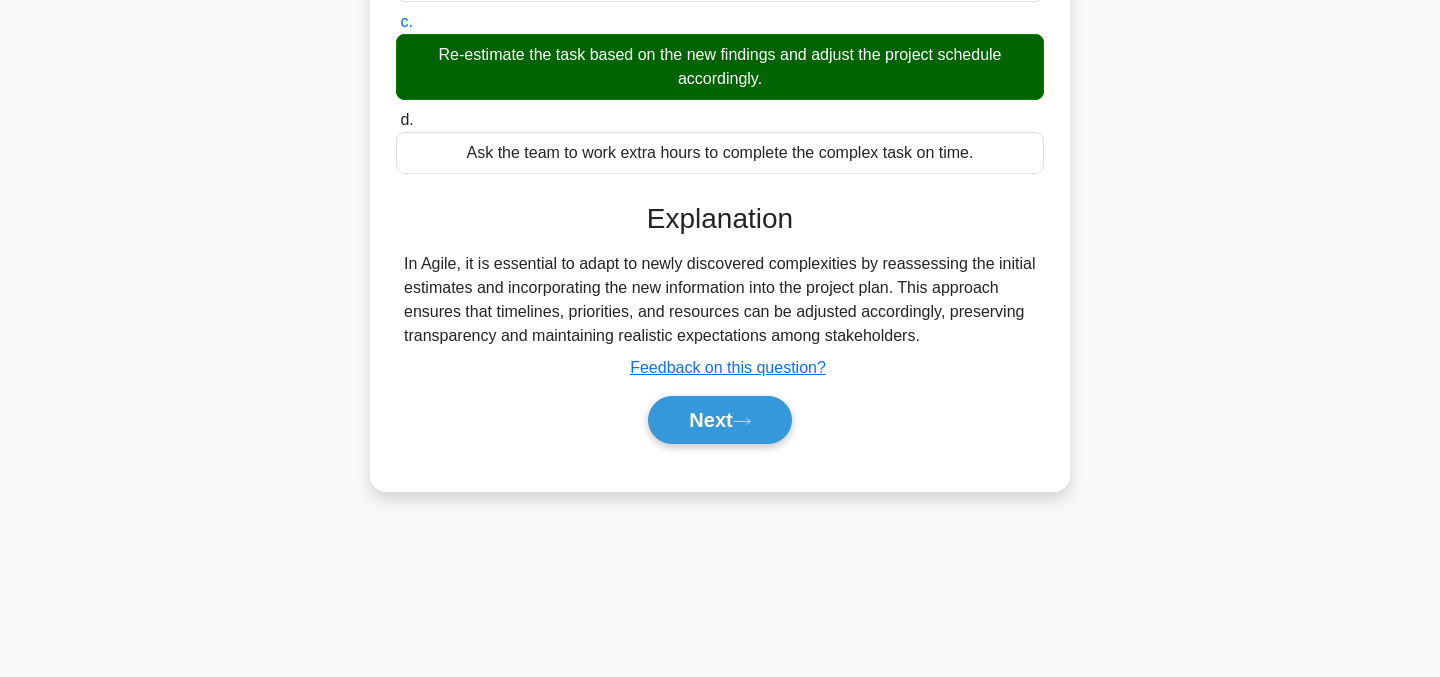 scroll, scrollTop: 403, scrollLeft: 0, axis: vertical 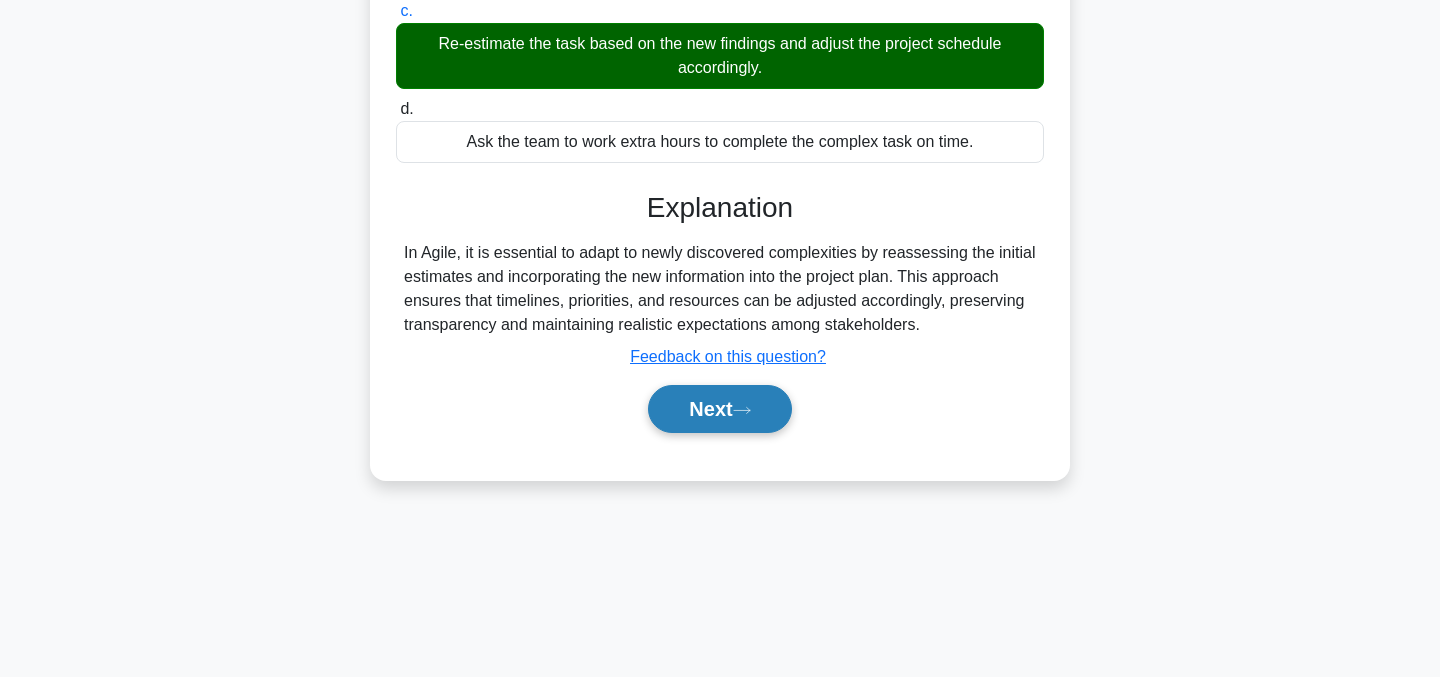 click on "Next" at bounding box center (719, 409) 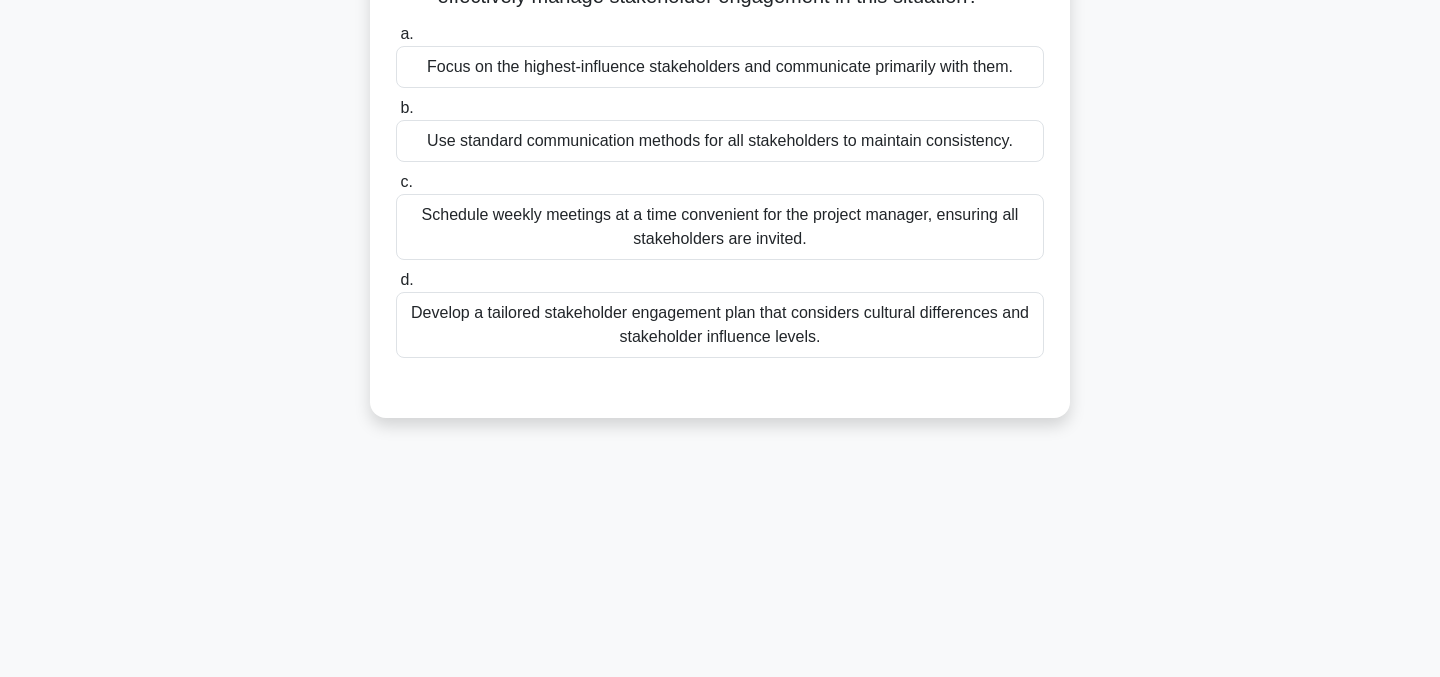 scroll, scrollTop: 239, scrollLeft: 0, axis: vertical 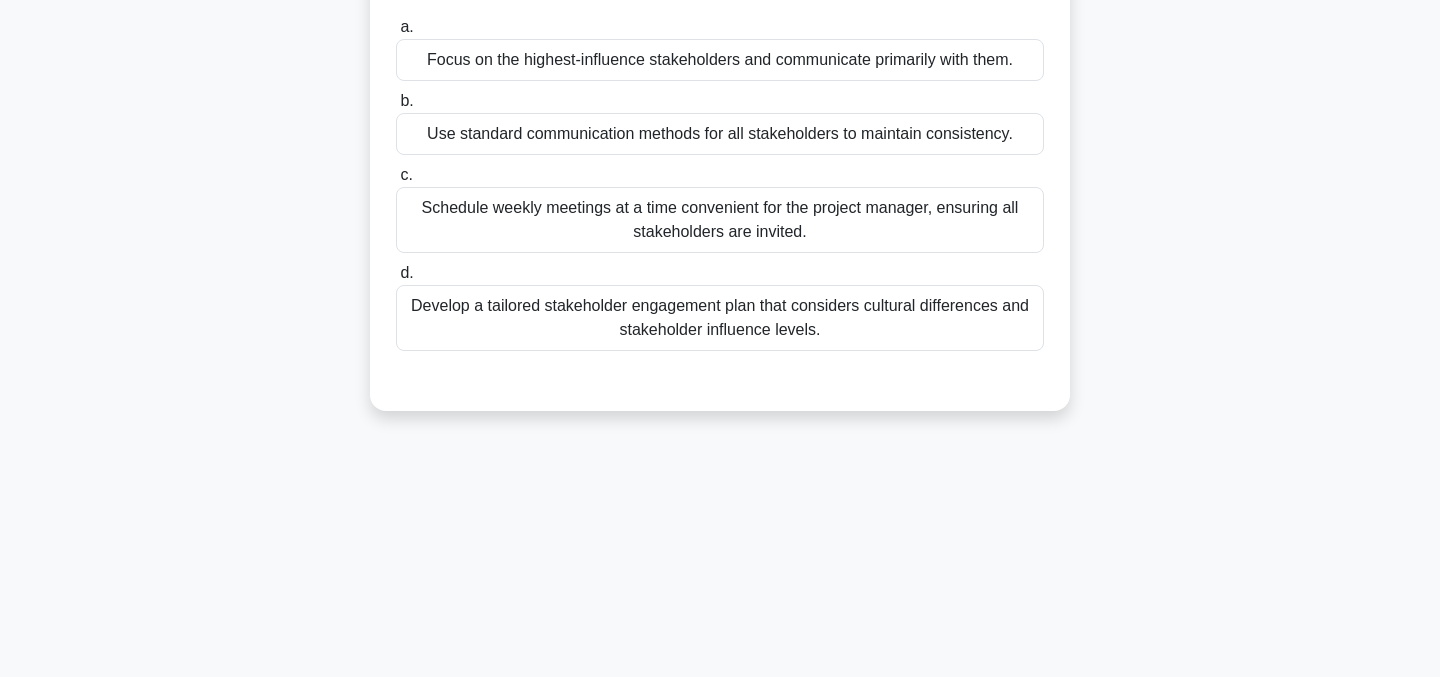 click on "Use standard communication methods for all stakeholders to maintain consistency." at bounding box center [720, 134] 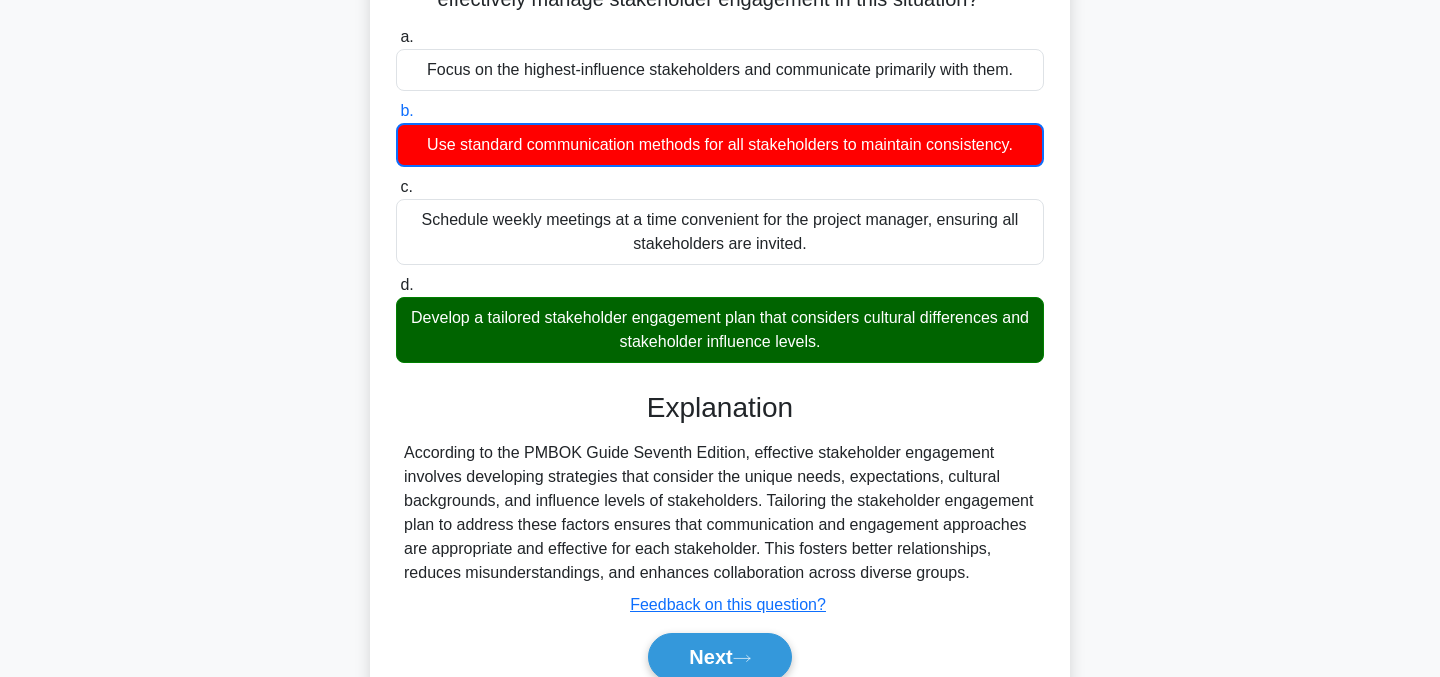 scroll, scrollTop: 403, scrollLeft: 0, axis: vertical 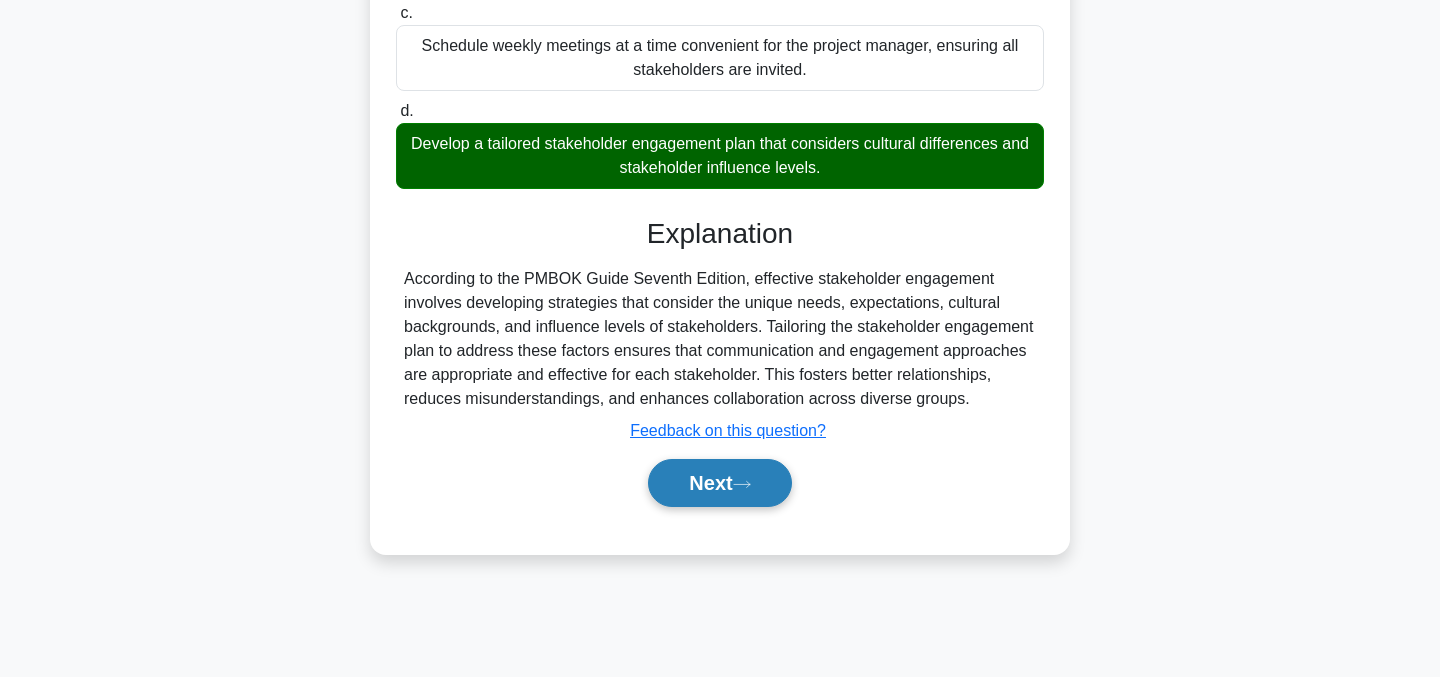 click on "Next" at bounding box center (719, 483) 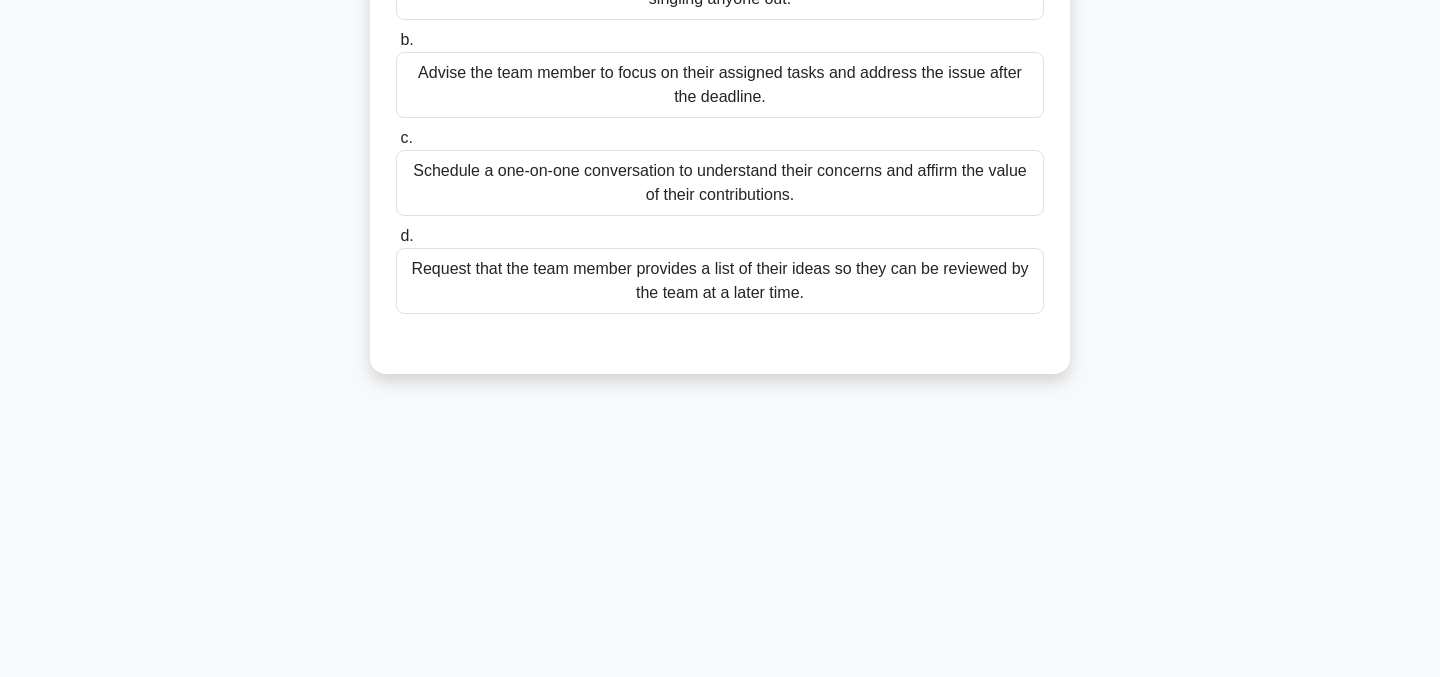 scroll, scrollTop: 331, scrollLeft: 0, axis: vertical 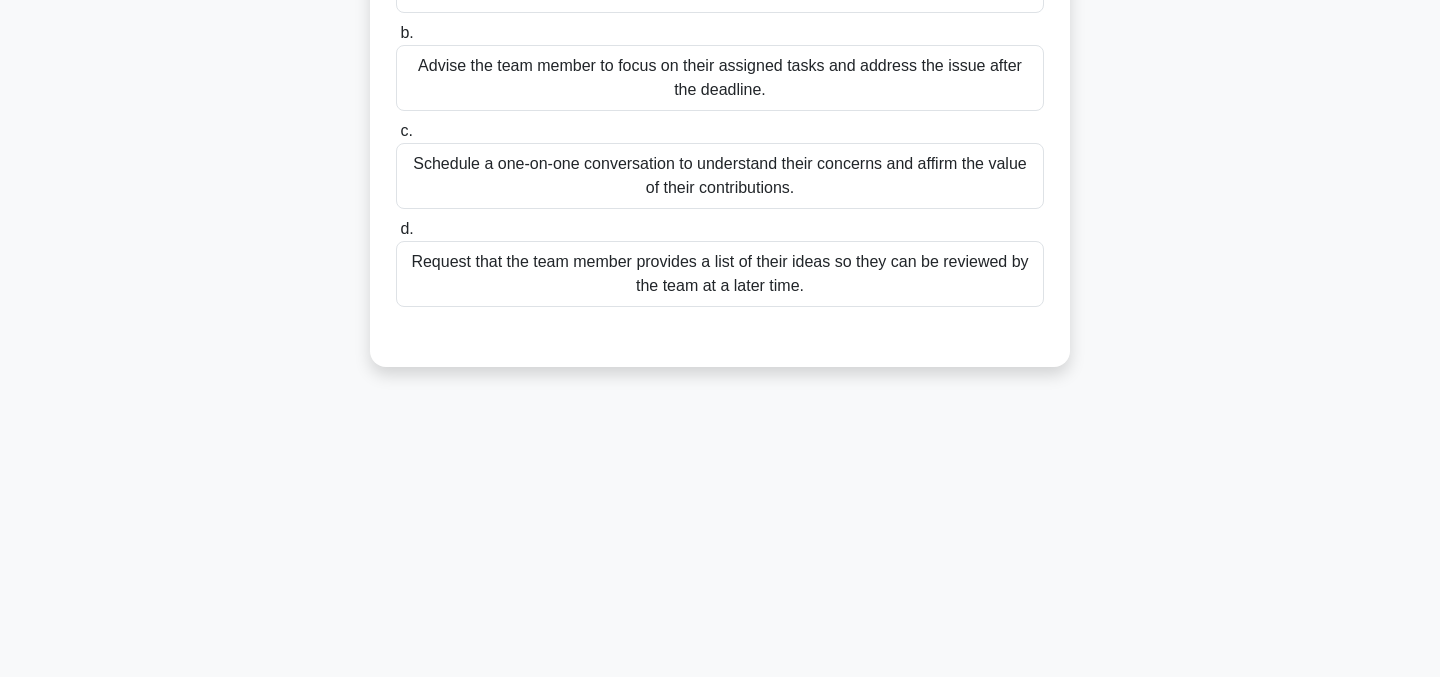 click on "Schedule a one-on-one conversation to understand their concerns and affirm the value of their contributions." at bounding box center (720, 176) 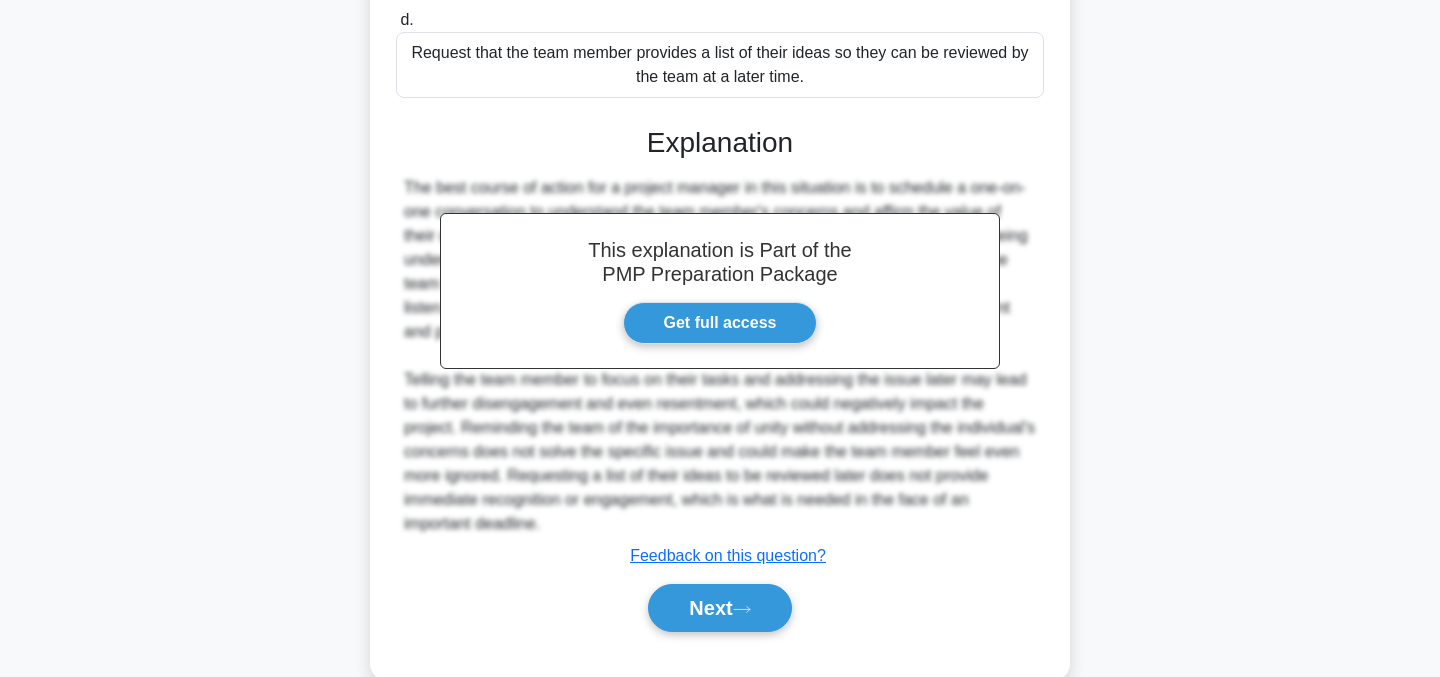 scroll, scrollTop: 580, scrollLeft: 0, axis: vertical 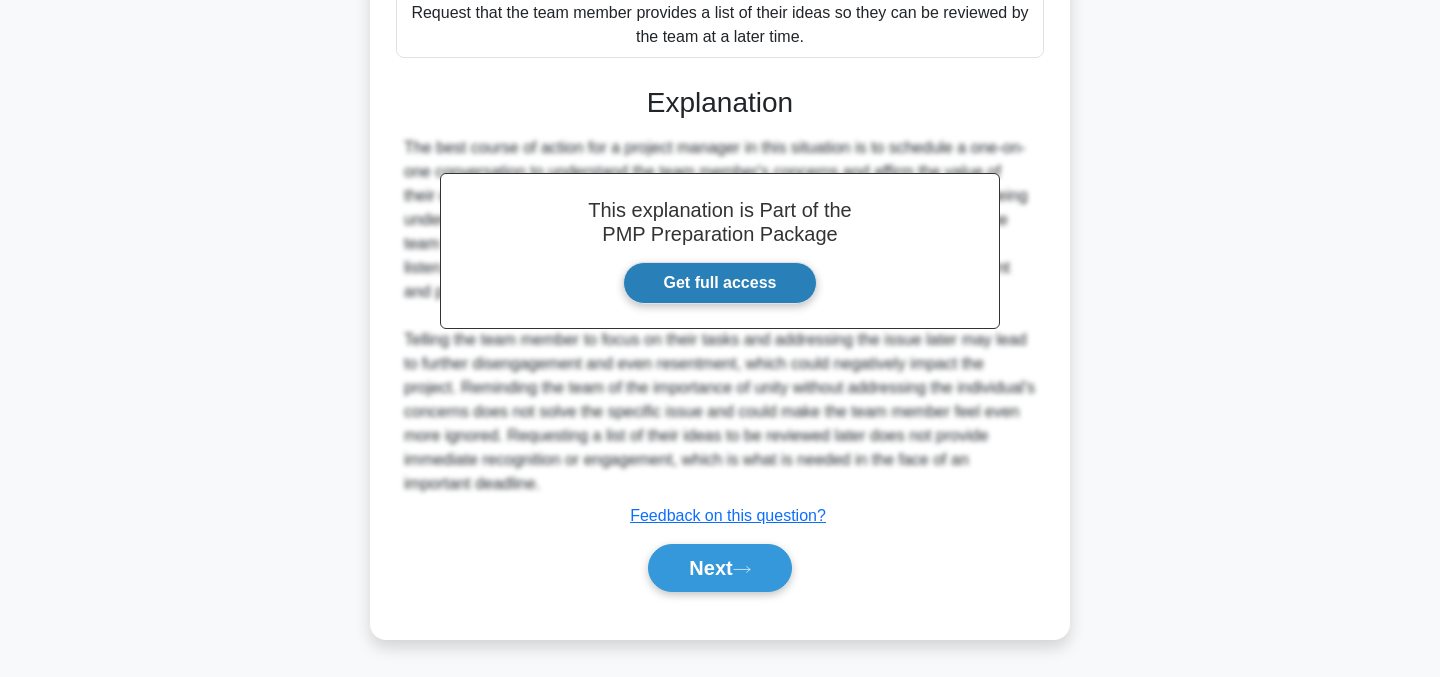 click on "Get full access" at bounding box center [720, 283] 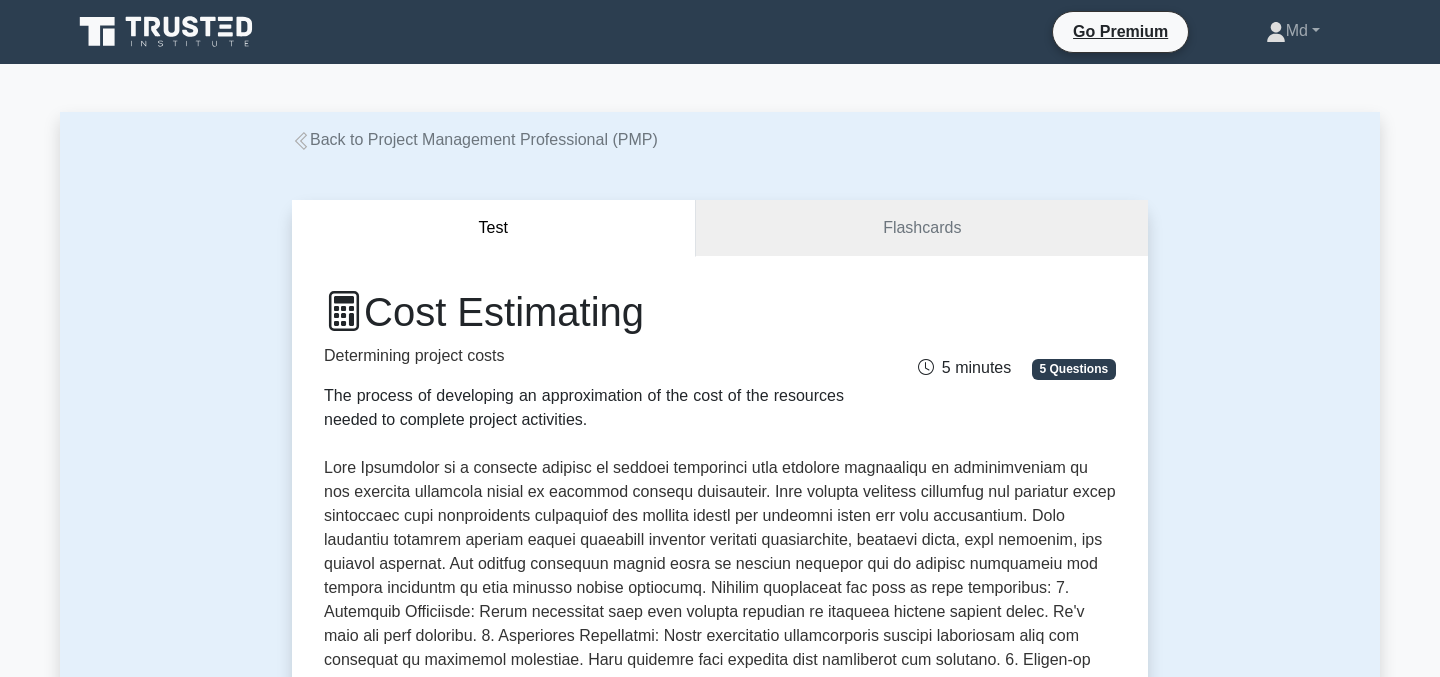 scroll, scrollTop: 0, scrollLeft: 0, axis: both 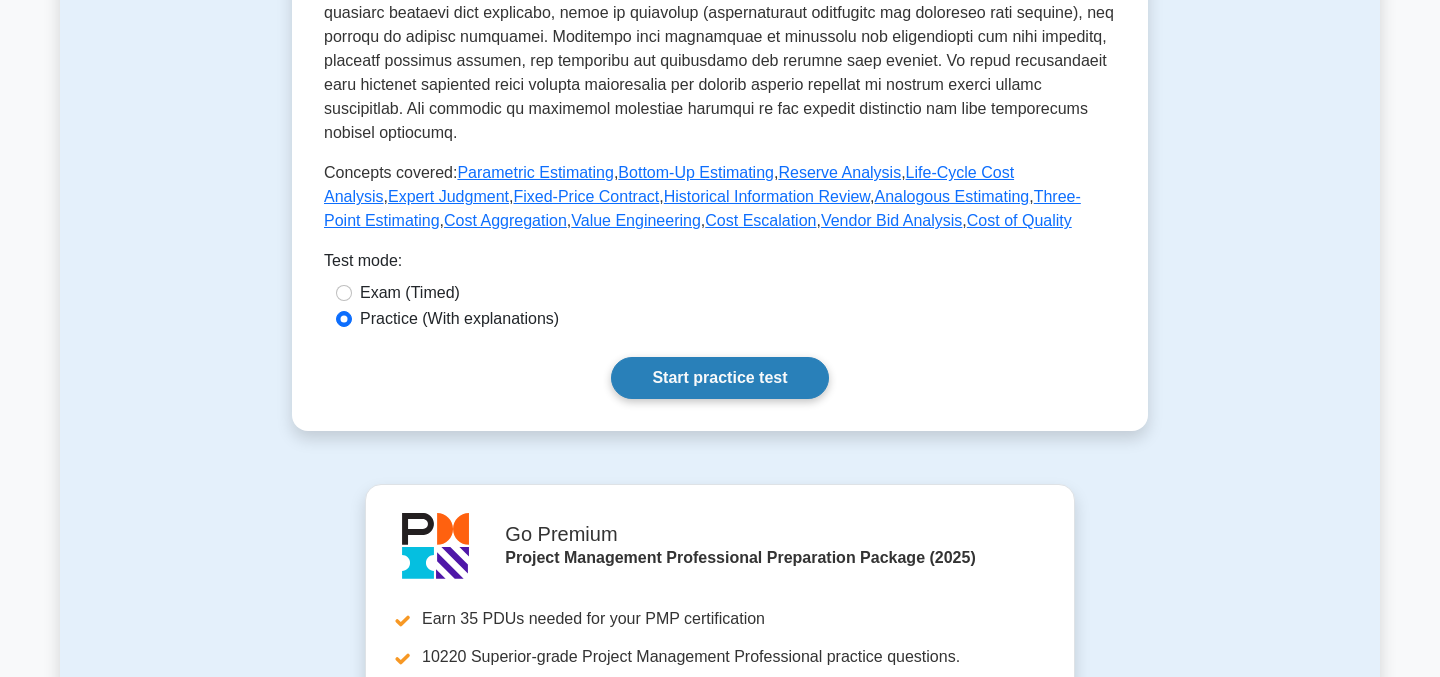 click on "Start practice test" at bounding box center (719, 378) 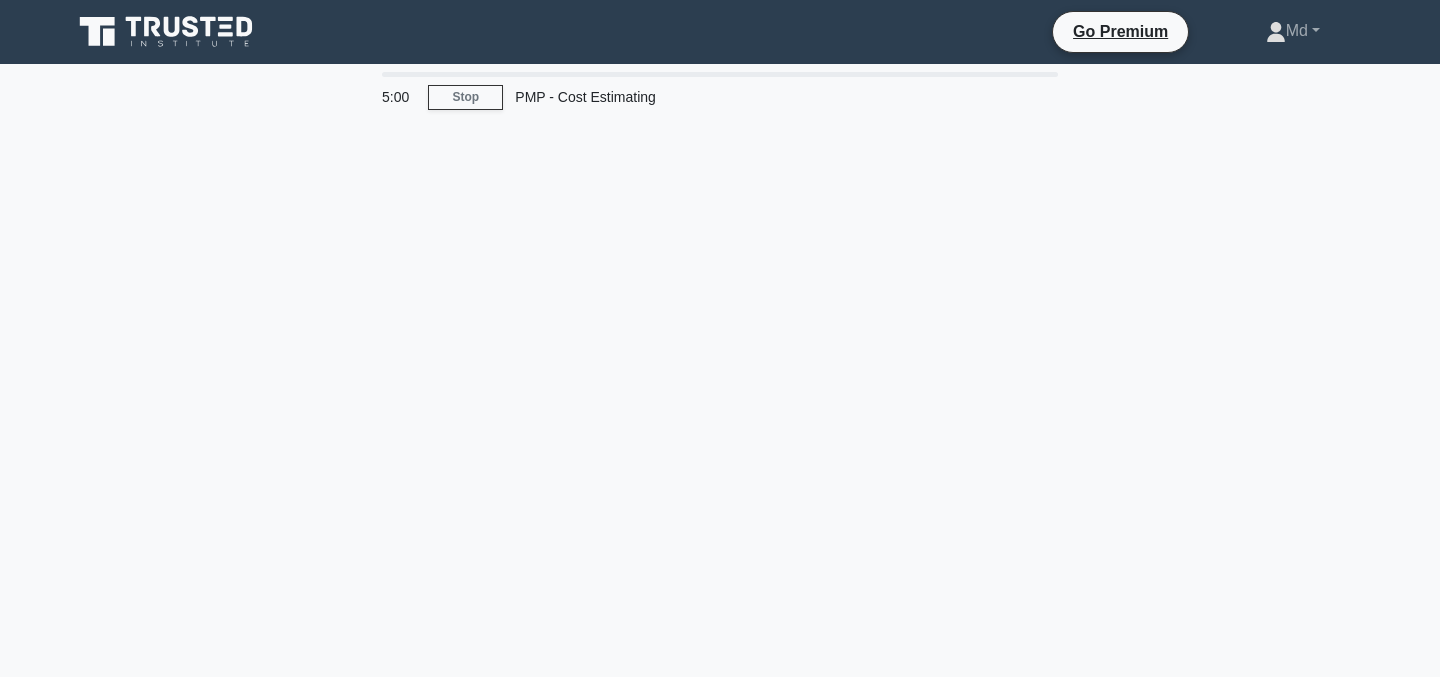 scroll, scrollTop: 0, scrollLeft: 0, axis: both 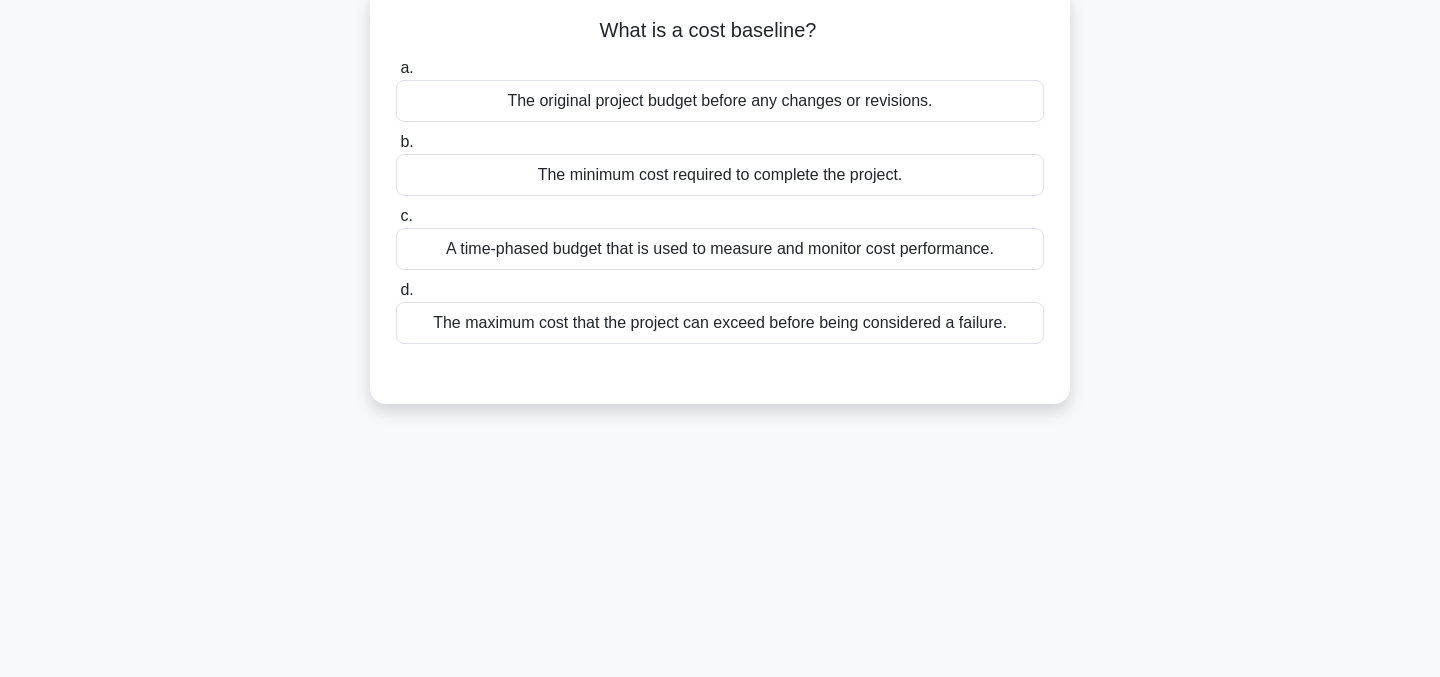 click on "The minimum cost required to complete the project." at bounding box center [720, 175] 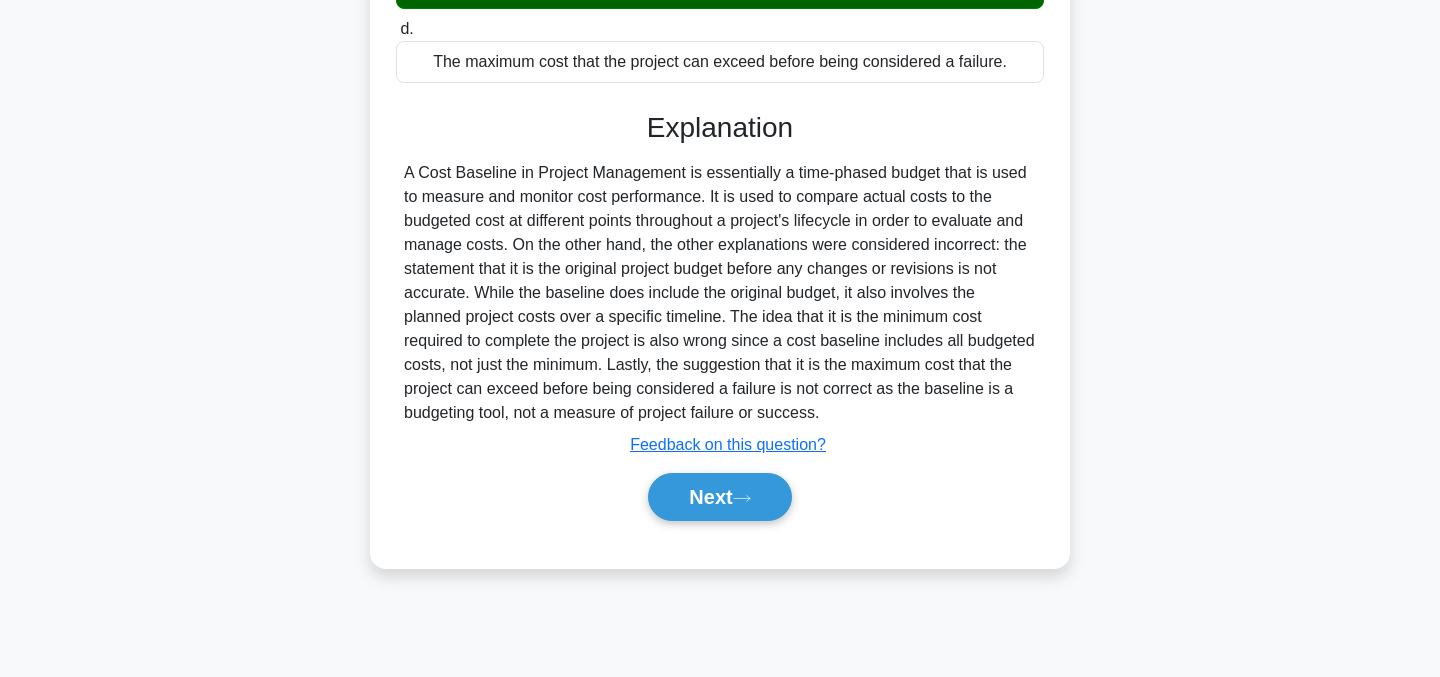 scroll, scrollTop: 403, scrollLeft: 0, axis: vertical 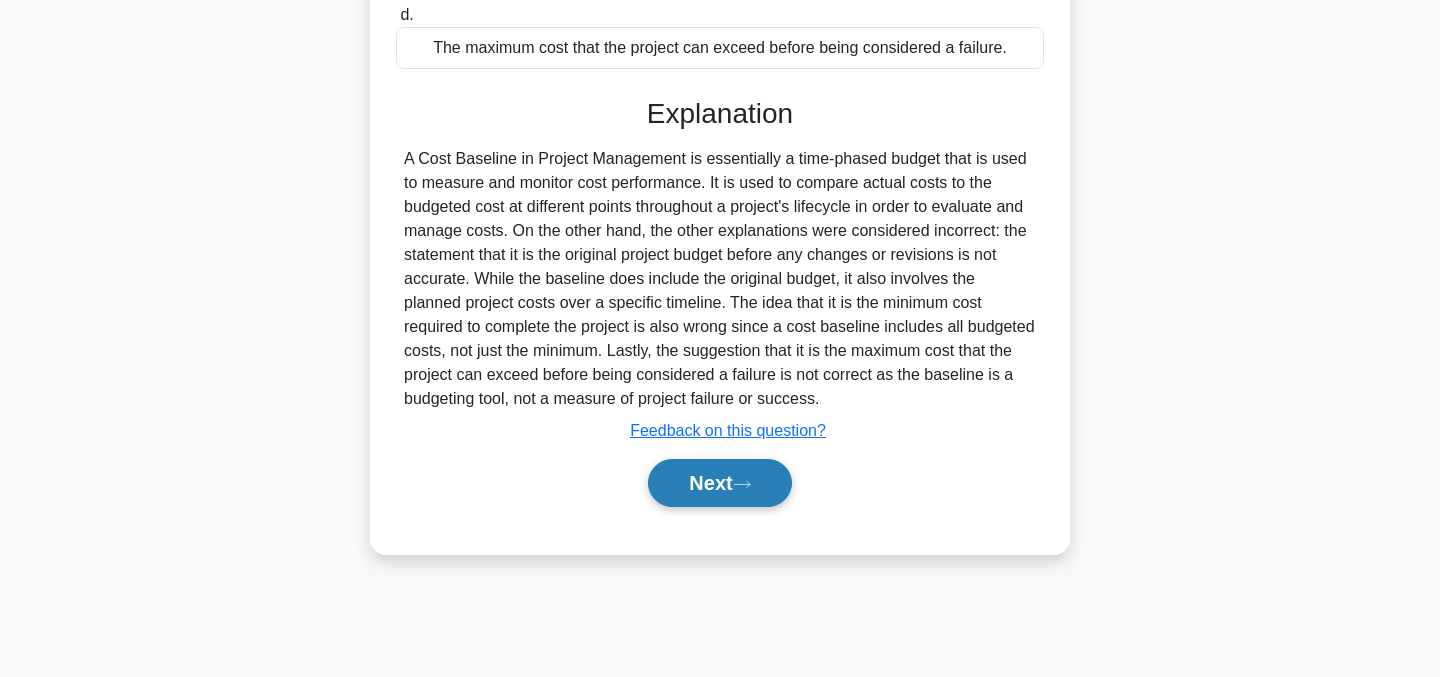 click on "Next" at bounding box center [719, 483] 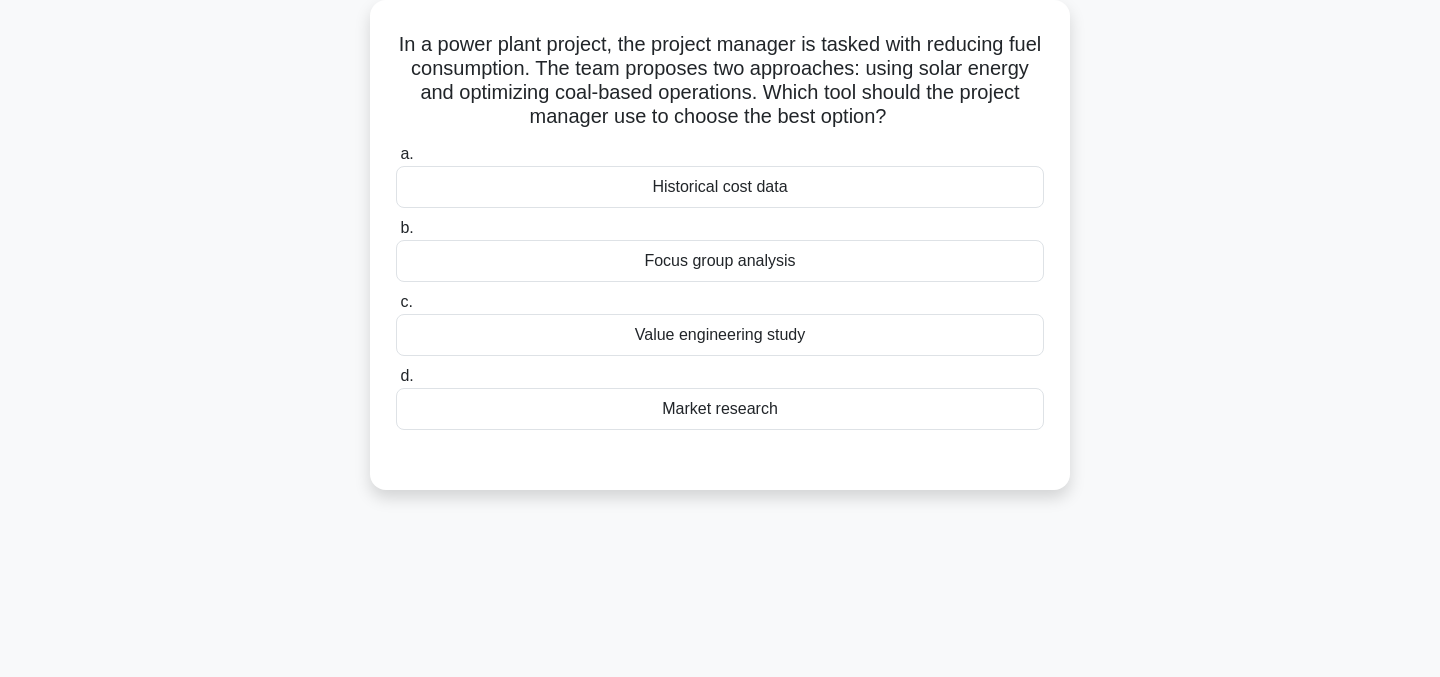 scroll, scrollTop: 122, scrollLeft: 0, axis: vertical 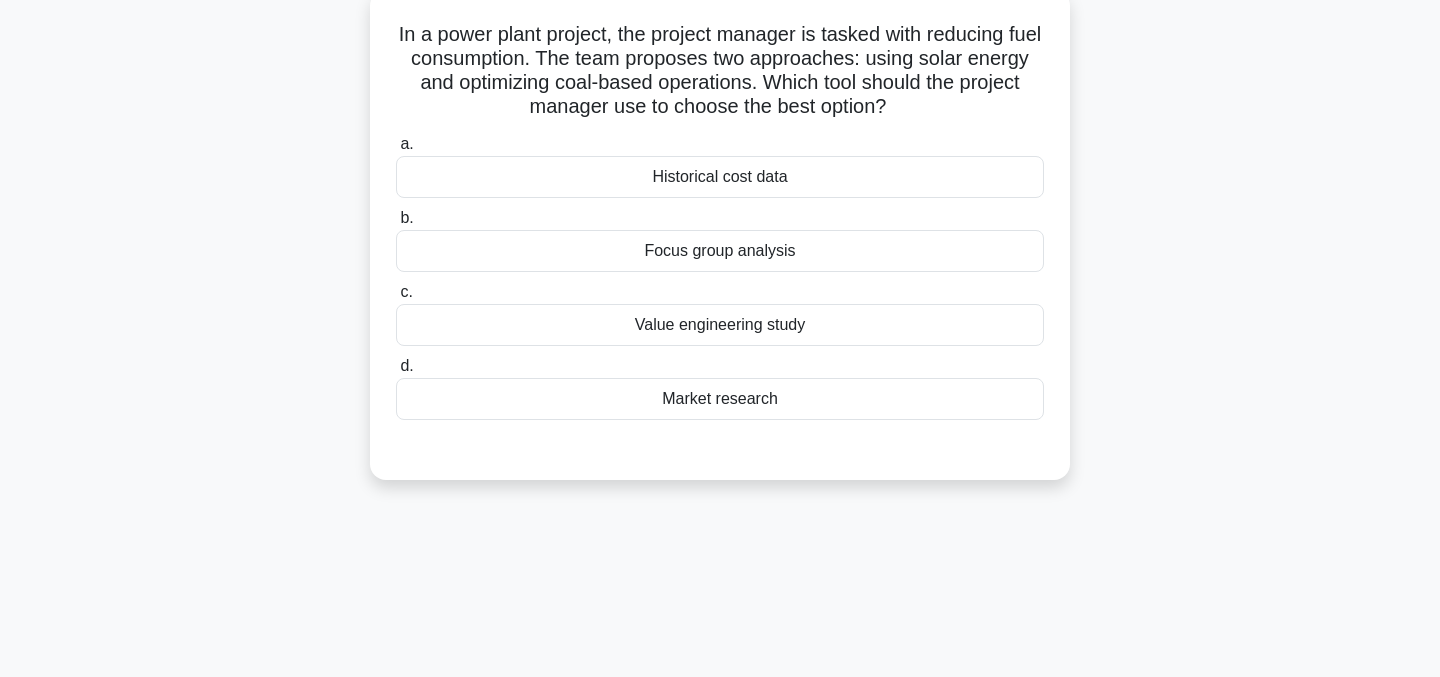 click on "Value engineering study" at bounding box center (720, 325) 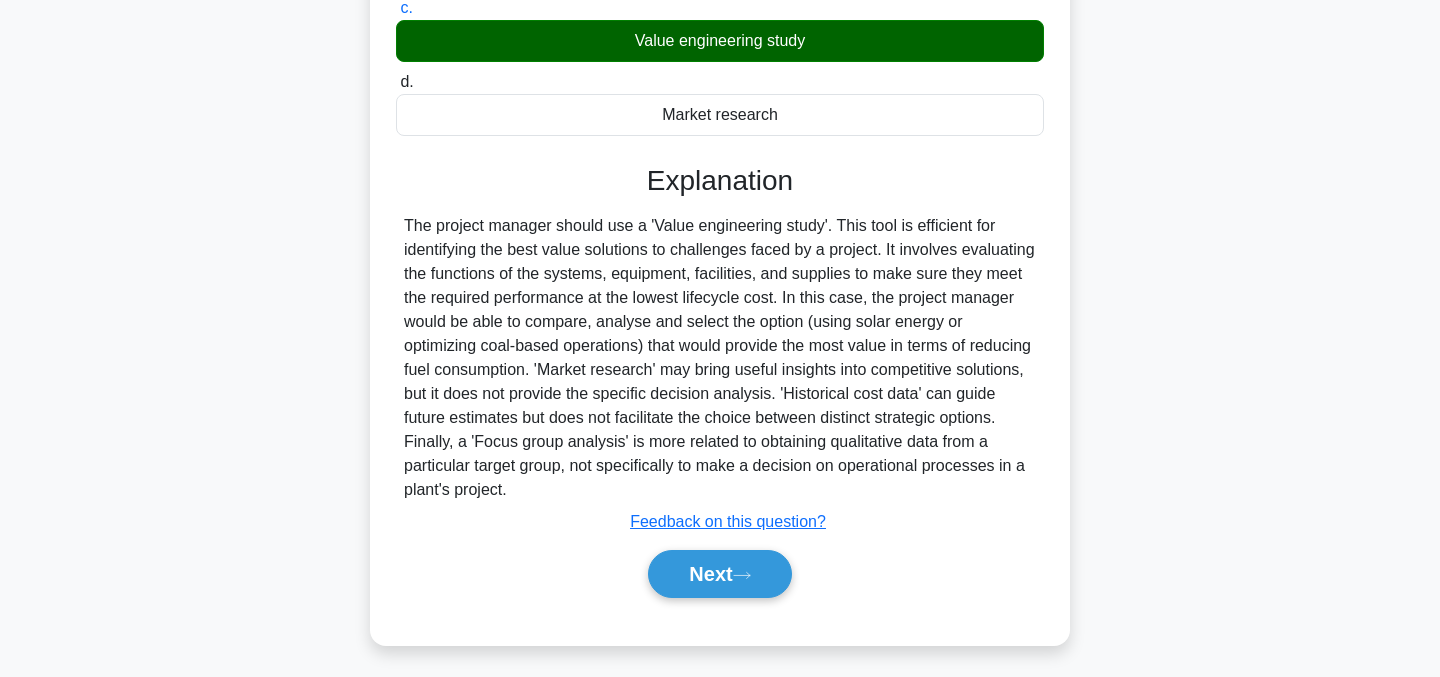 scroll, scrollTop: 412, scrollLeft: 0, axis: vertical 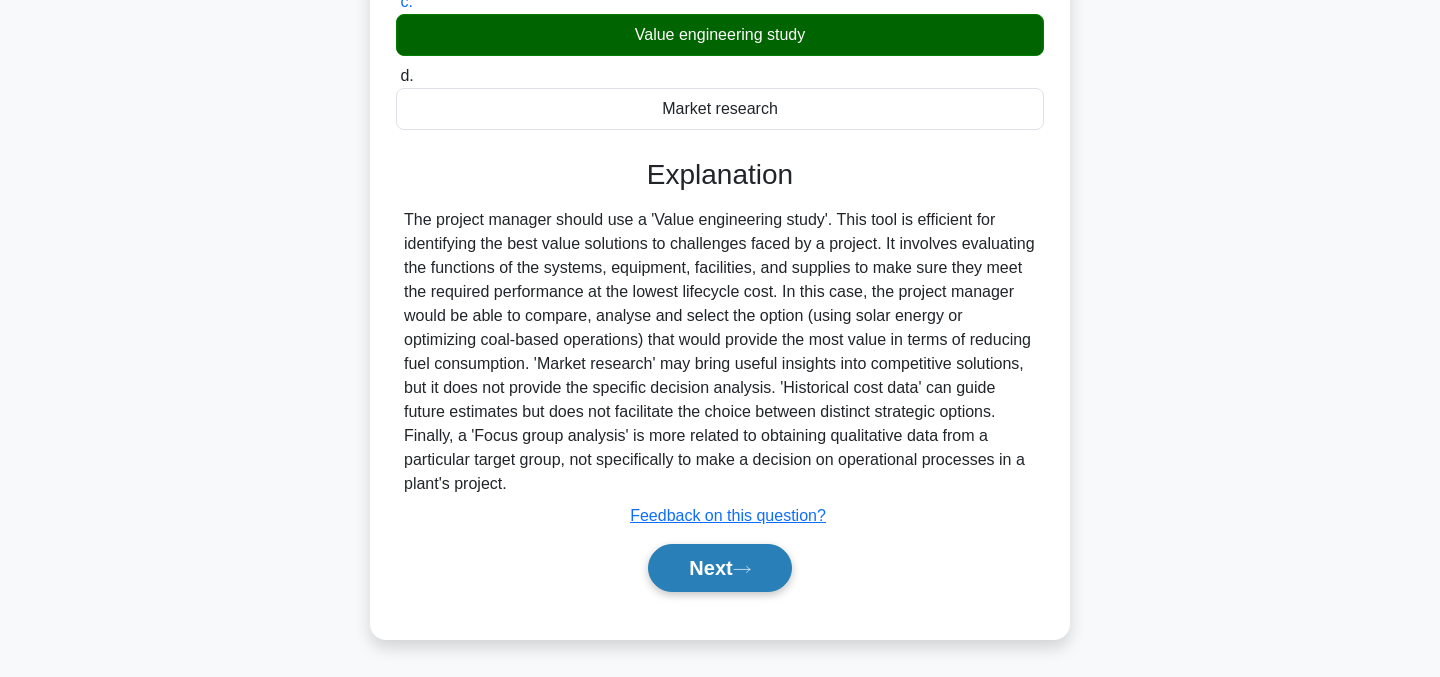 click on "Next" at bounding box center [719, 568] 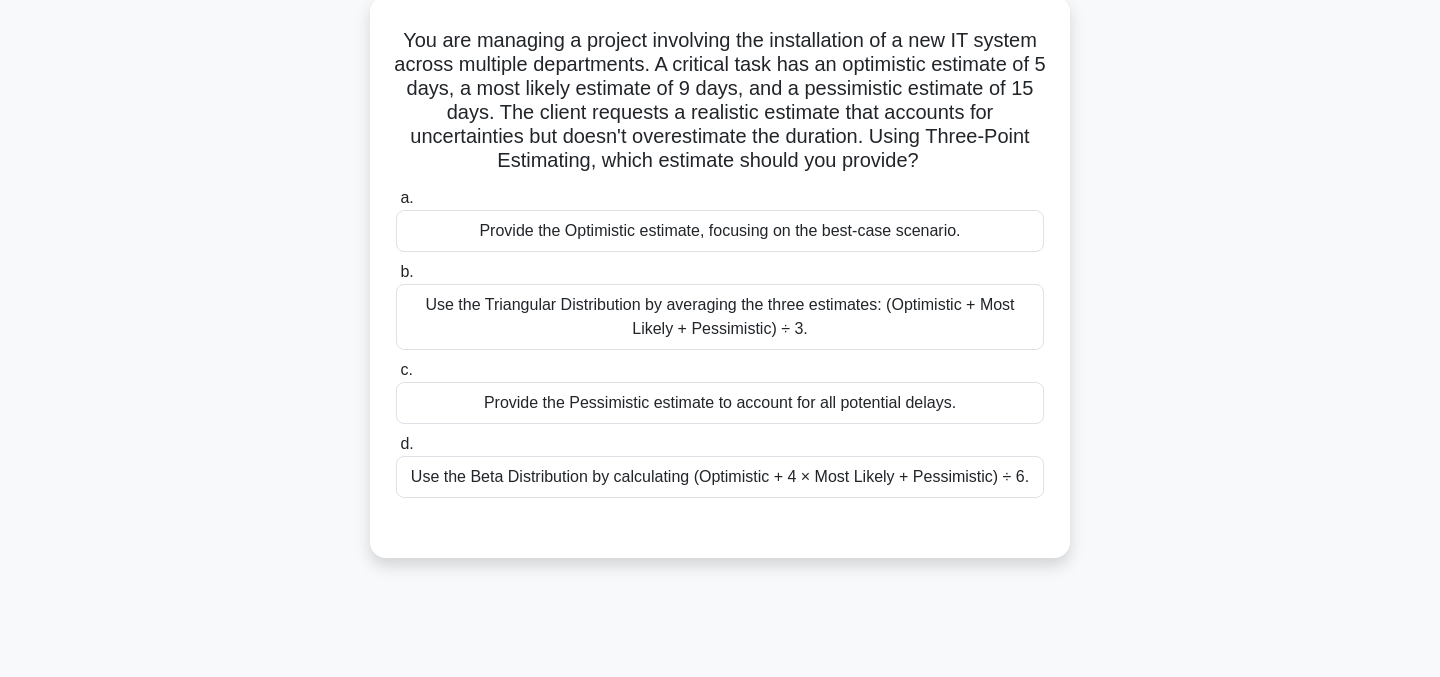 scroll, scrollTop: 132, scrollLeft: 0, axis: vertical 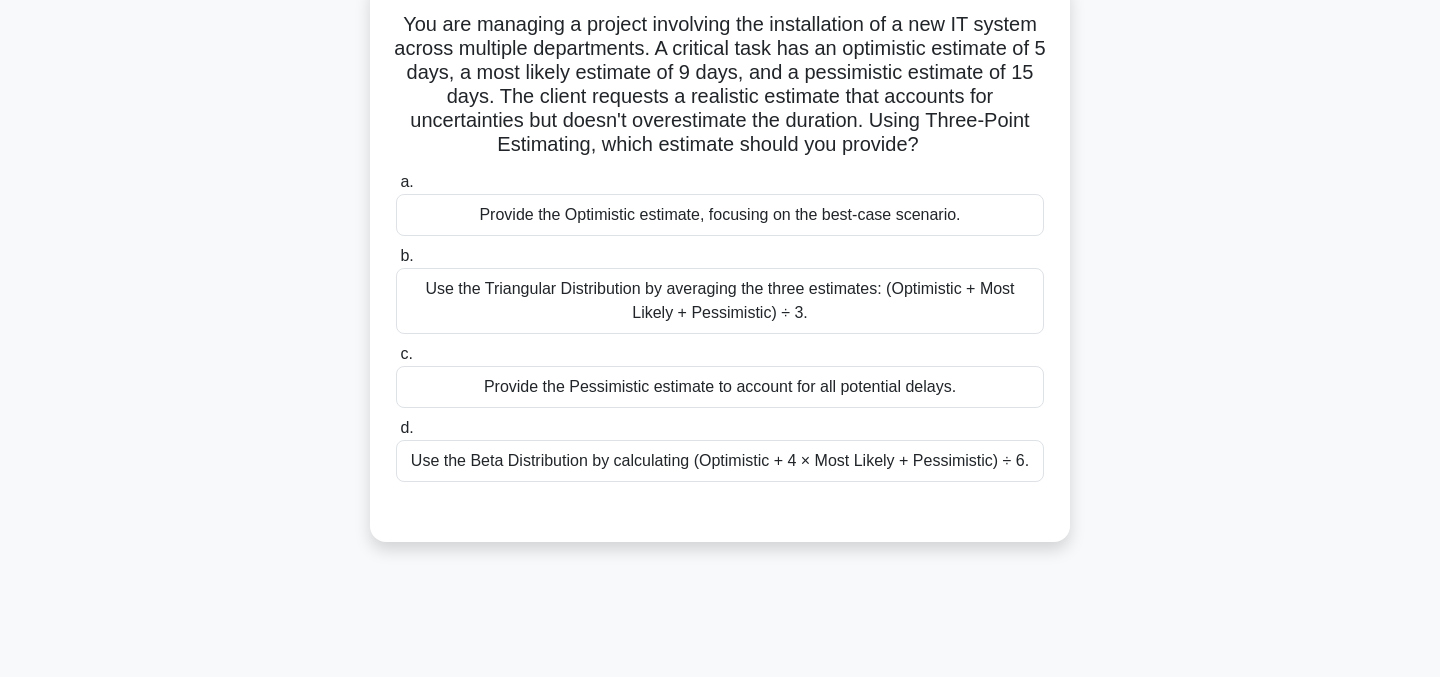 click on "Use the Beta Distribution by calculating (Optimistic + 4 × Most Likely + Pessimistic) ÷ 6." at bounding box center (720, 461) 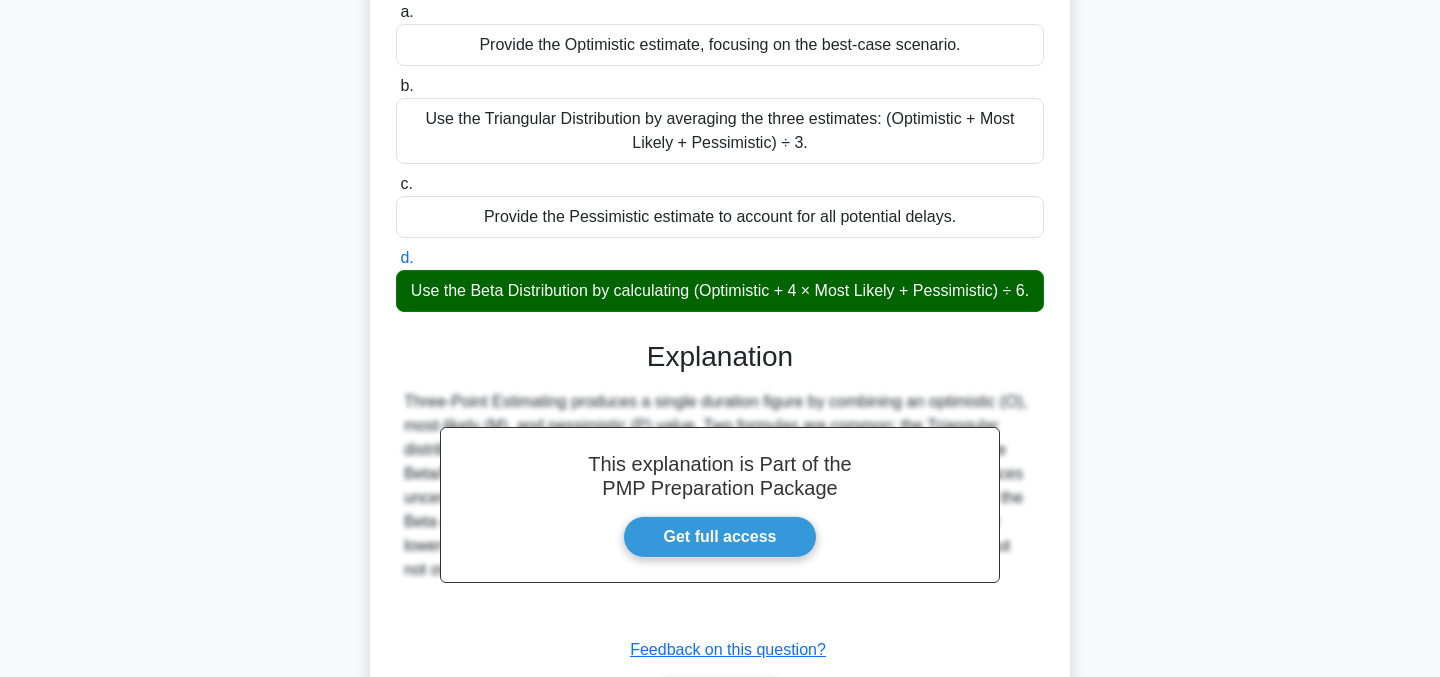scroll, scrollTop: 436, scrollLeft: 0, axis: vertical 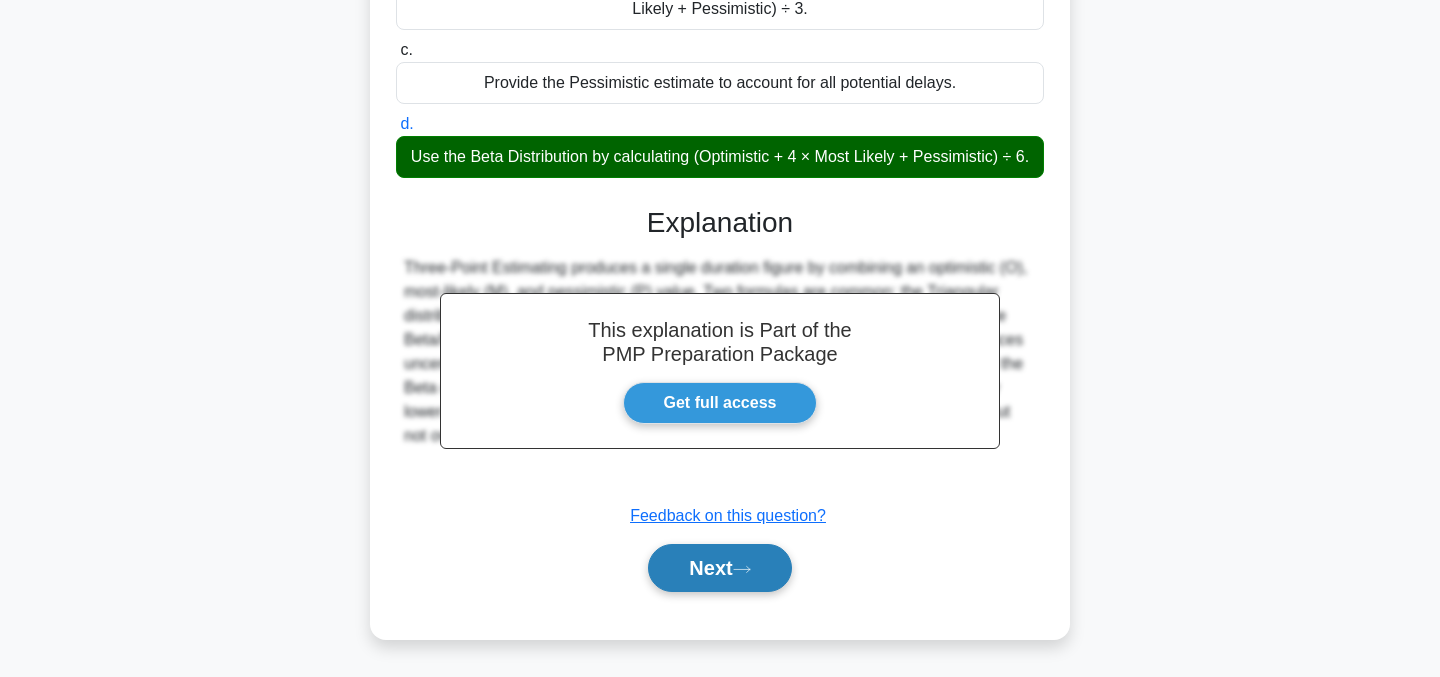 click on "Next" at bounding box center (719, 568) 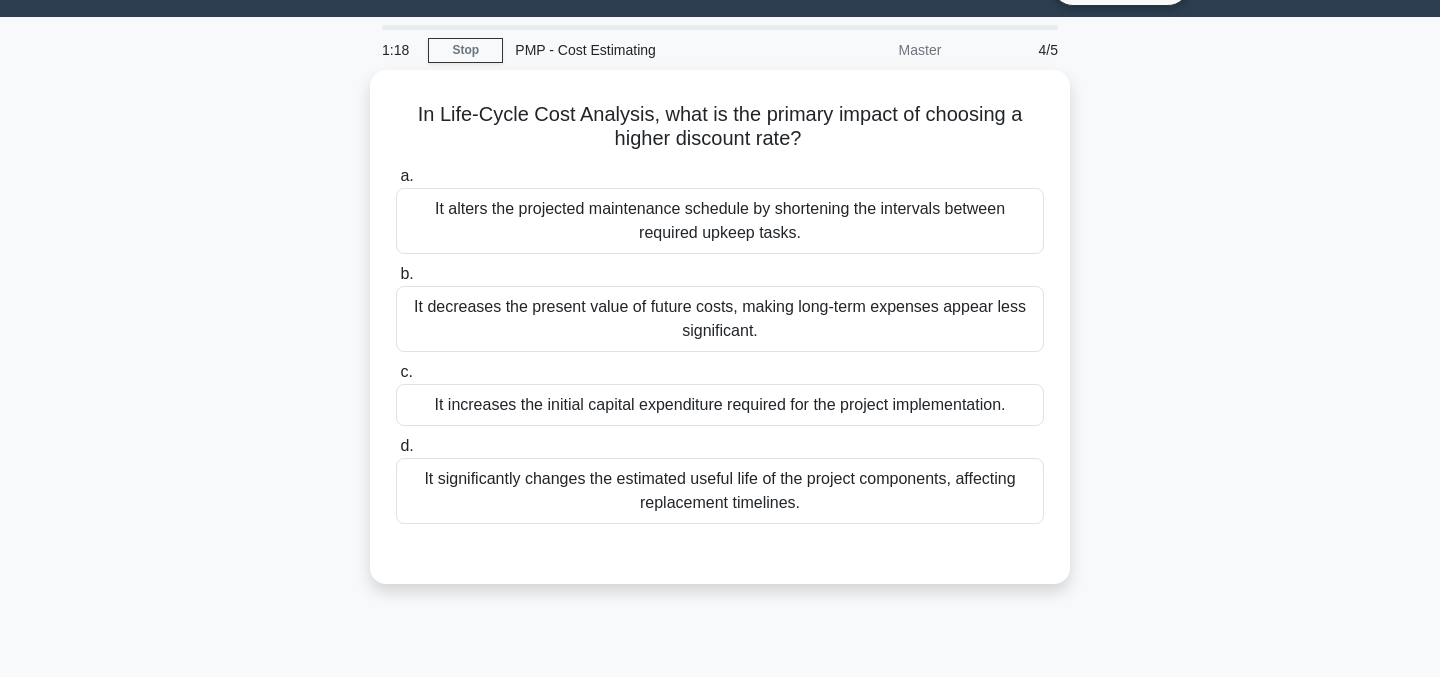 scroll, scrollTop: 46, scrollLeft: 0, axis: vertical 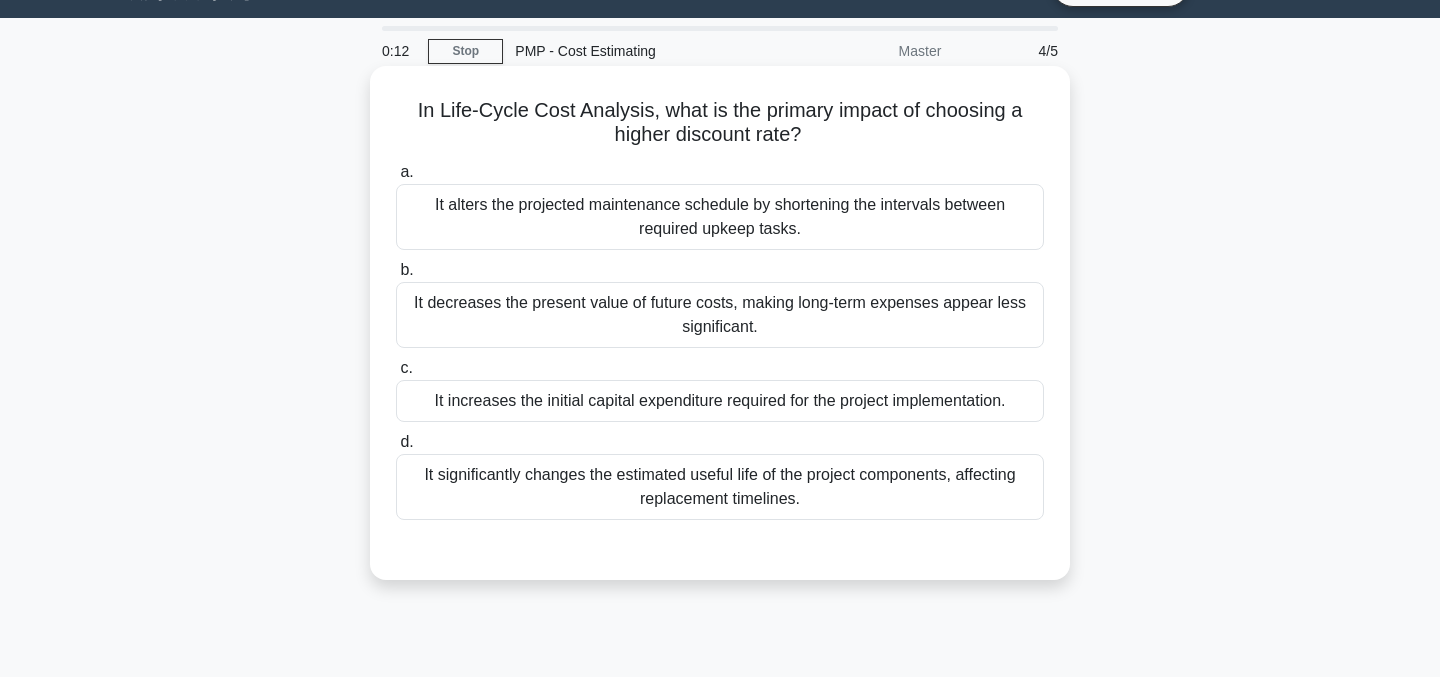click on "It decreases the present value of future costs, making long-term expenses appear less significant." at bounding box center [720, 315] 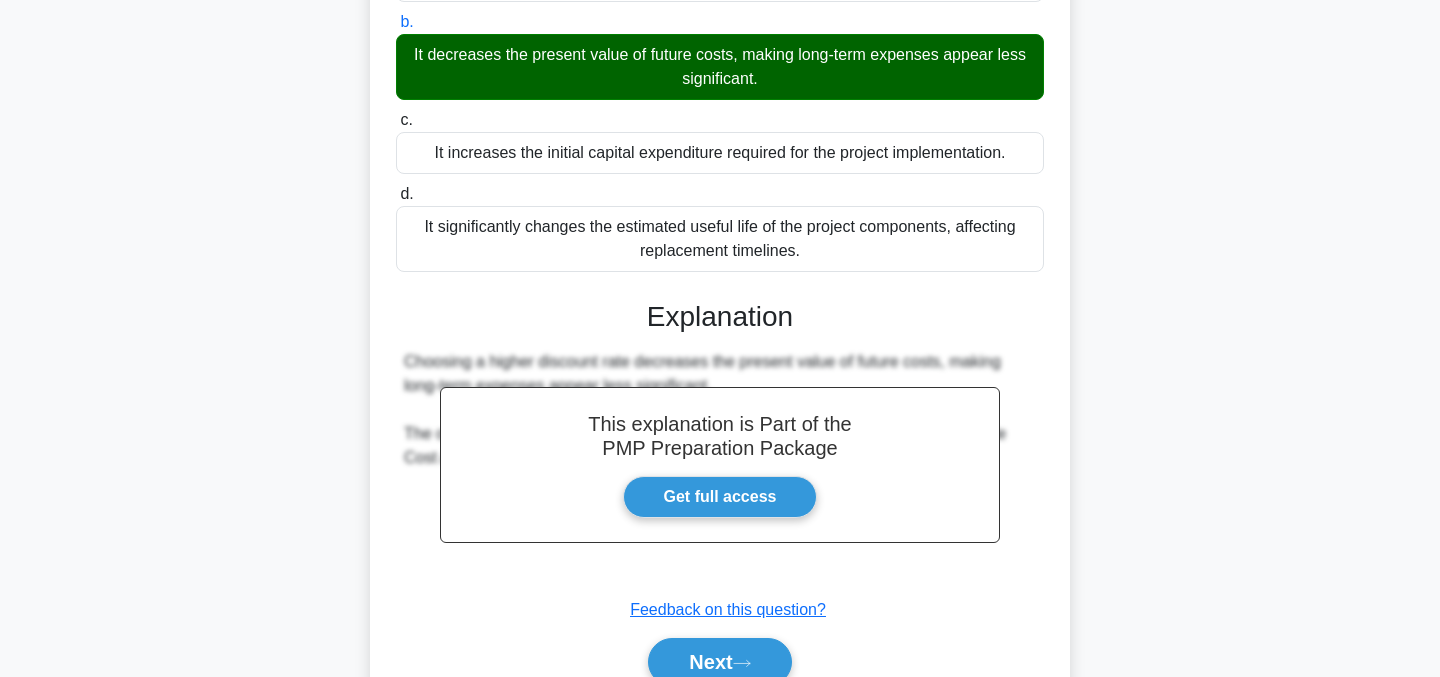scroll, scrollTop: 403, scrollLeft: 0, axis: vertical 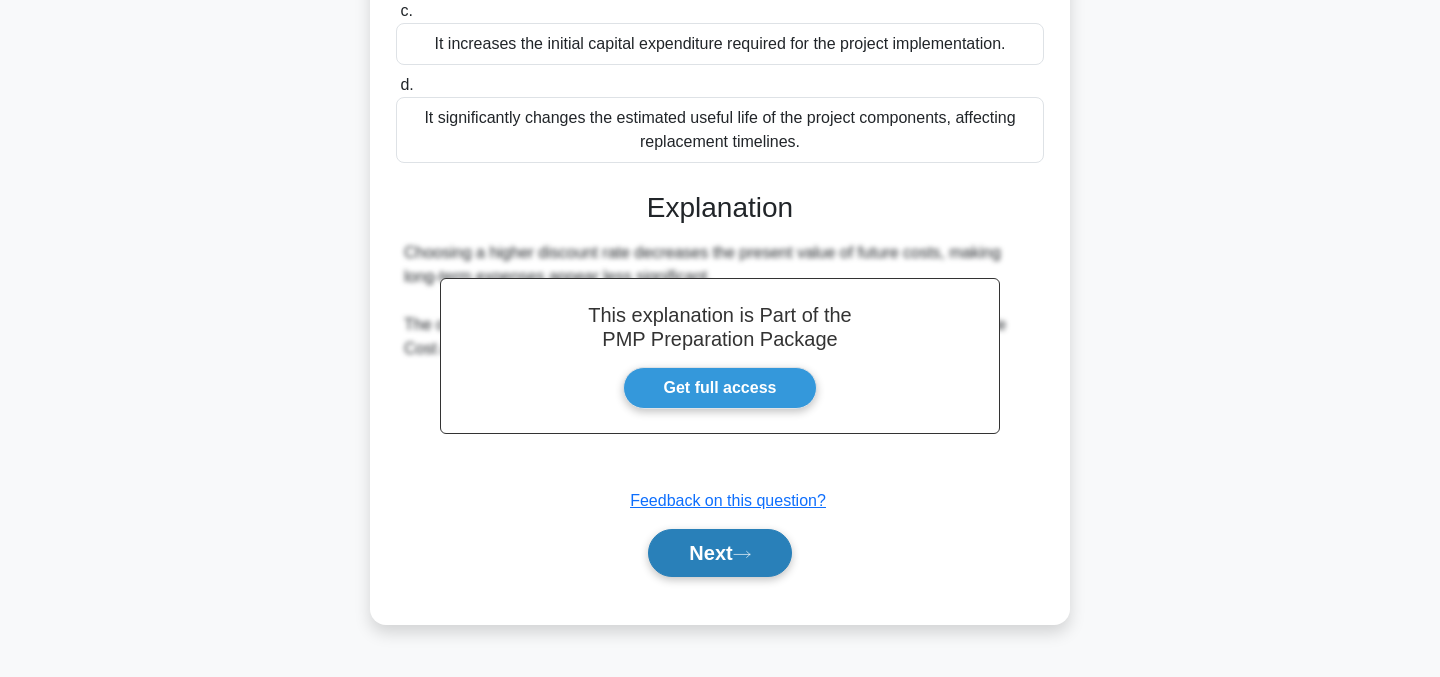 click on "Next" at bounding box center [719, 553] 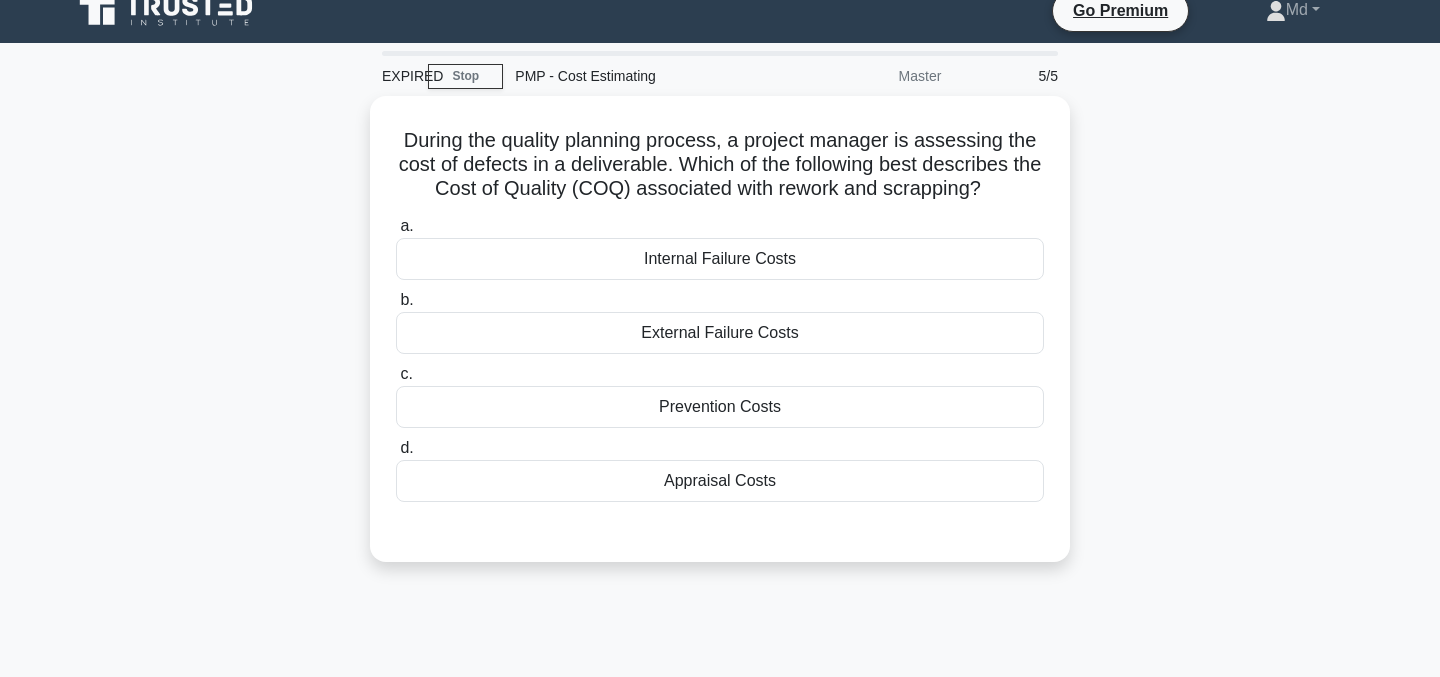scroll, scrollTop: 29, scrollLeft: 0, axis: vertical 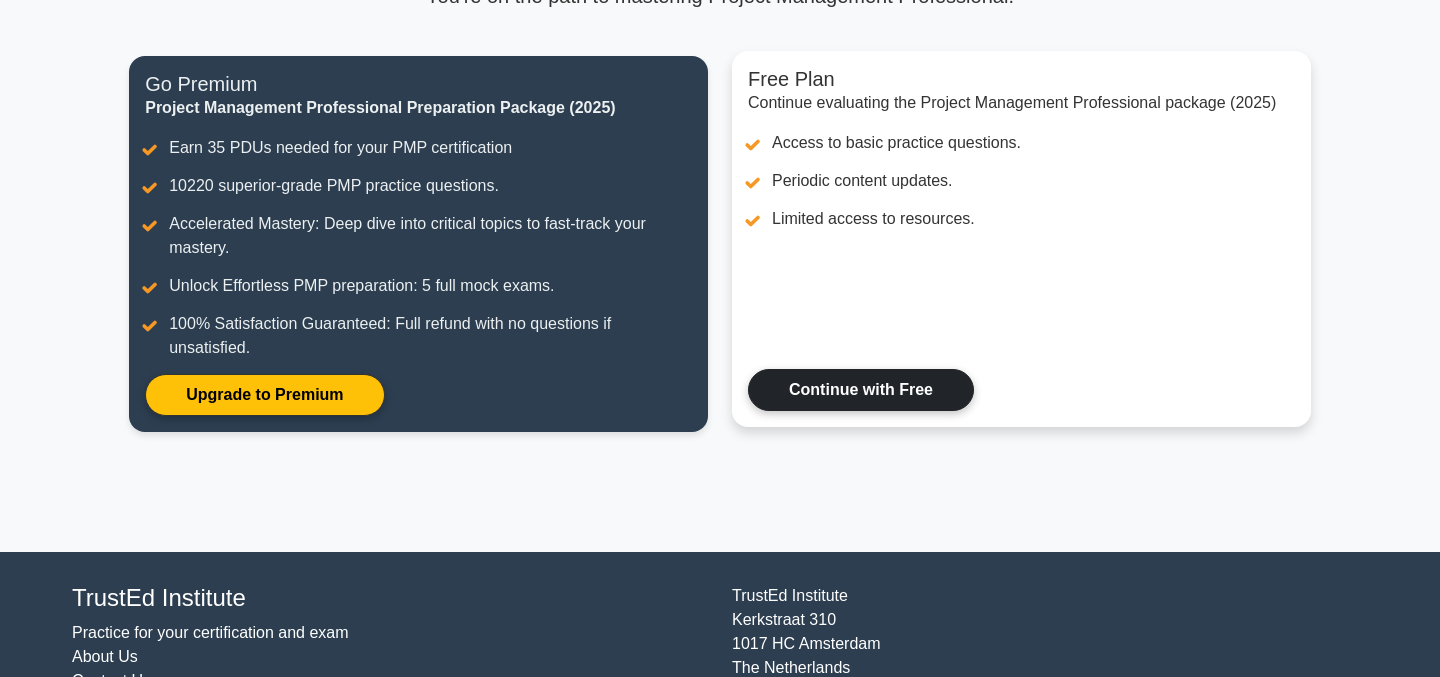 click on "Continue with Free" at bounding box center (861, 390) 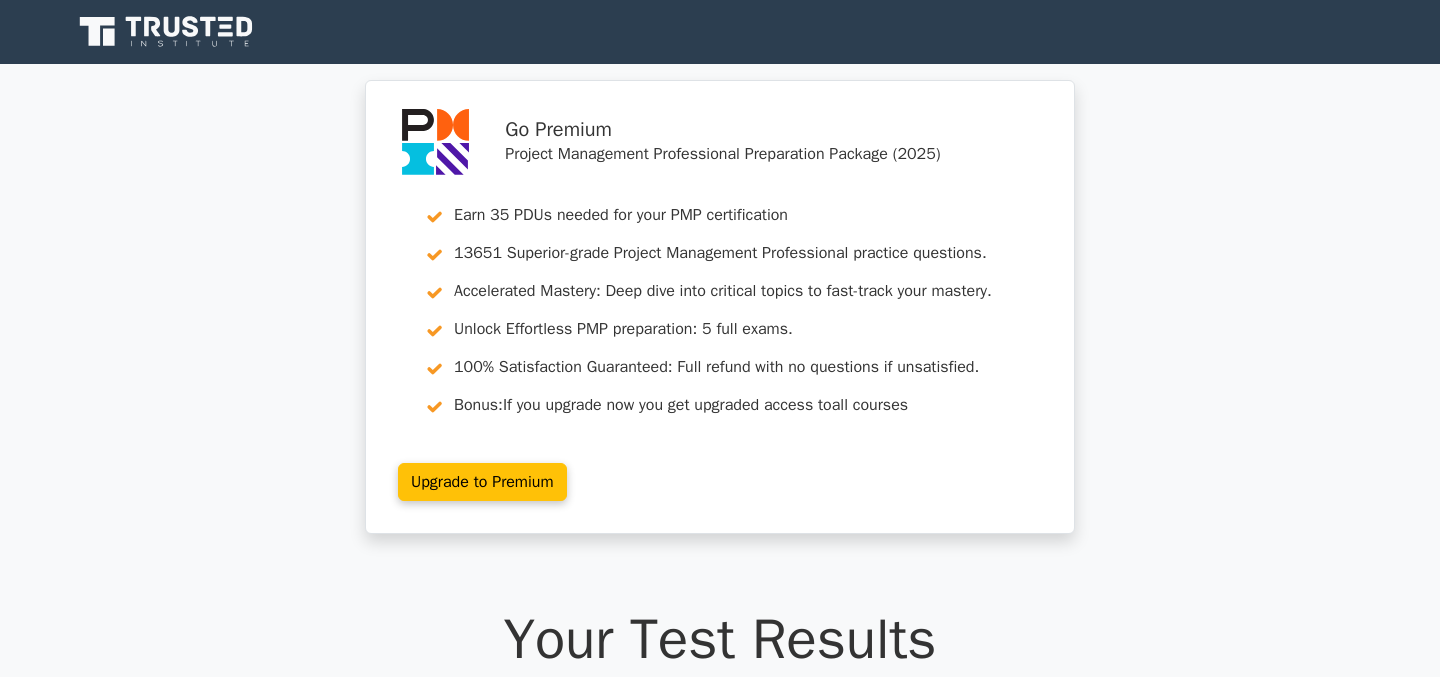 scroll, scrollTop: 0, scrollLeft: 0, axis: both 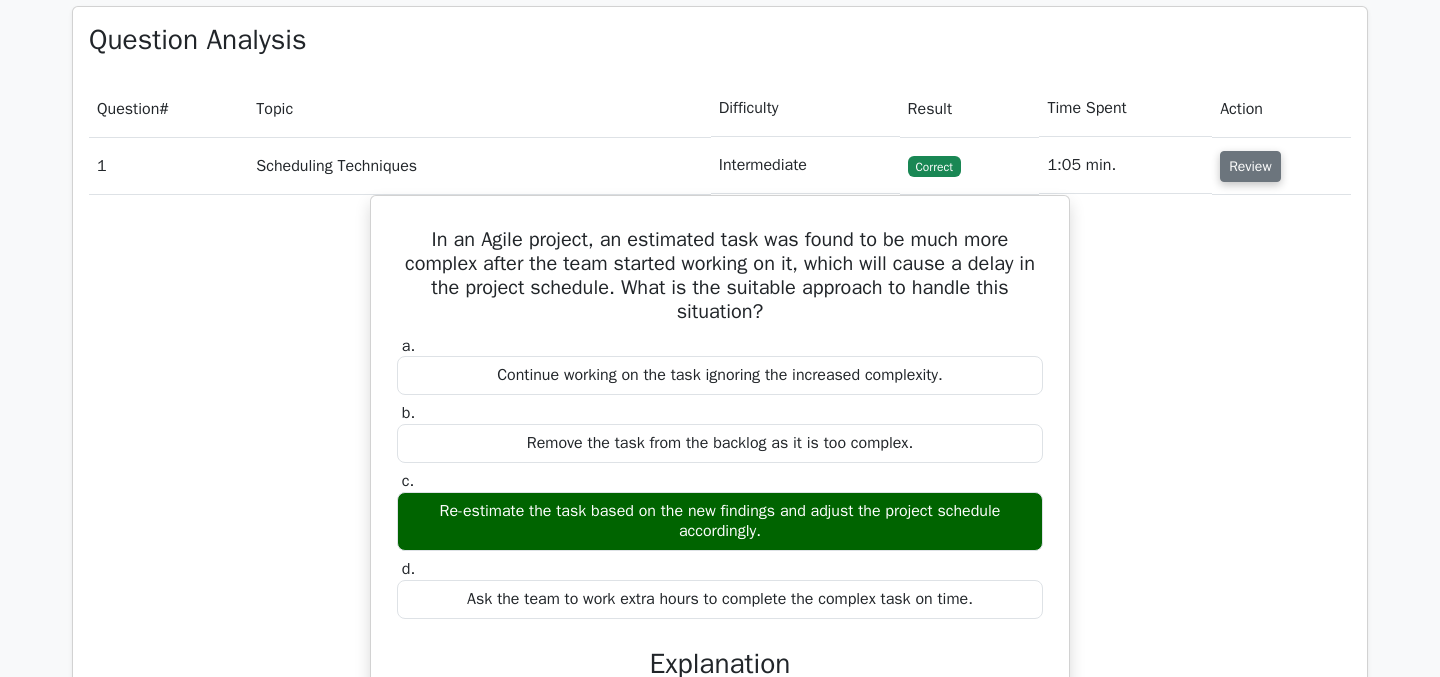 click on "Review" at bounding box center (1250, 166) 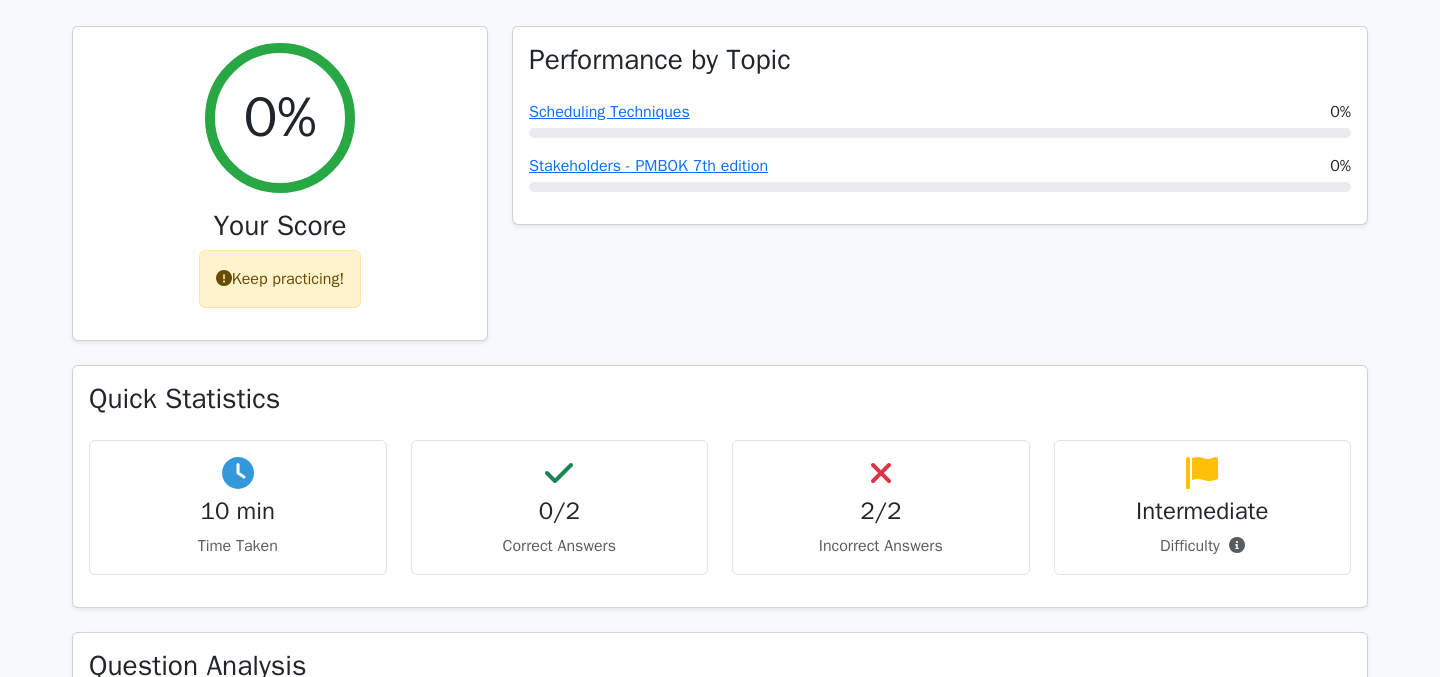 scroll, scrollTop: 743, scrollLeft: 0, axis: vertical 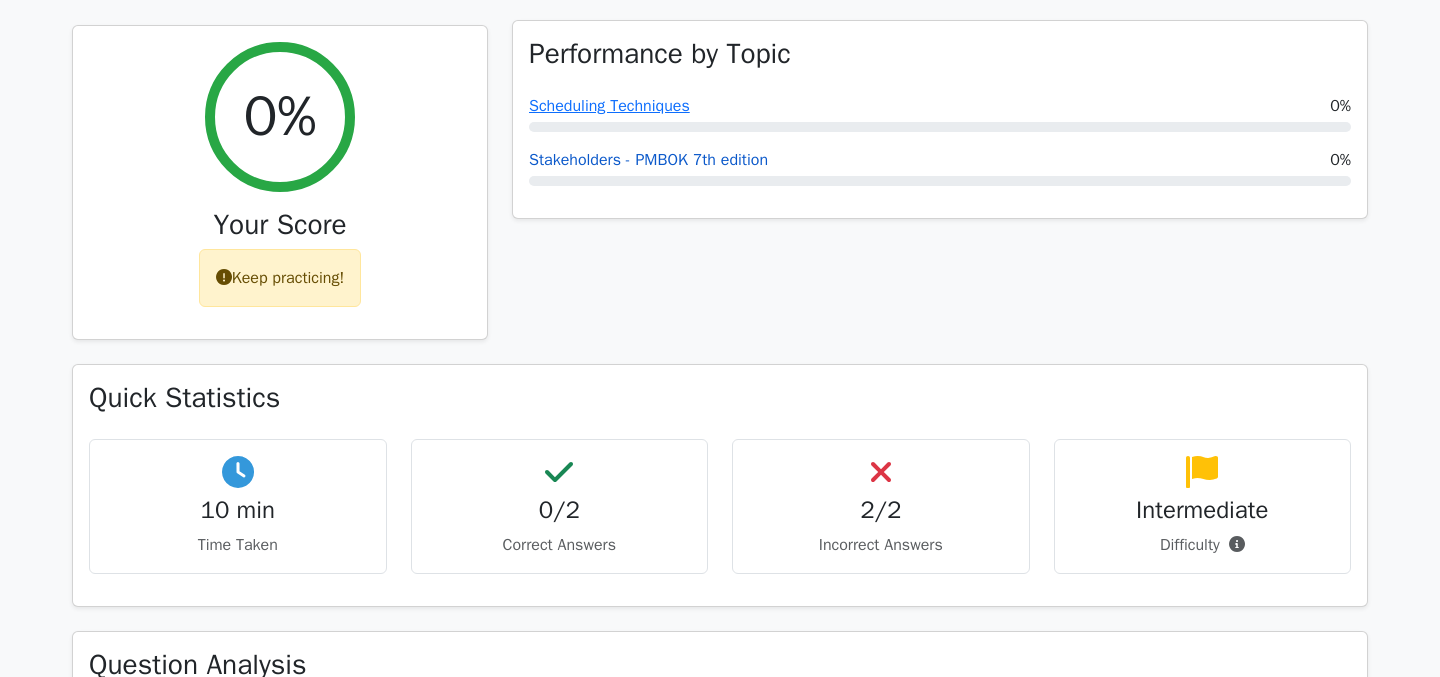 click on "Stakeholders - PMBOK 7th edition" at bounding box center [648, 160] 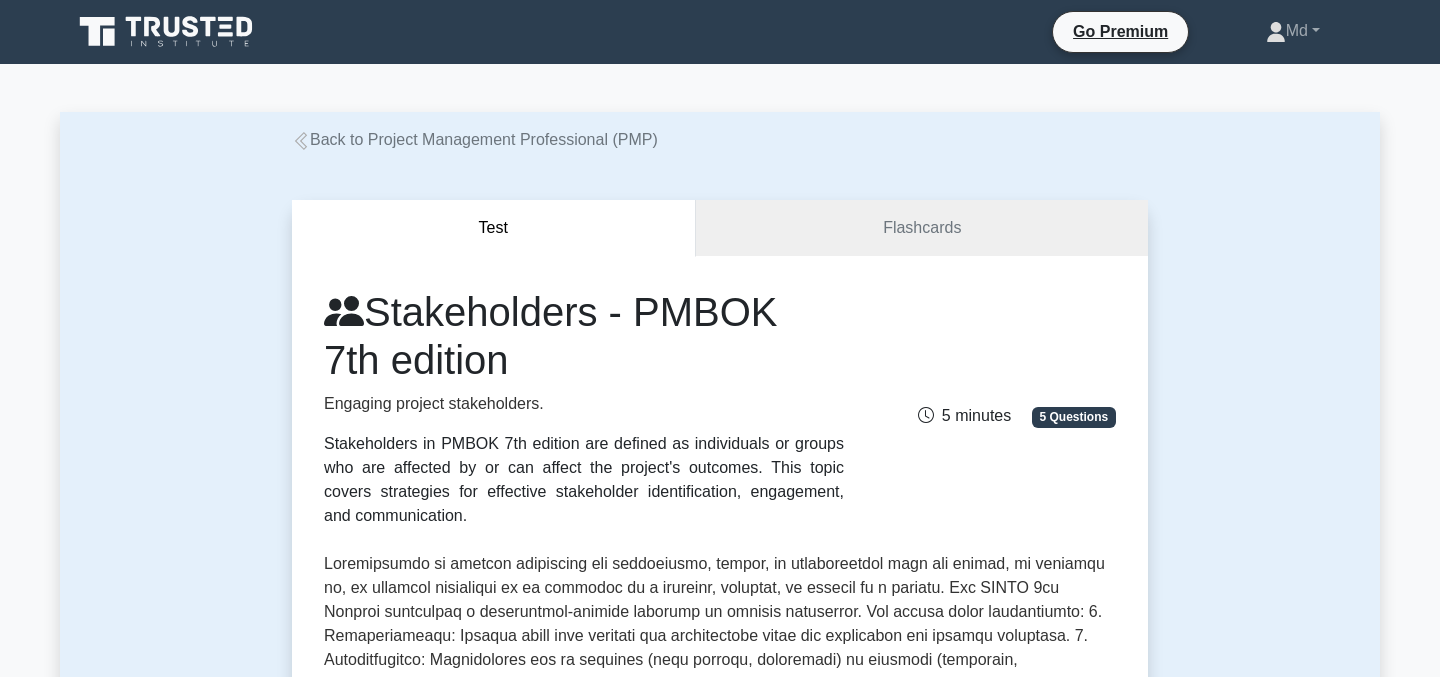 scroll, scrollTop: 0, scrollLeft: 0, axis: both 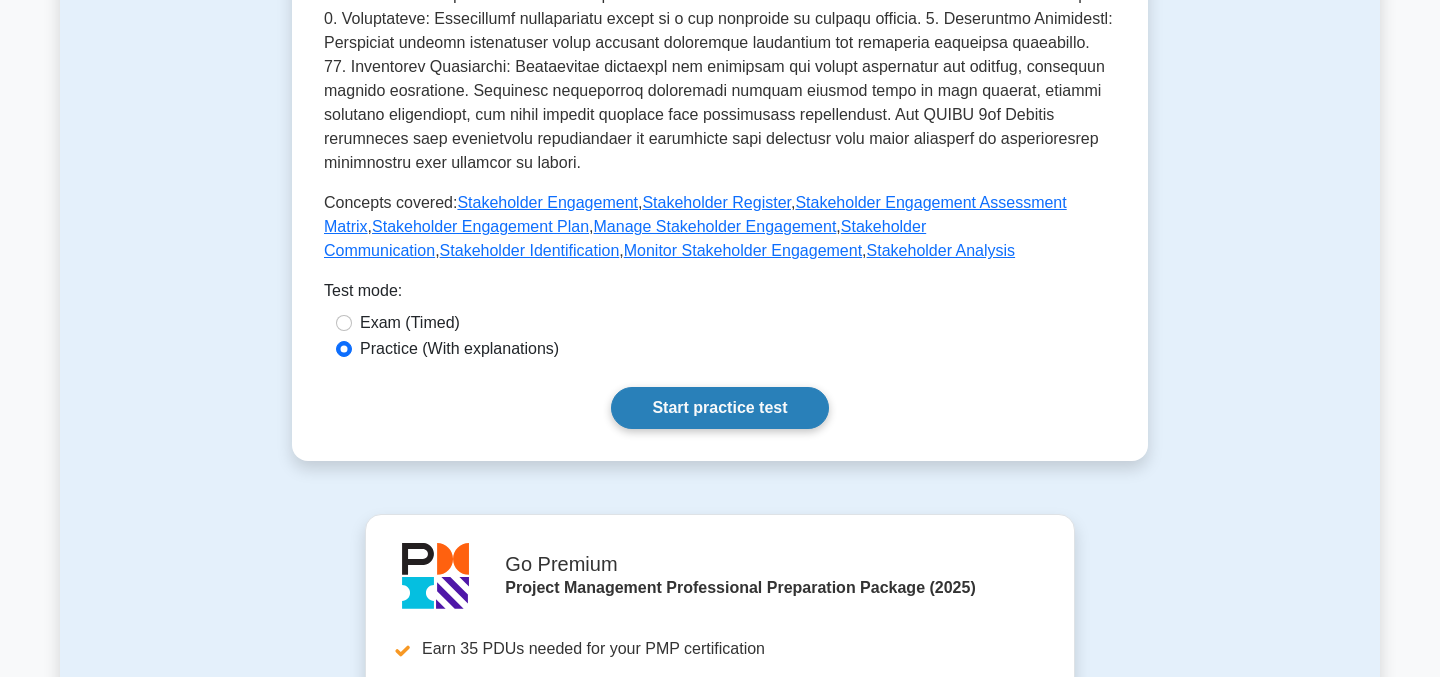 click on "Start practice test" at bounding box center (719, 408) 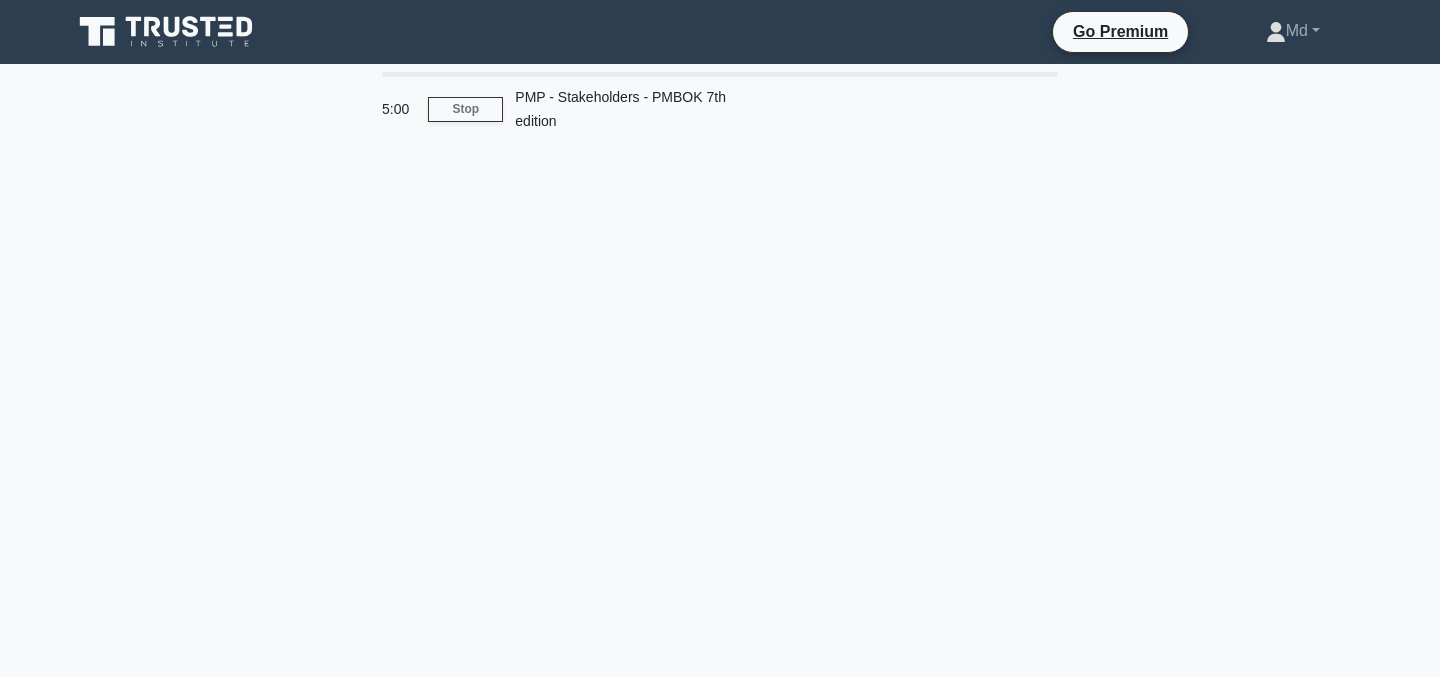 scroll, scrollTop: 0, scrollLeft: 0, axis: both 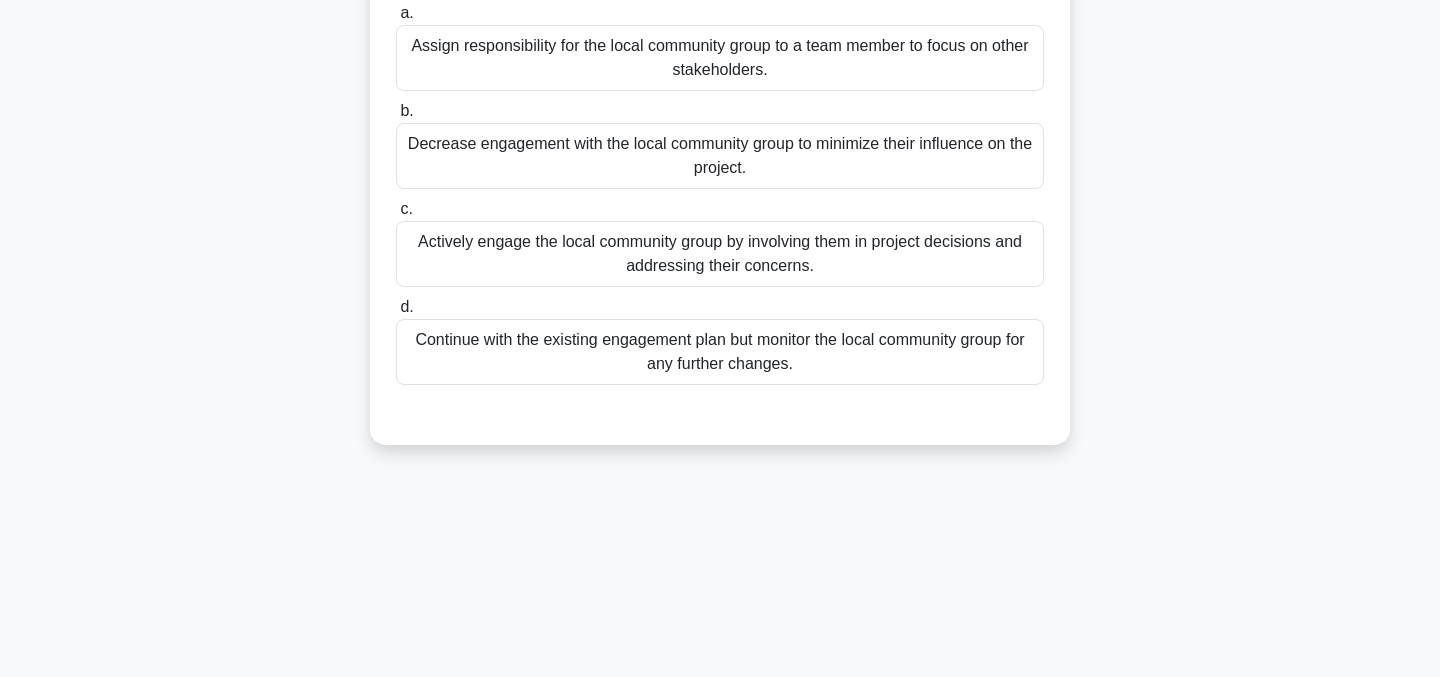 click on "Actively engage the local community group by involving them in project decisions and addressing their concerns." at bounding box center (720, 254) 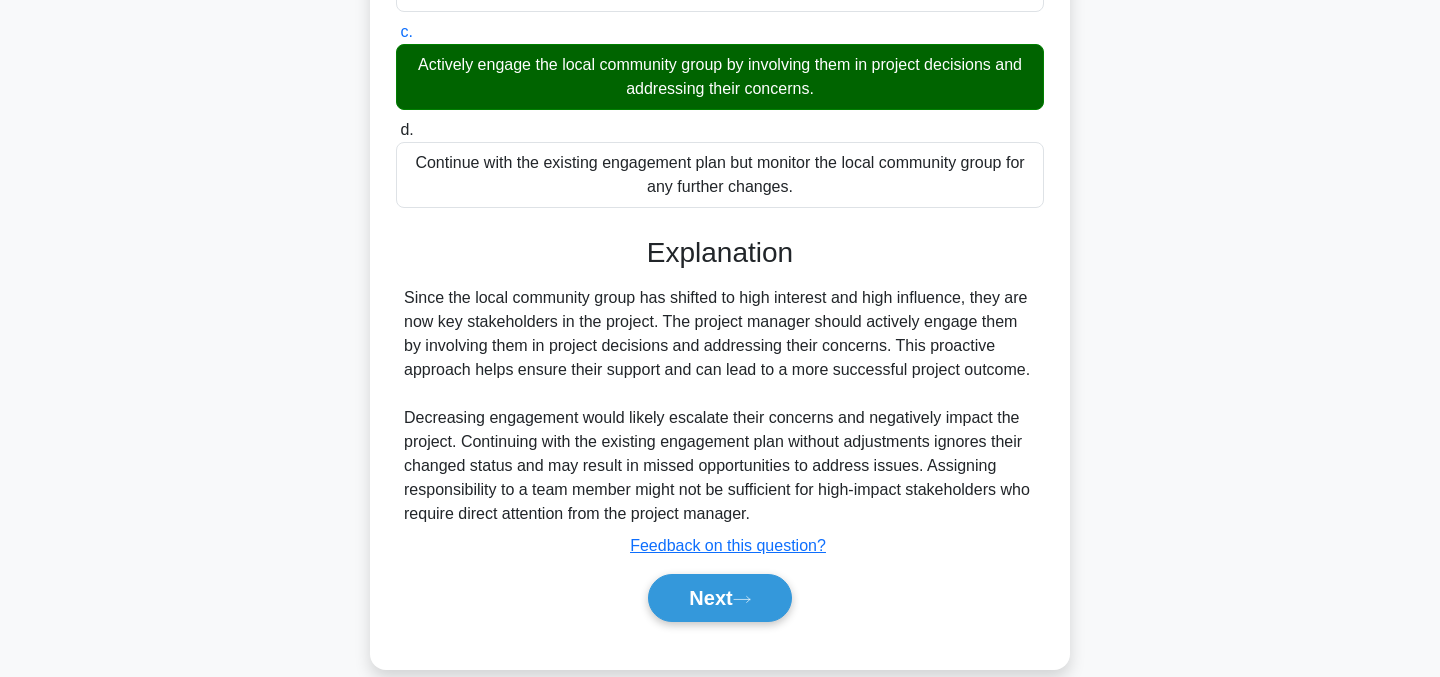 scroll, scrollTop: 508, scrollLeft: 0, axis: vertical 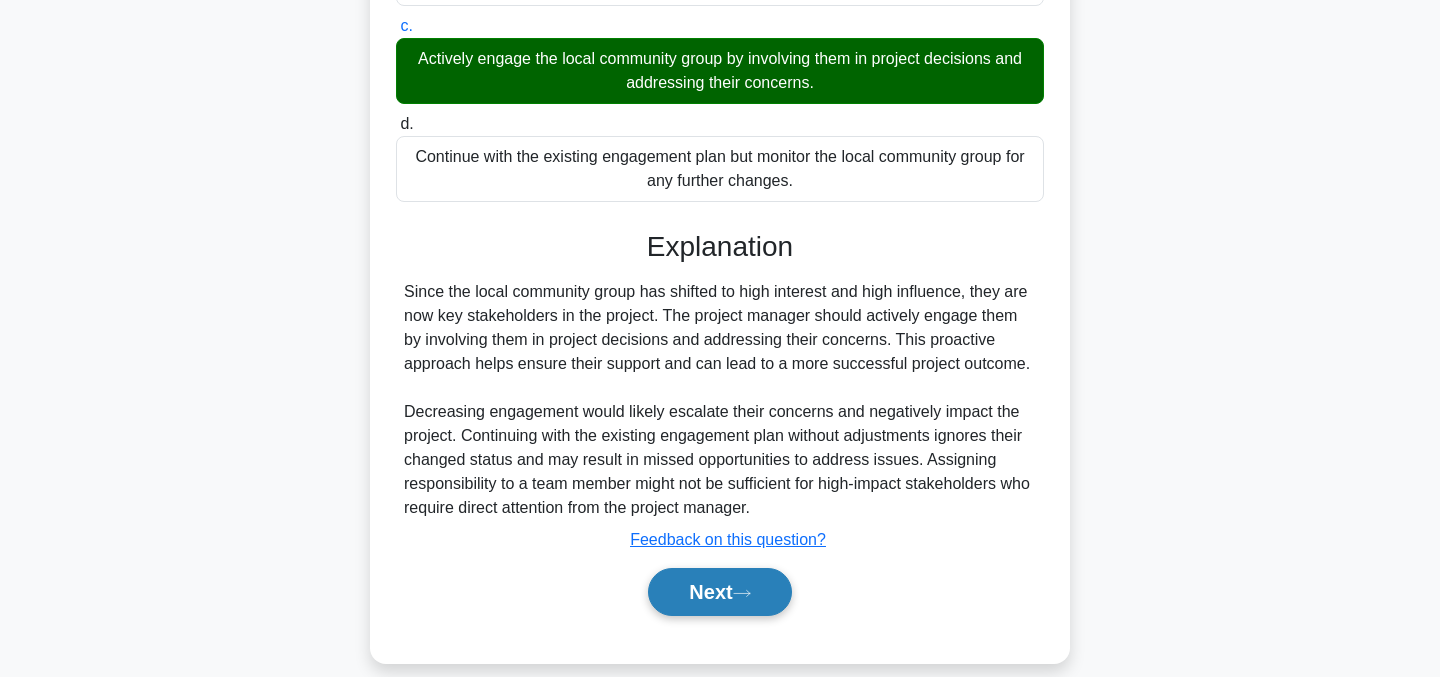 click on "Next" at bounding box center (719, 592) 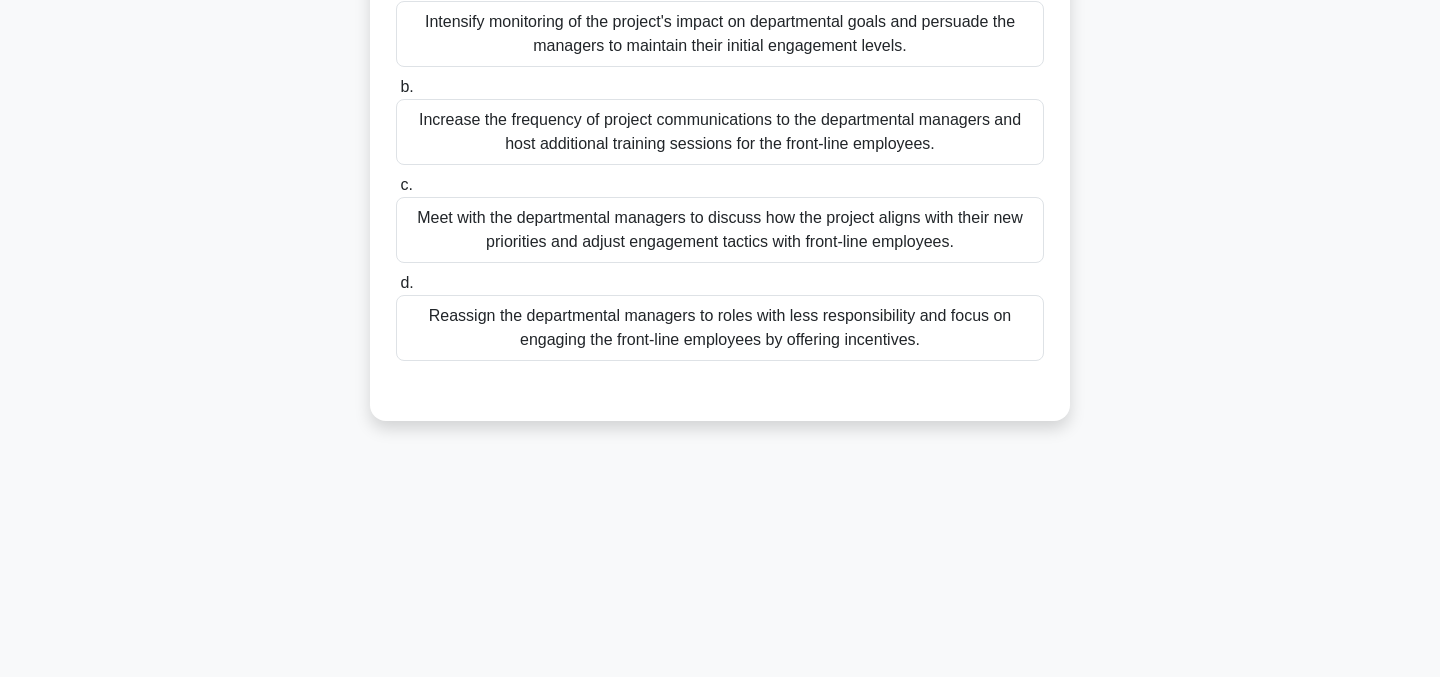 scroll, scrollTop: 391, scrollLeft: 0, axis: vertical 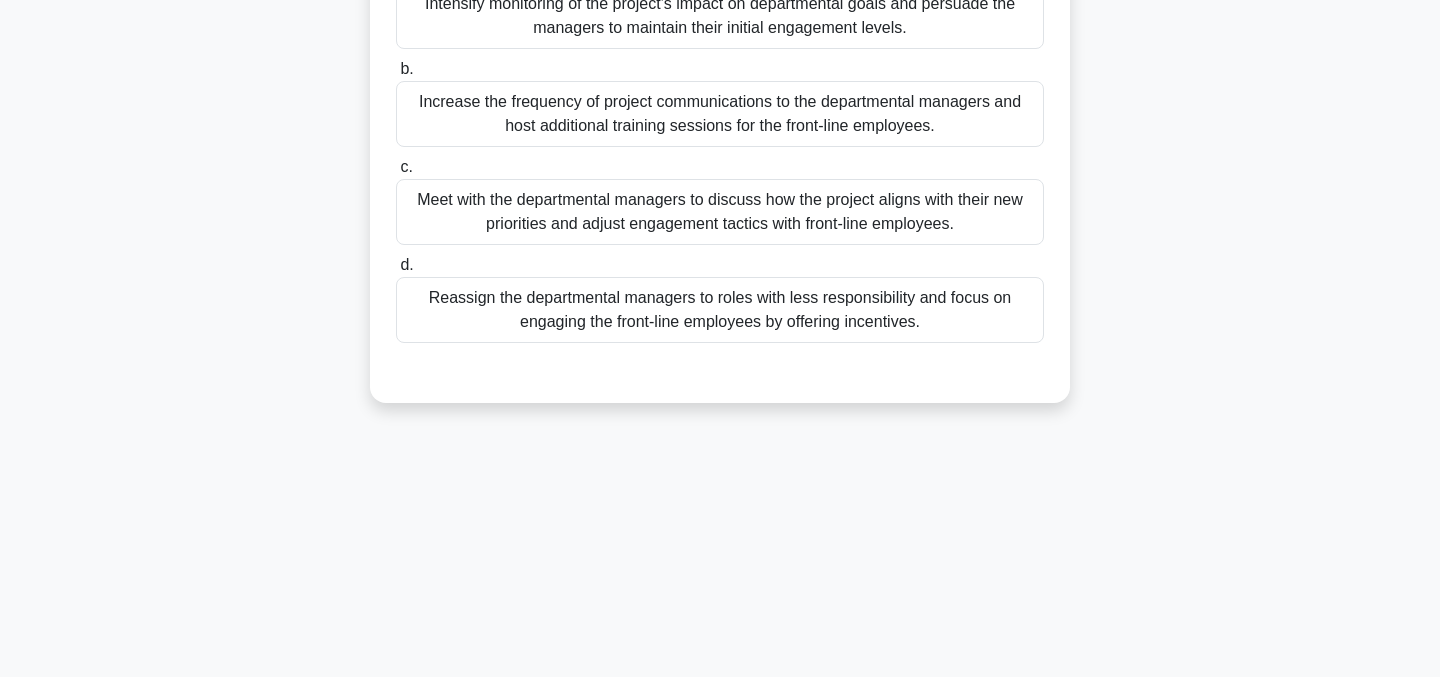 click on "Meet with the departmental managers to discuss how the project aligns with their new priorities and adjust engagement tactics with front-line employees." at bounding box center (720, 212) 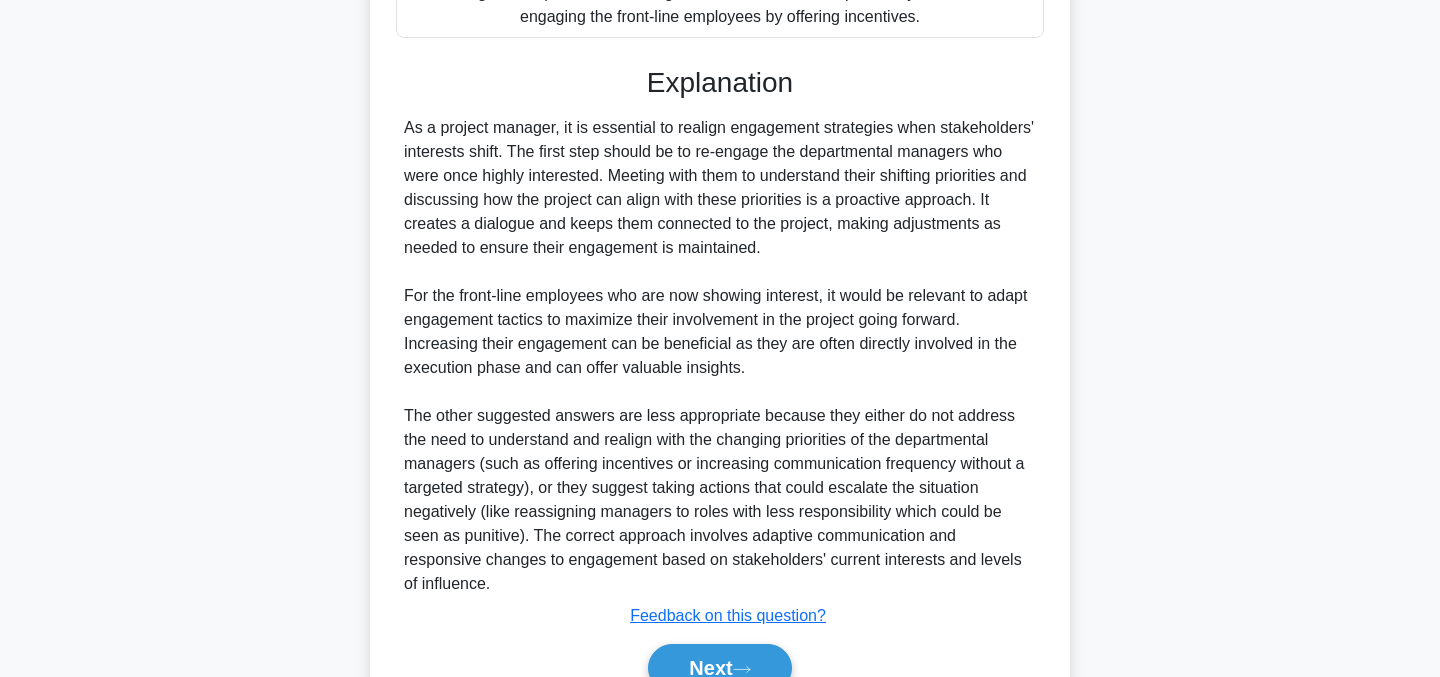 scroll, scrollTop: 748, scrollLeft: 0, axis: vertical 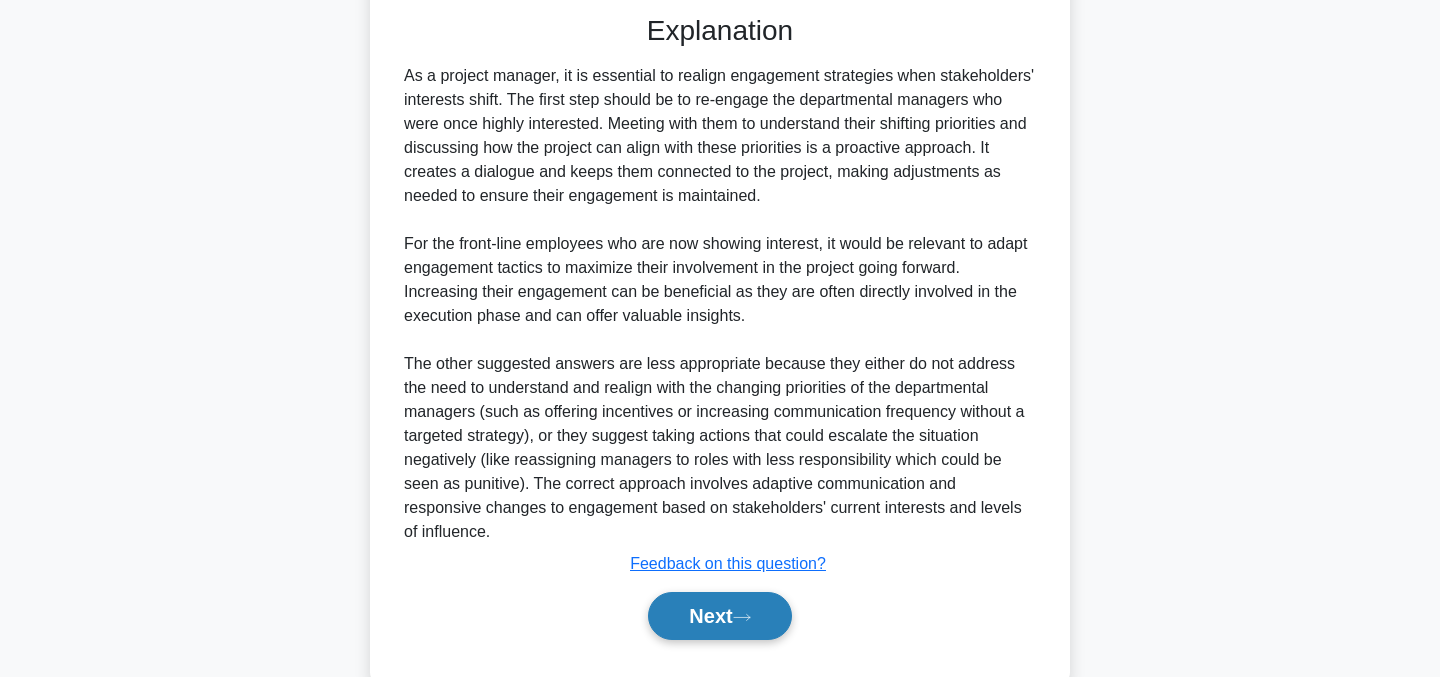 click on "Next" at bounding box center [719, 616] 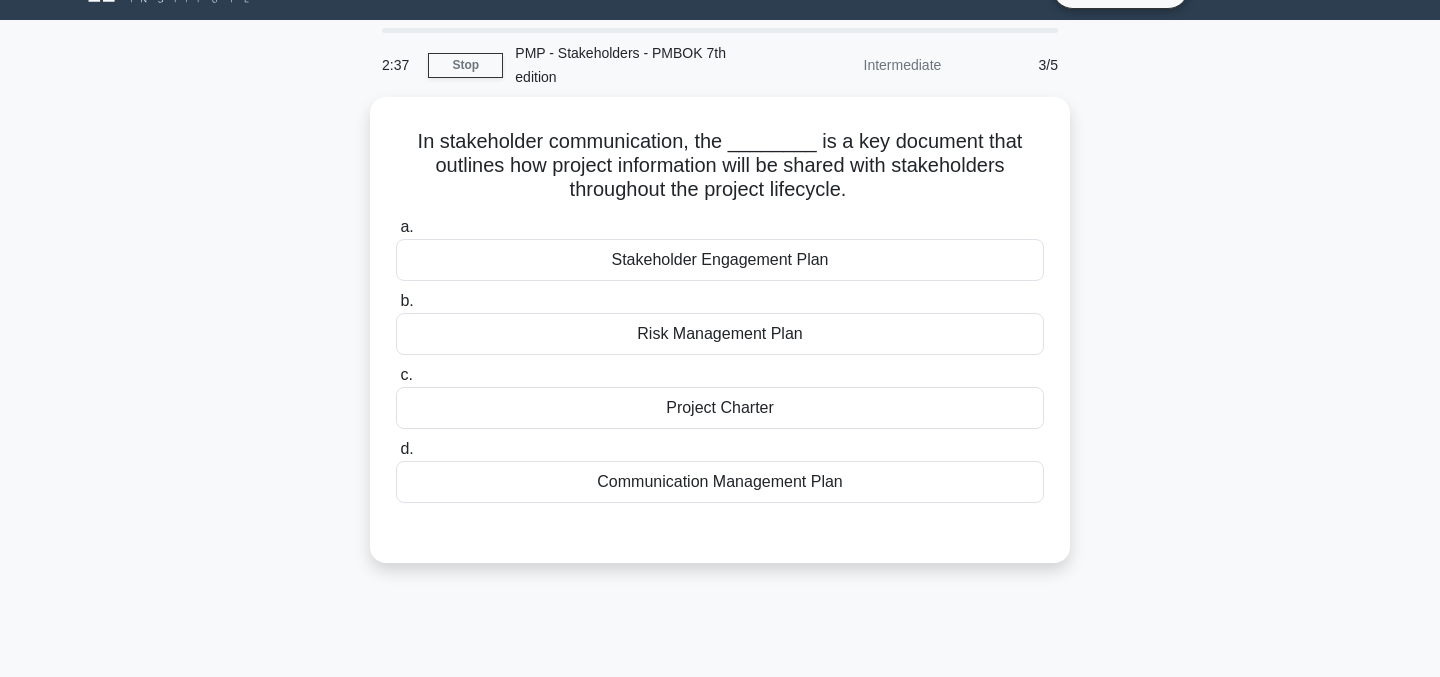 scroll, scrollTop: 52, scrollLeft: 0, axis: vertical 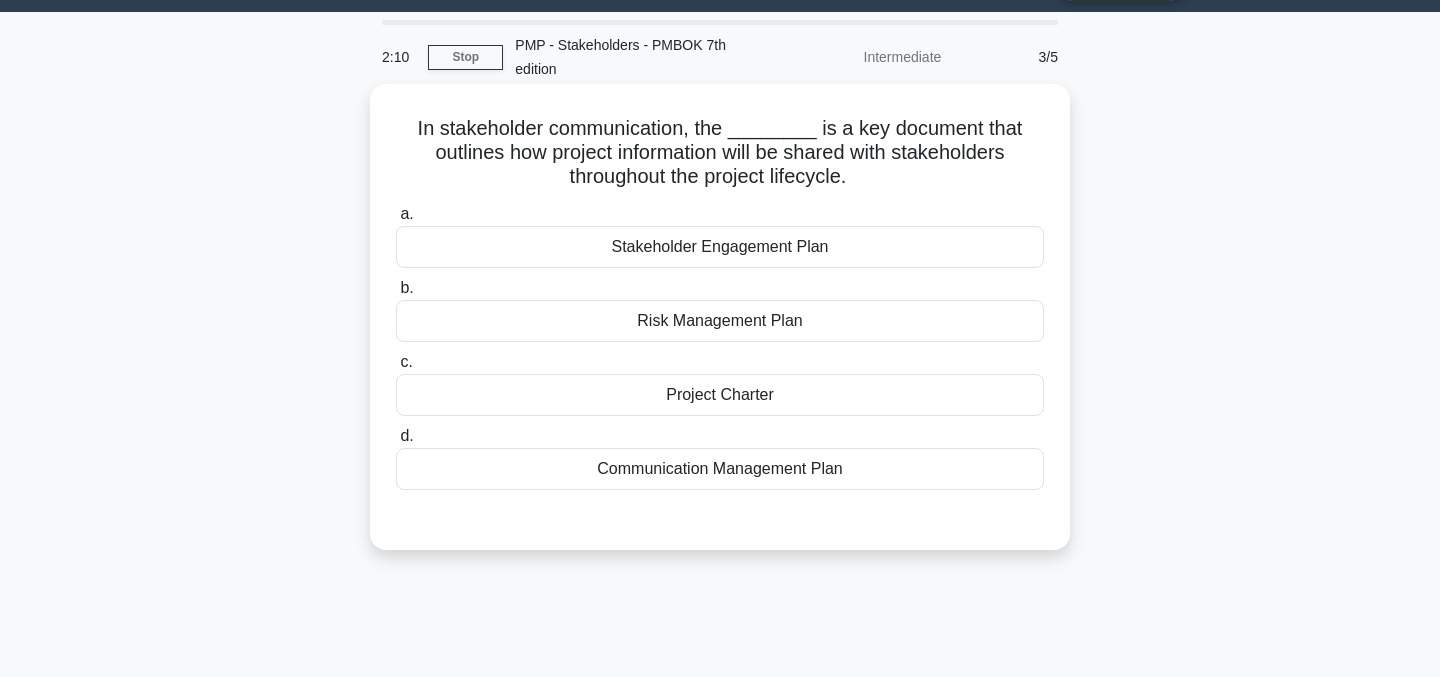 click on "Stakeholder Engagement Plan" at bounding box center [720, 247] 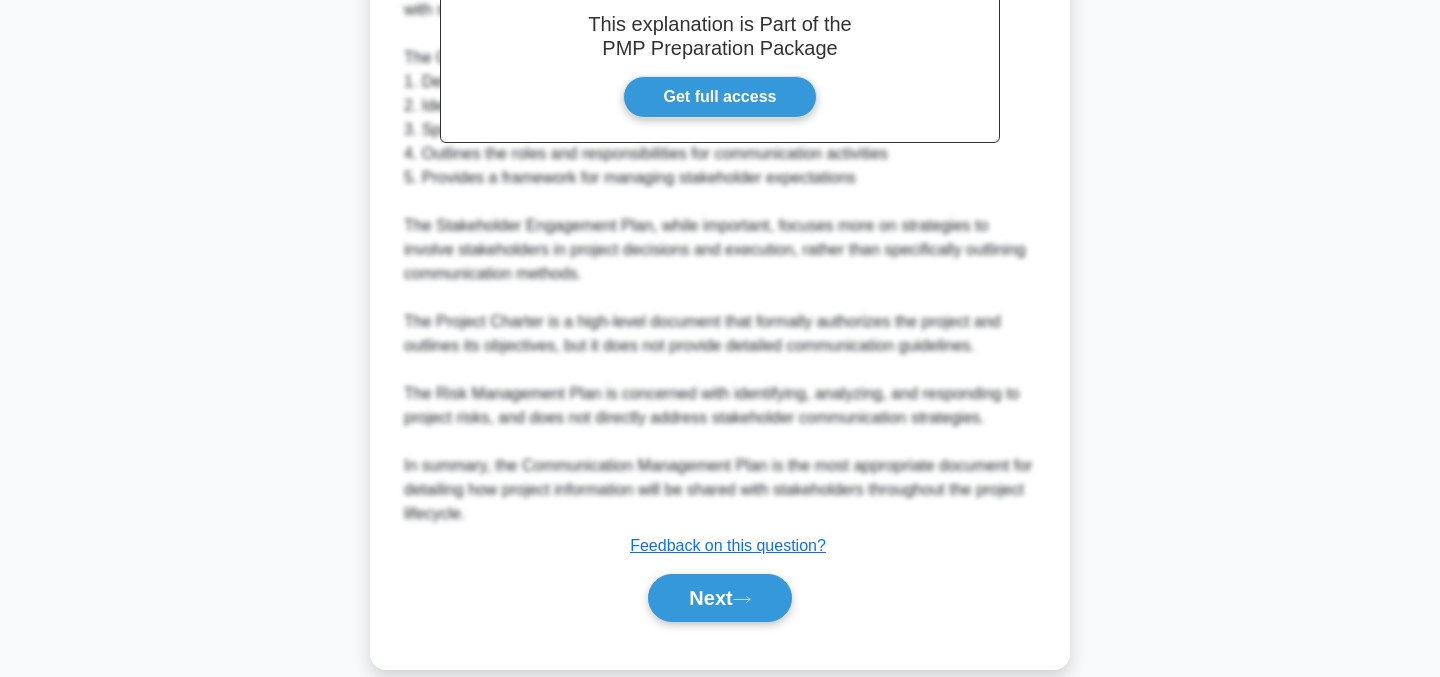 scroll, scrollTop: 678, scrollLeft: 0, axis: vertical 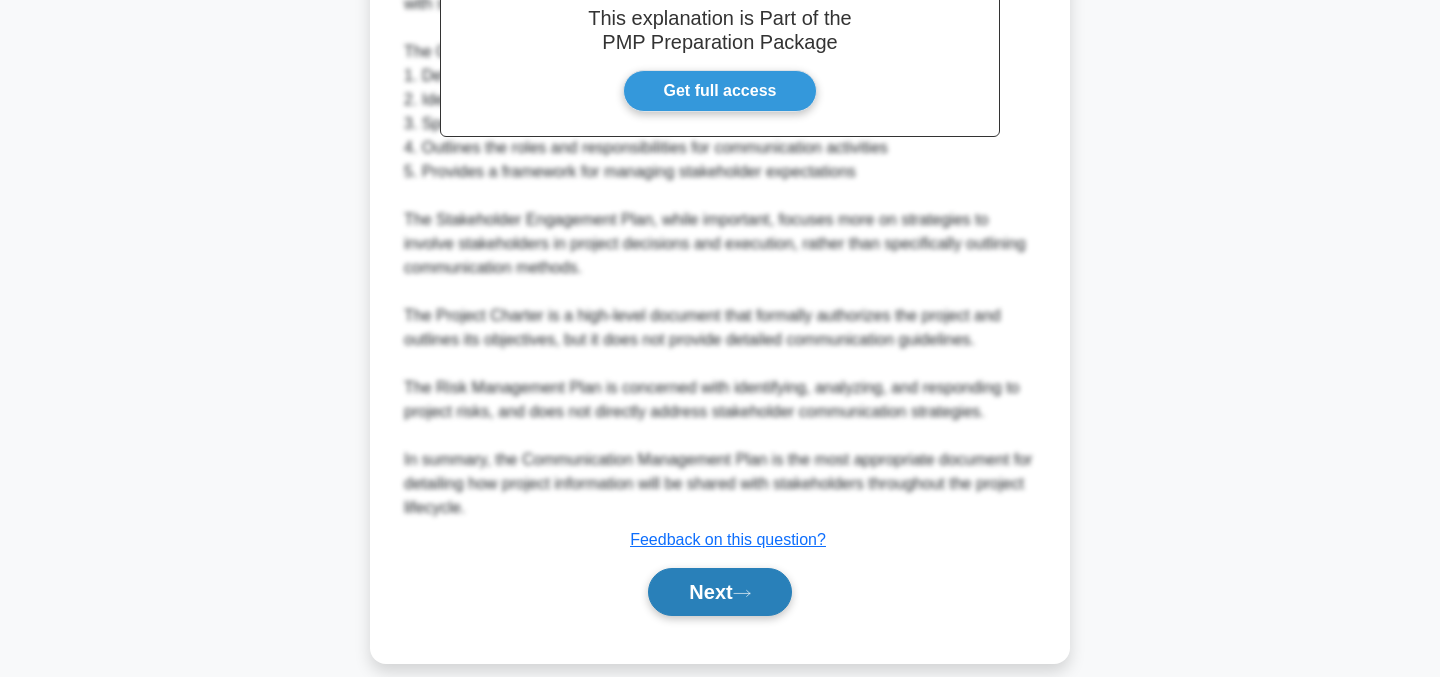click on "Next" at bounding box center (719, 592) 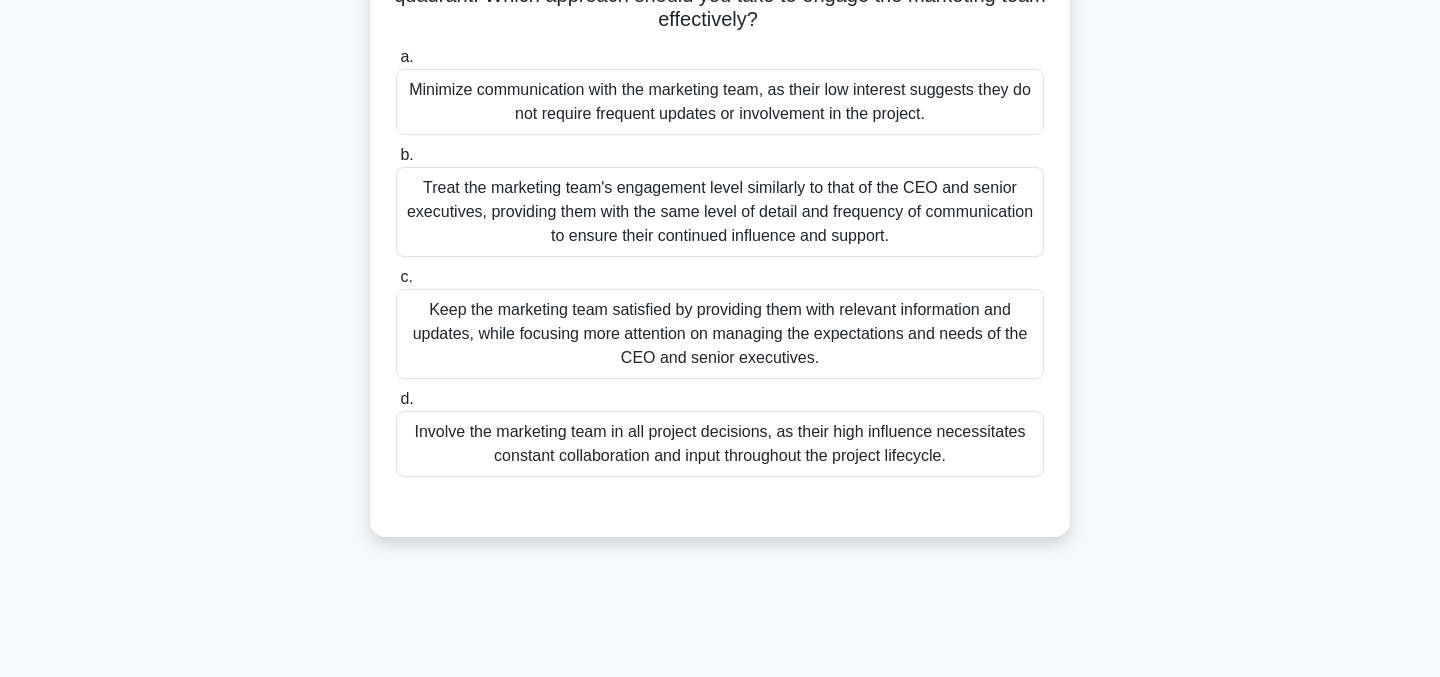 scroll, scrollTop: 350, scrollLeft: 0, axis: vertical 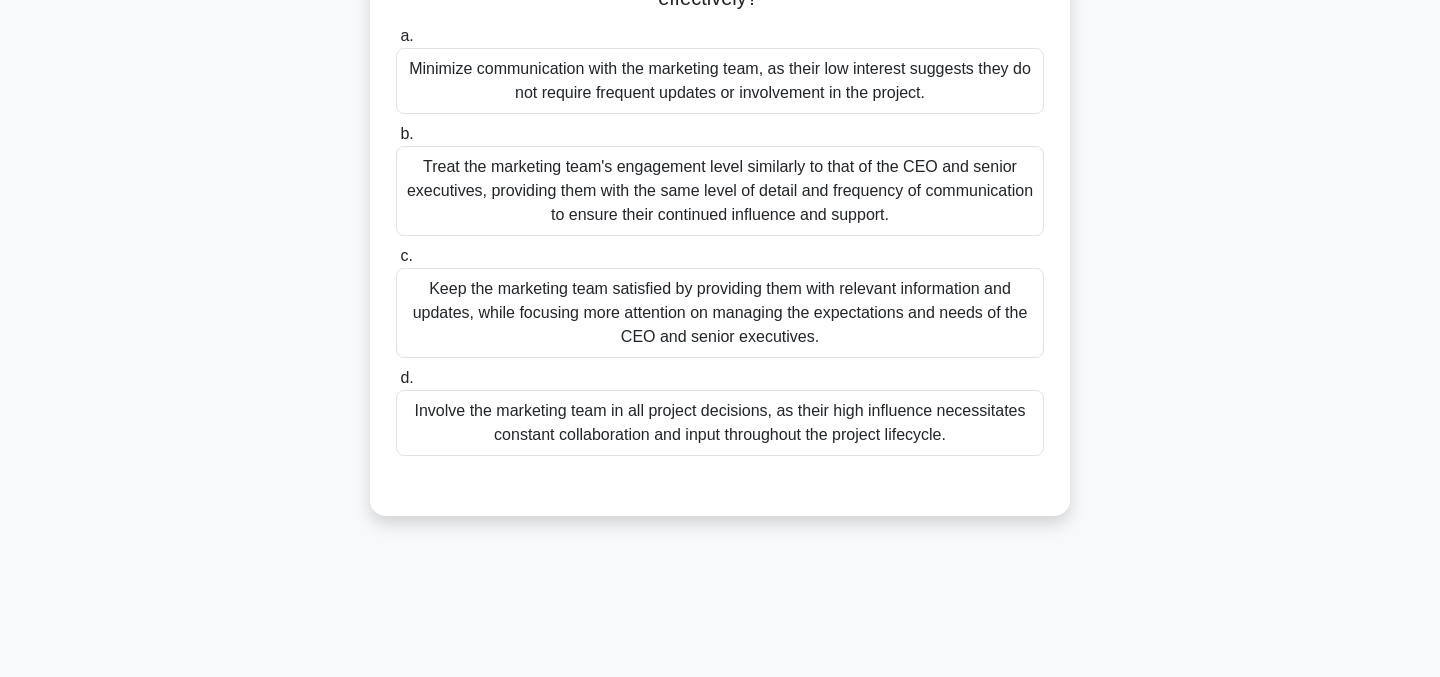 click on "Involve the marketing team in all project decisions, as their high influence necessitates constant collaboration and input throughout the project lifecycle." at bounding box center (720, 423) 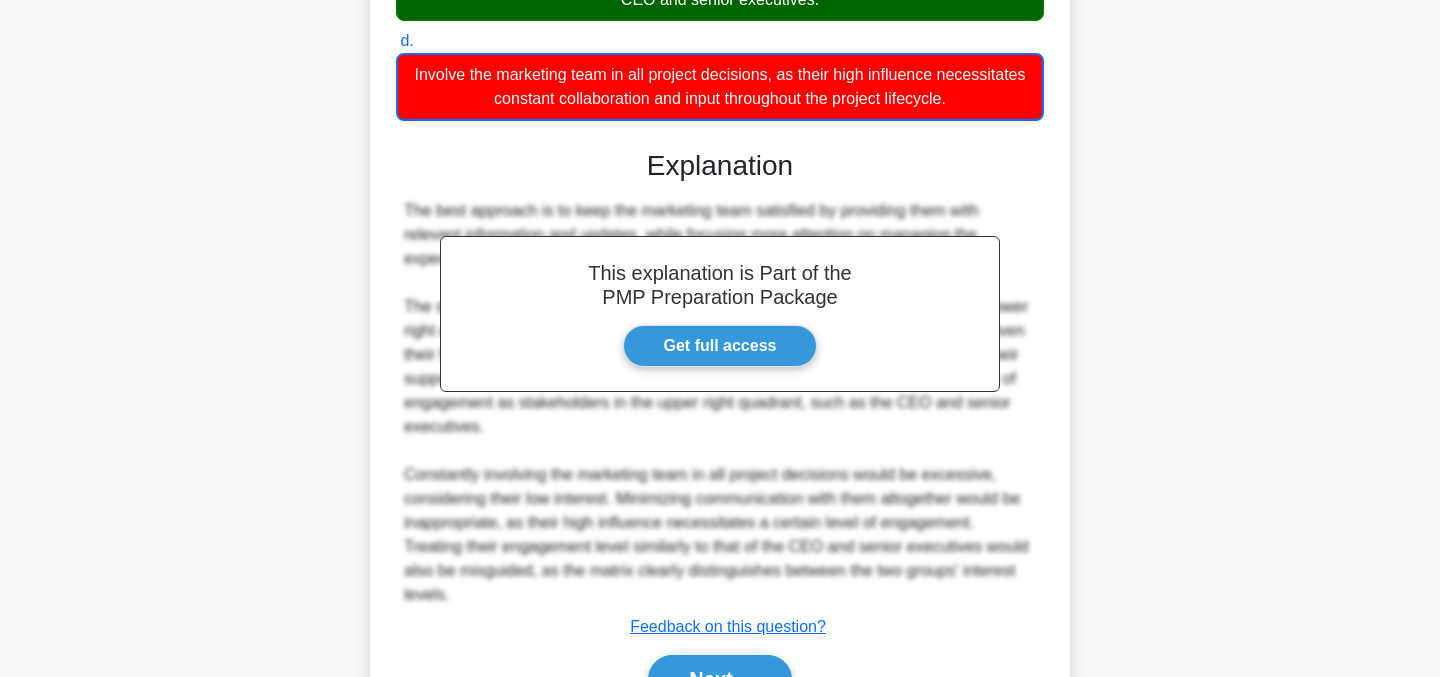 scroll, scrollTop: 774, scrollLeft: 0, axis: vertical 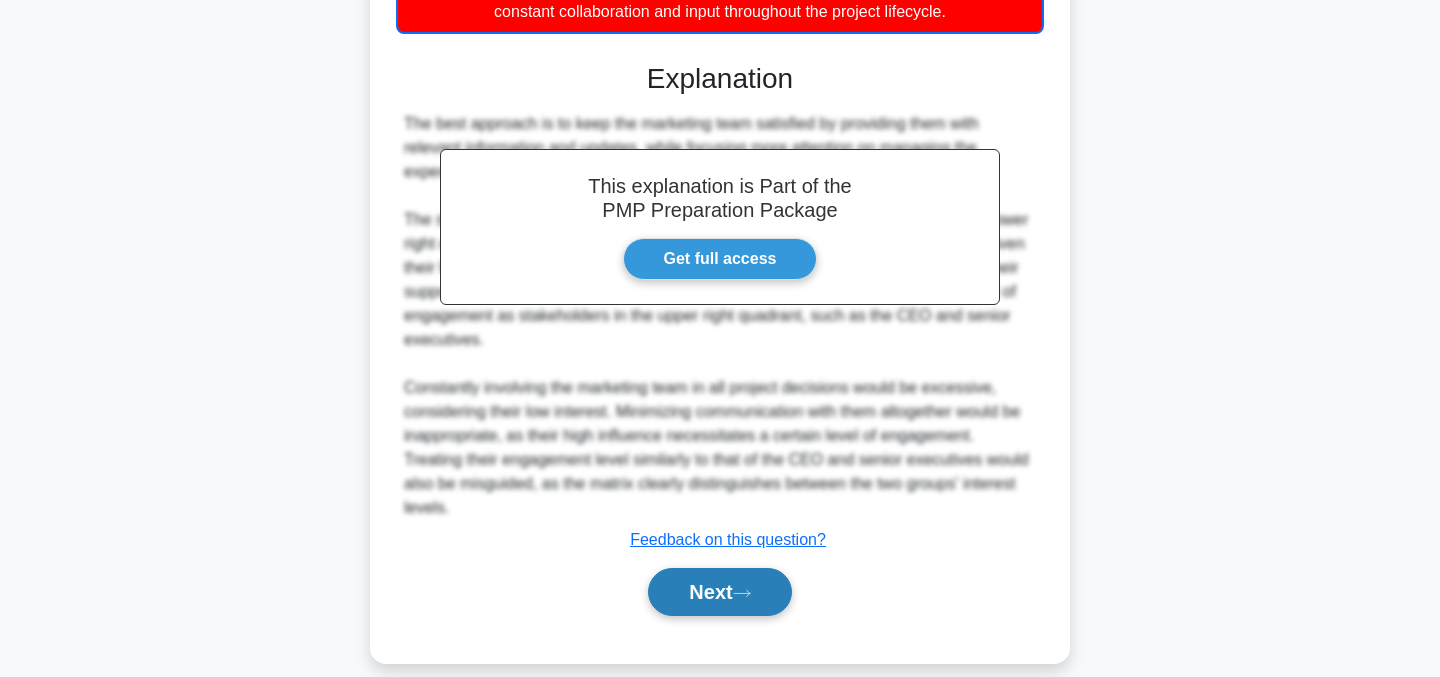 click on "Next" at bounding box center [719, 592] 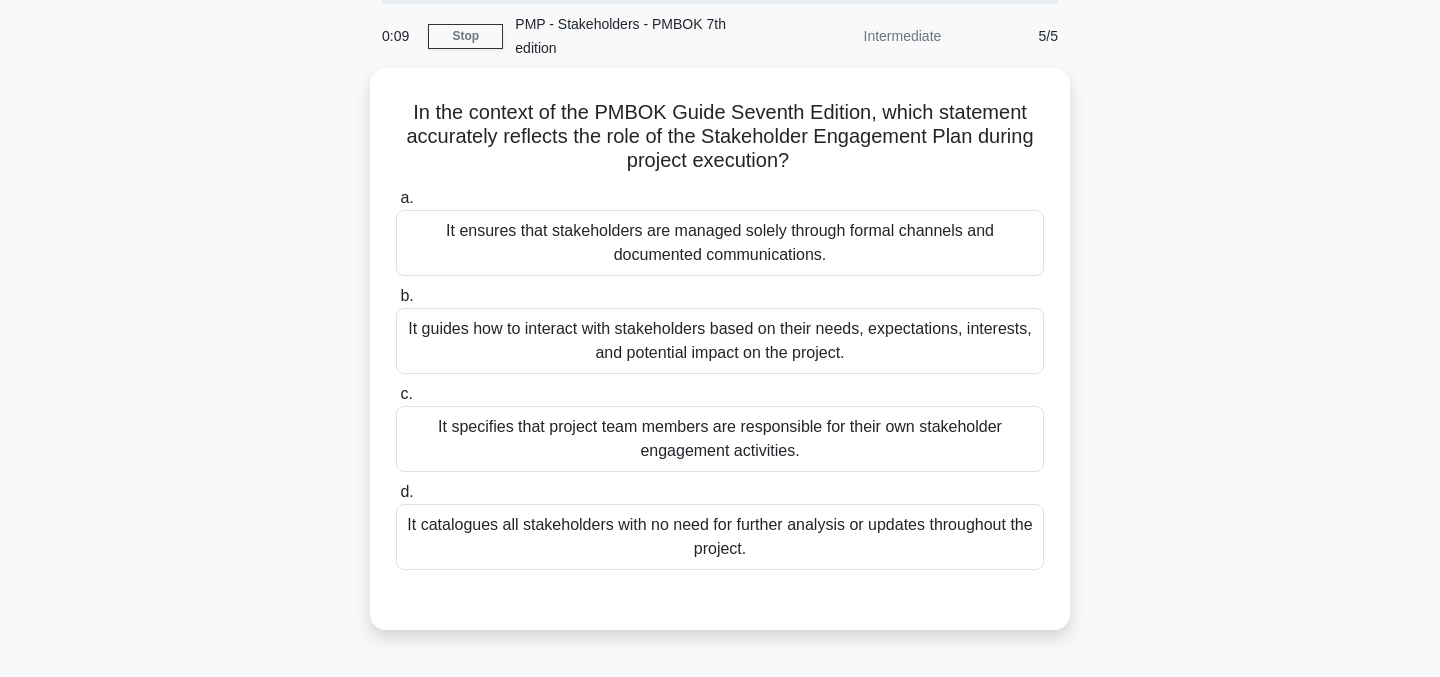 scroll, scrollTop: 75, scrollLeft: 0, axis: vertical 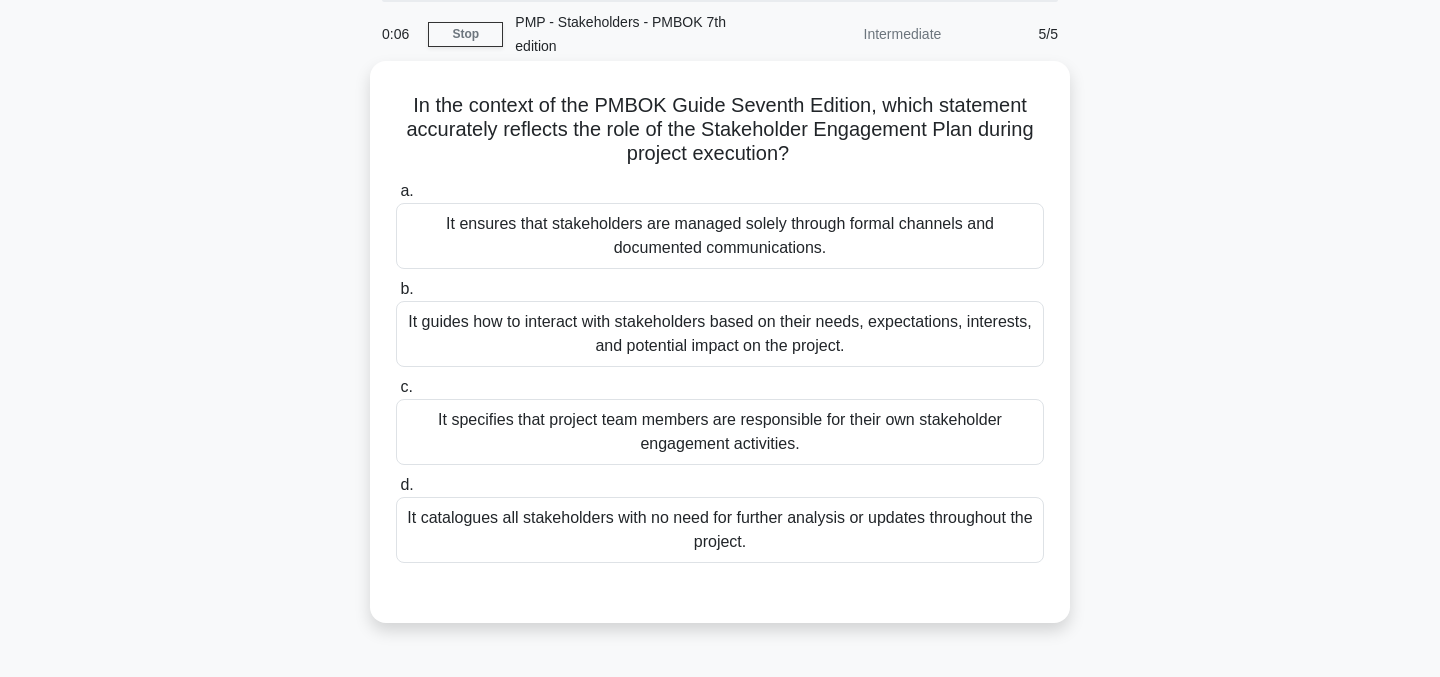click on "It guides how to interact with stakeholders based on their needs, expectations, interests, and potential impact on the project." at bounding box center (720, 334) 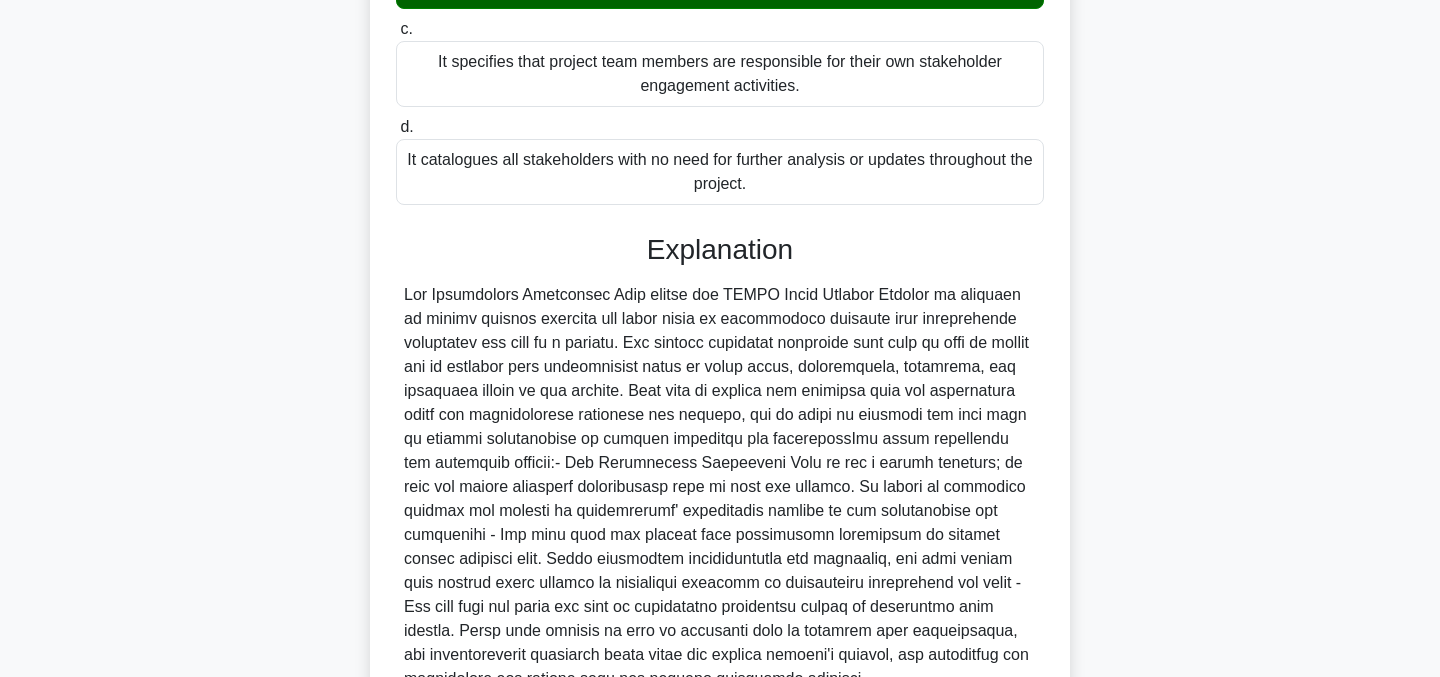 scroll, scrollTop: 604, scrollLeft: 0, axis: vertical 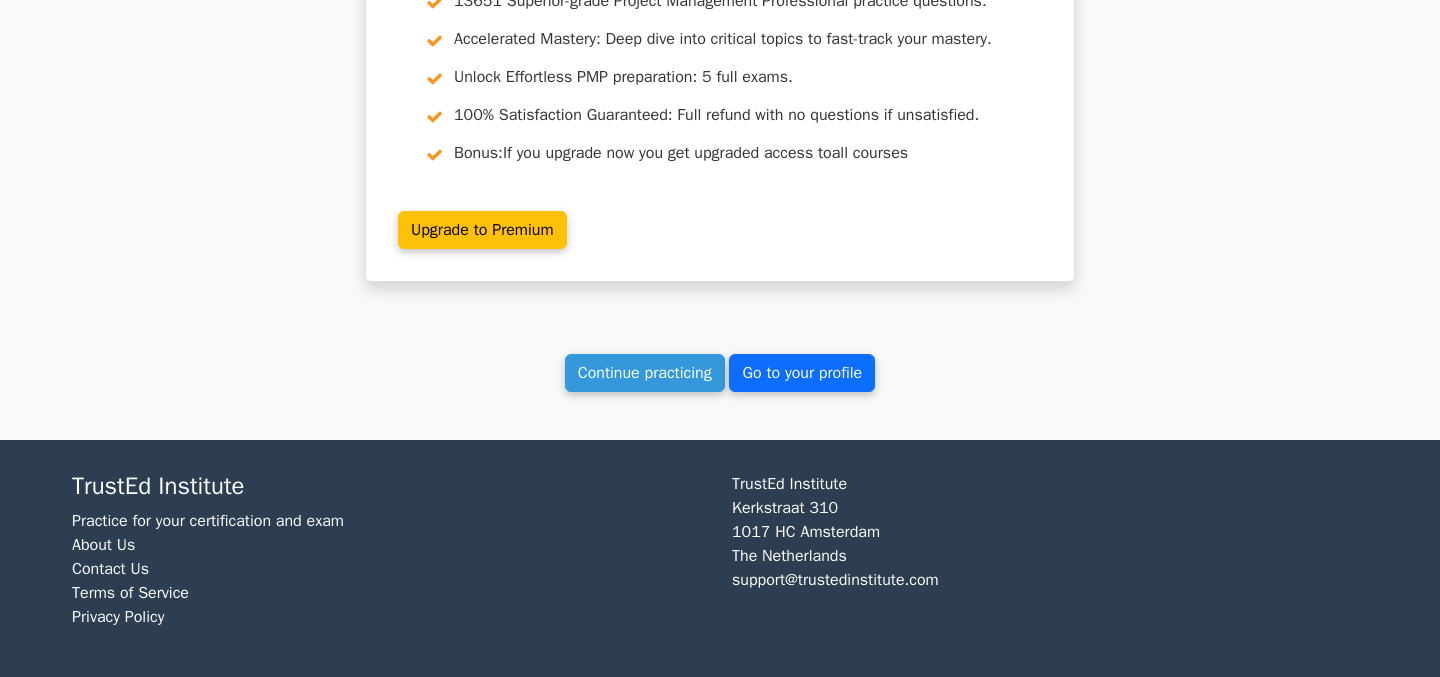click on "Go to your profile" at bounding box center [802, 373] 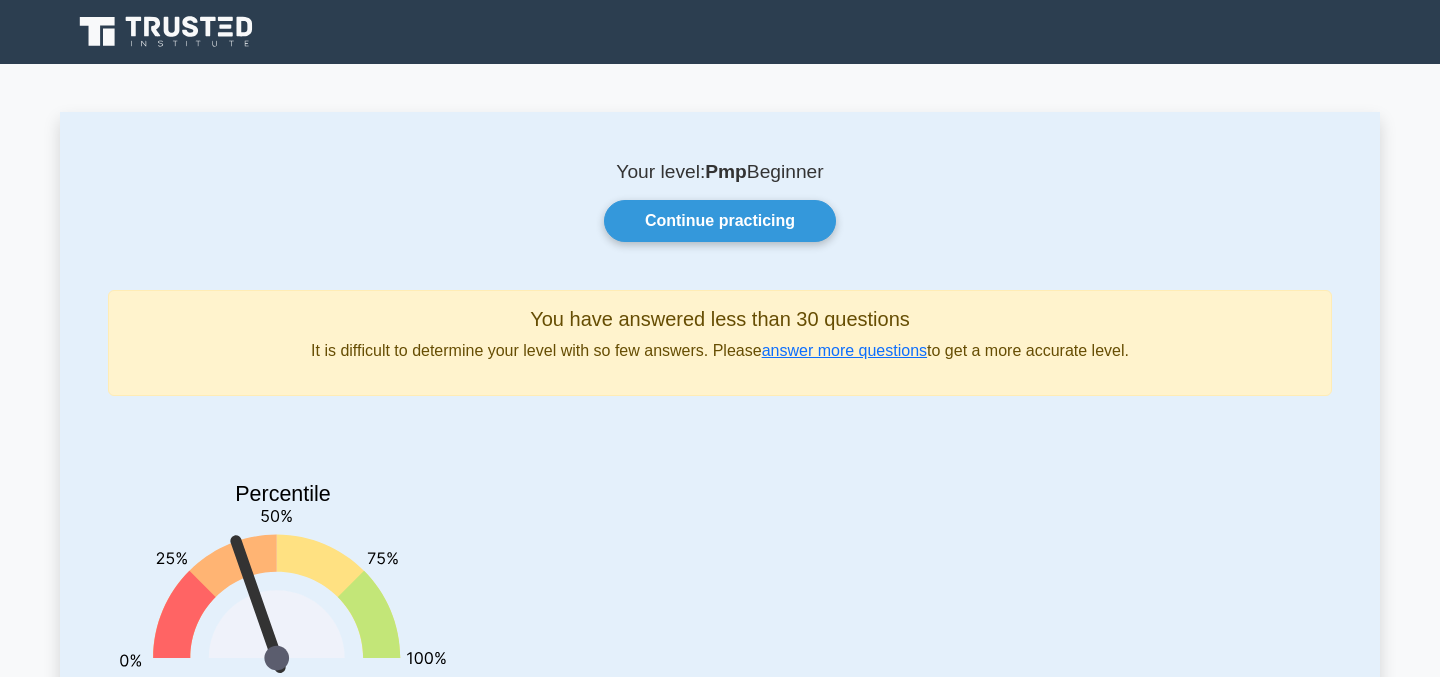 scroll, scrollTop: 0, scrollLeft: 0, axis: both 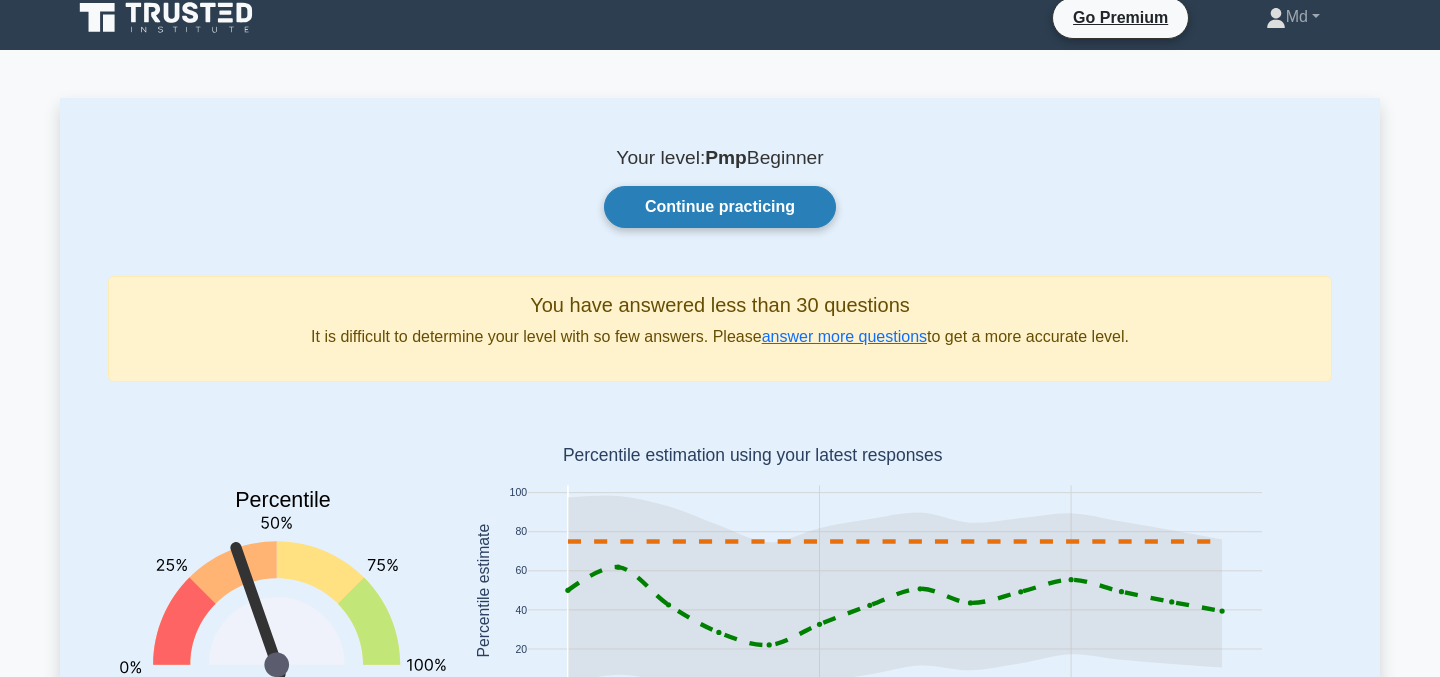 click on "Continue practicing" at bounding box center [720, 207] 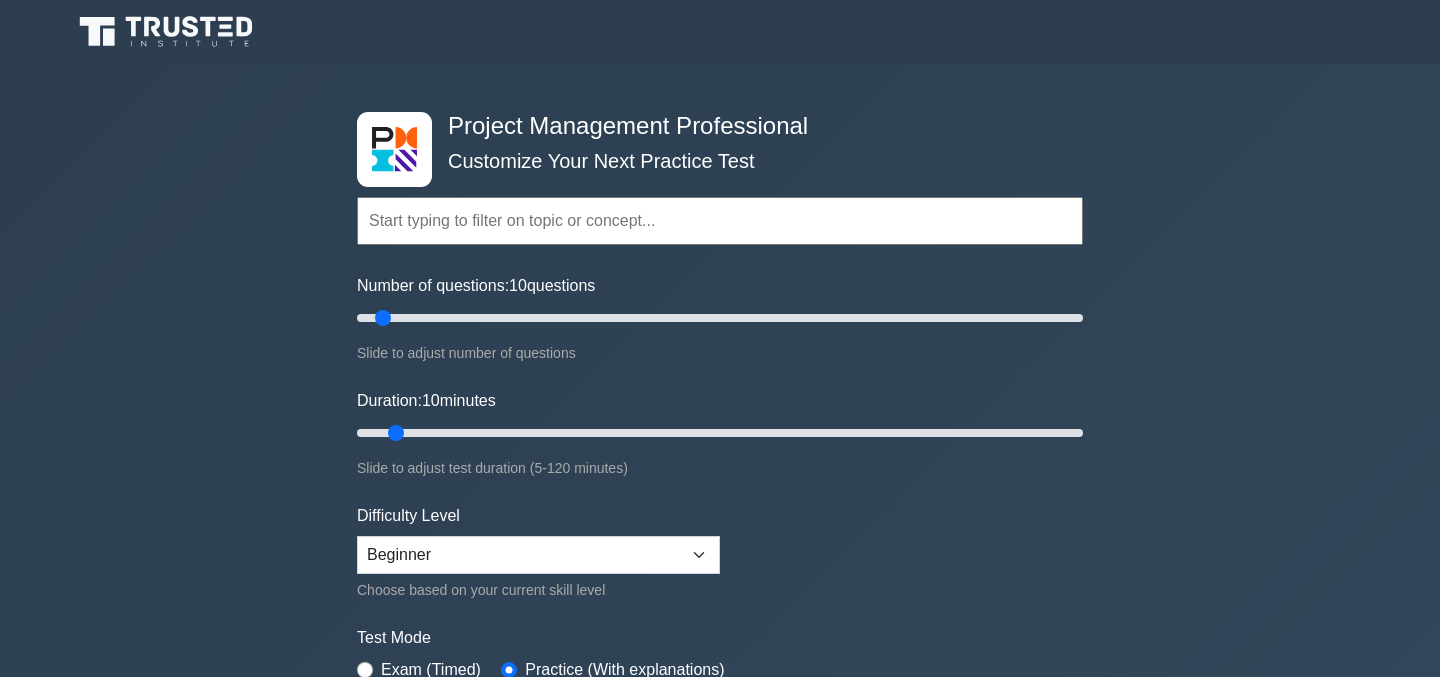 scroll, scrollTop: 0, scrollLeft: 0, axis: both 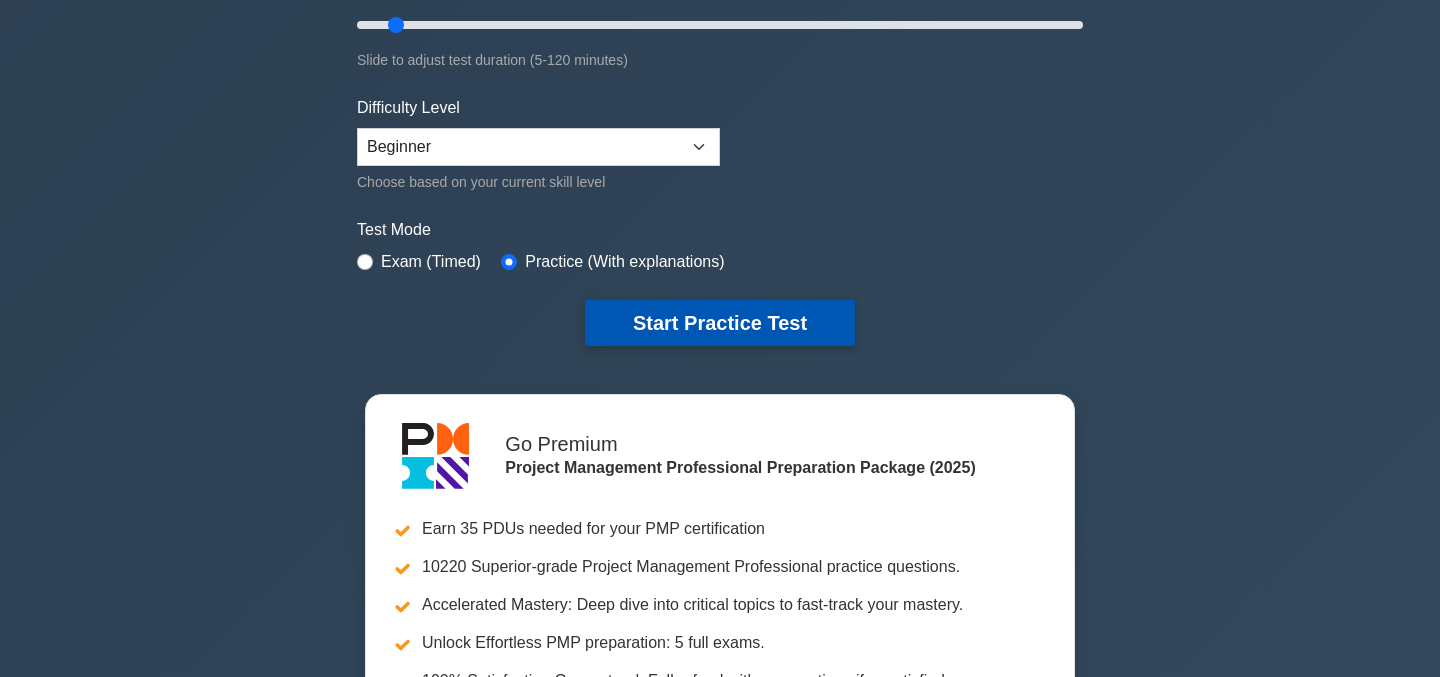 click on "Start Practice Test" at bounding box center [720, 323] 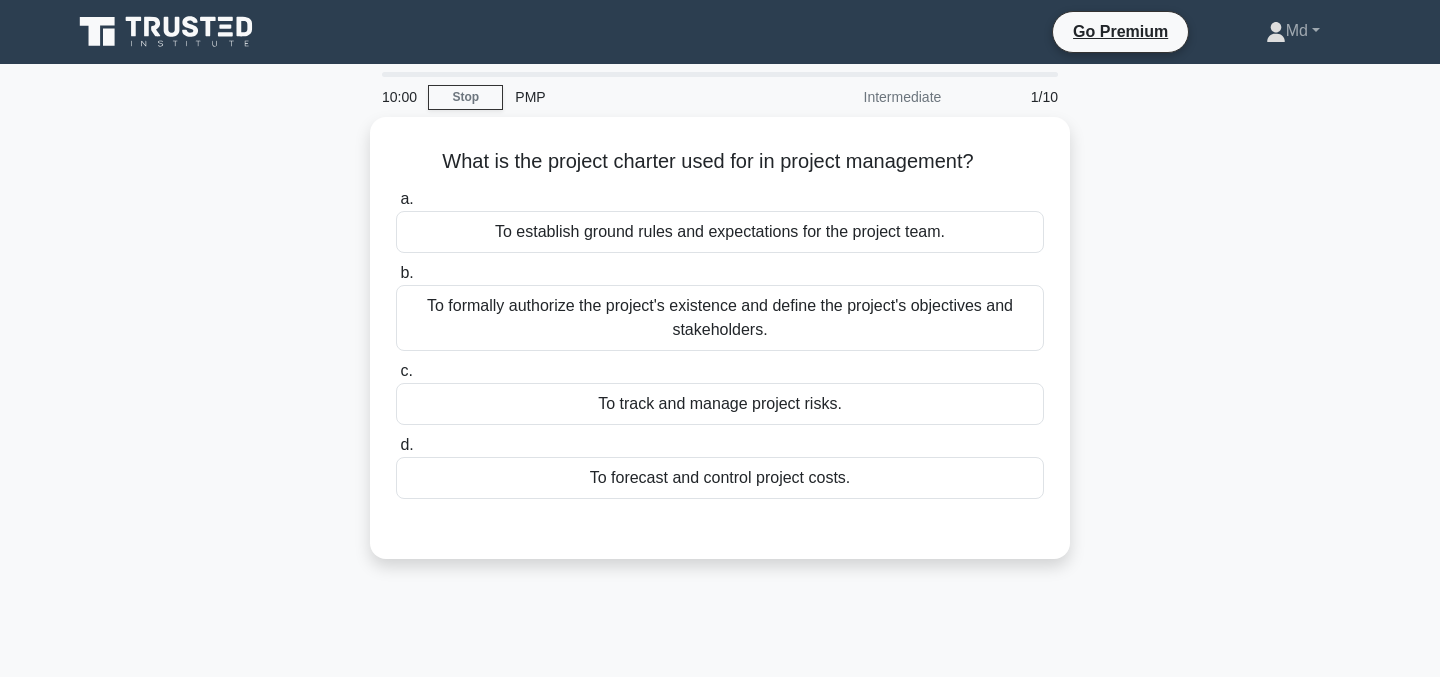 scroll, scrollTop: 0, scrollLeft: 0, axis: both 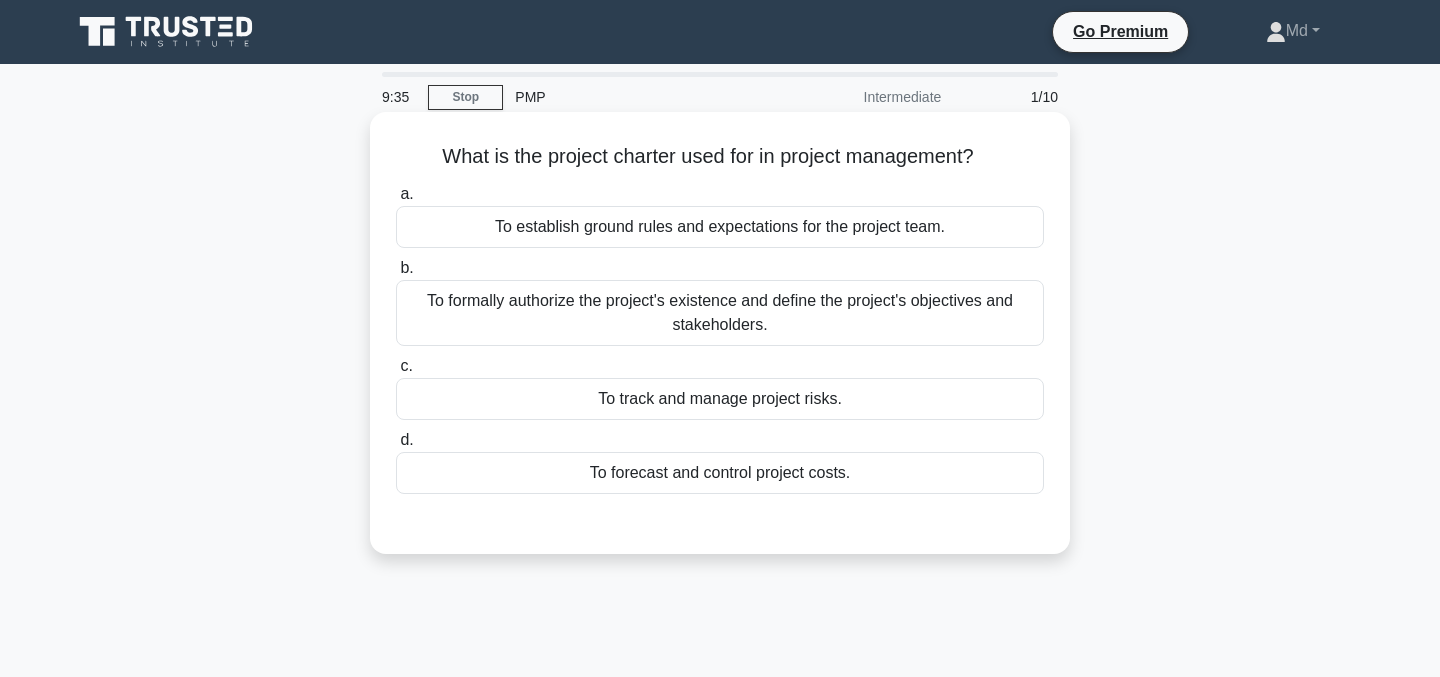 click on "To formally authorize the project's existence and define the project's objectives and stakeholders." at bounding box center [720, 313] 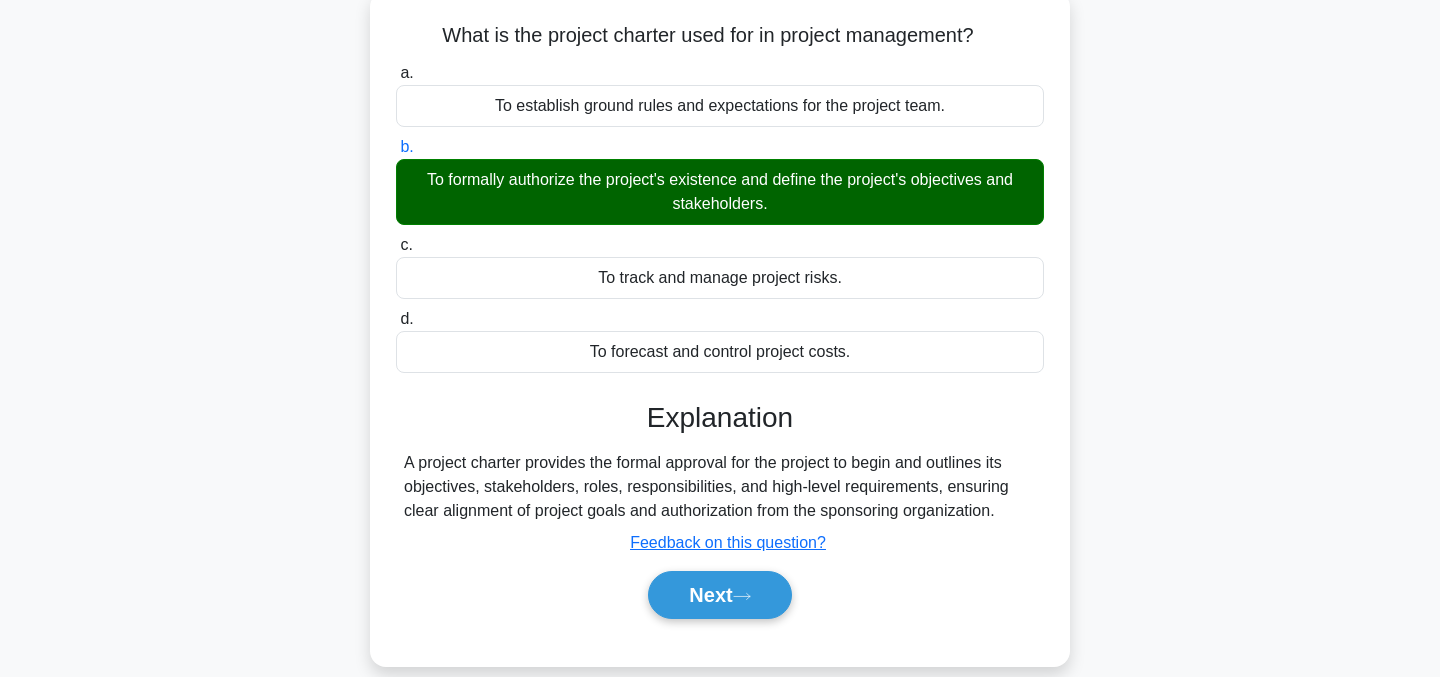 scroll, scrollTop: 403, scrollLeft: 0, axis: vertical 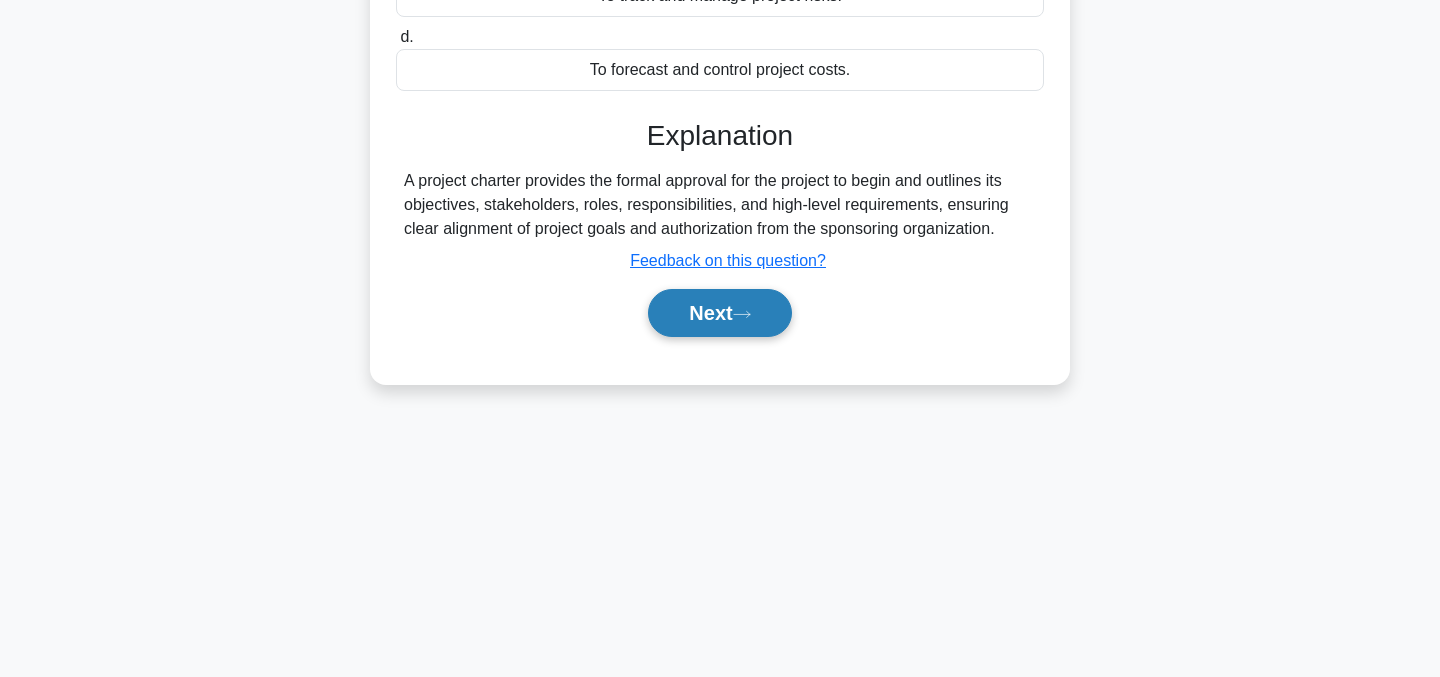 click on "Next" at bounding box center [719, 313] 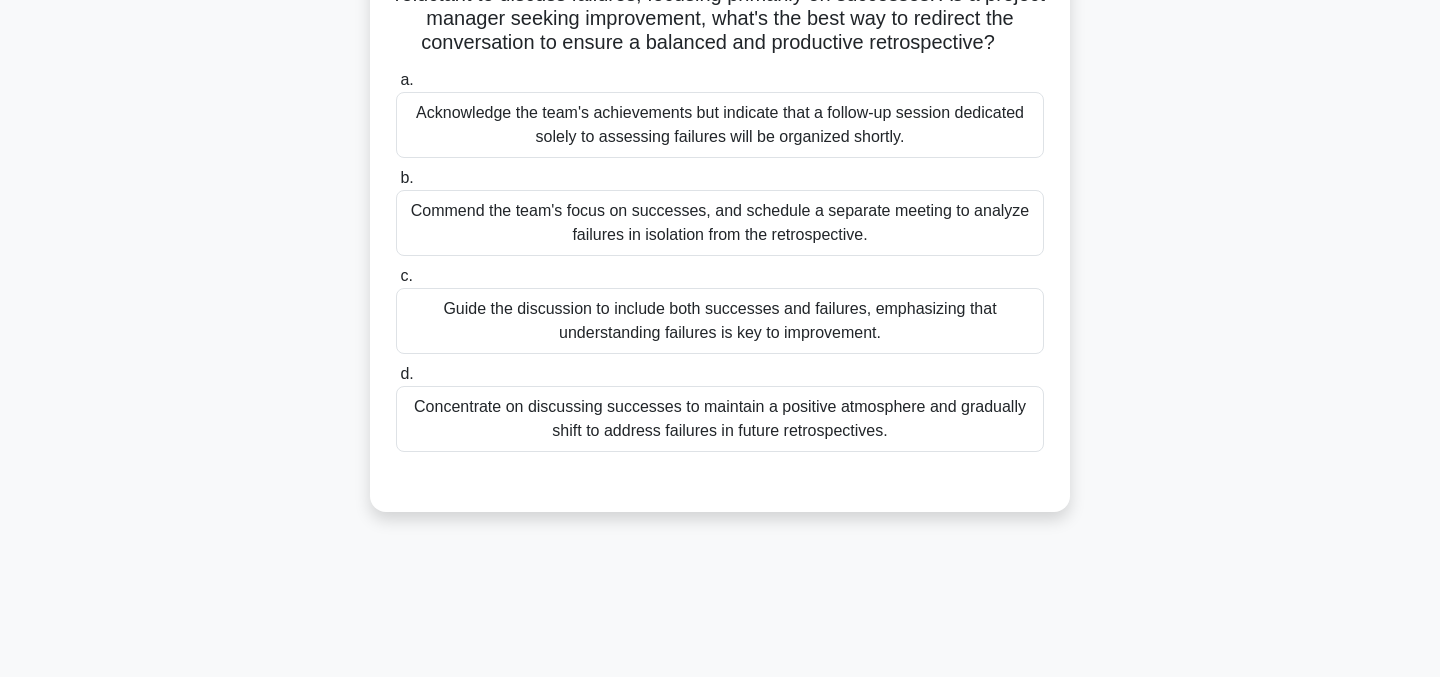 scroll, scrollTop: 201, scrollLeft: 0, axis: vertical 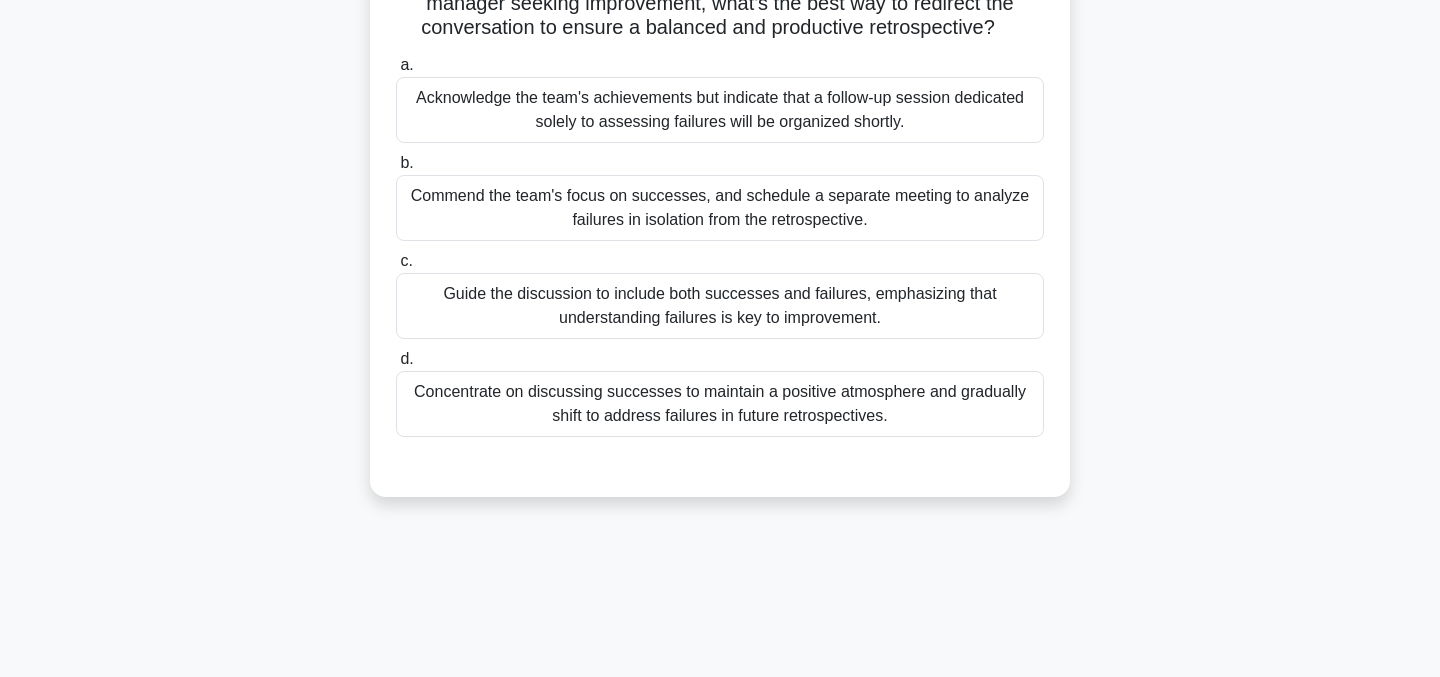 click on "Guide the discussion to include both successes and failures, emphasizing that understanding failures is key to improvement." at bounding box center (720, 306) 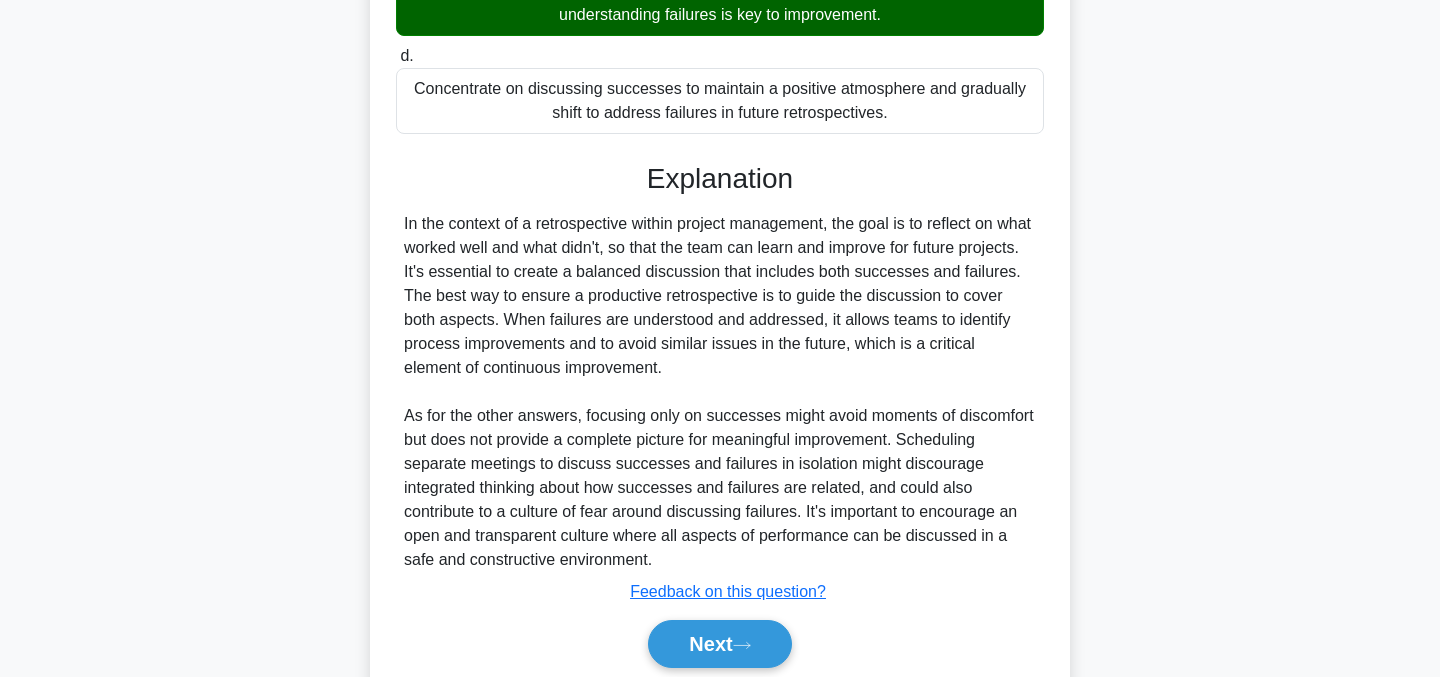 scroll, scrollTop: 580, scrollLeft: 0, axis: vertical 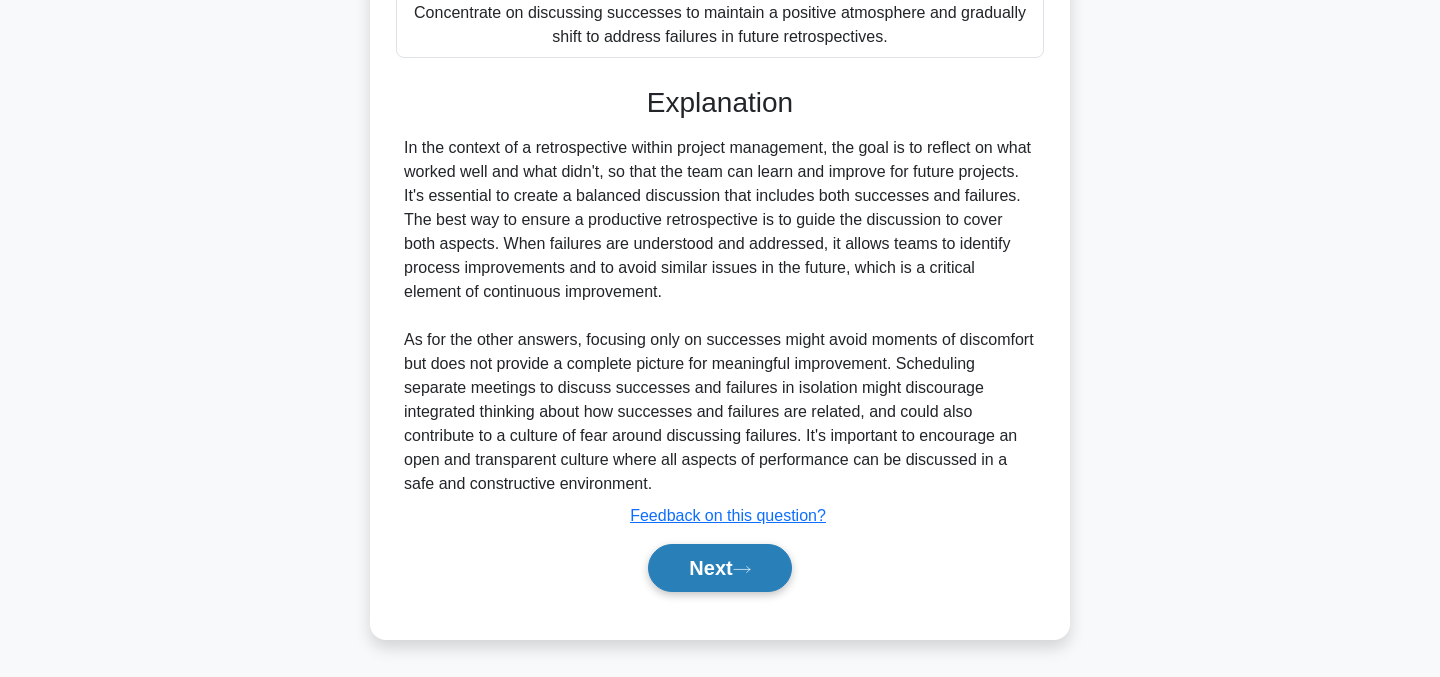 click on "Next" at bounding box center (719, 568) 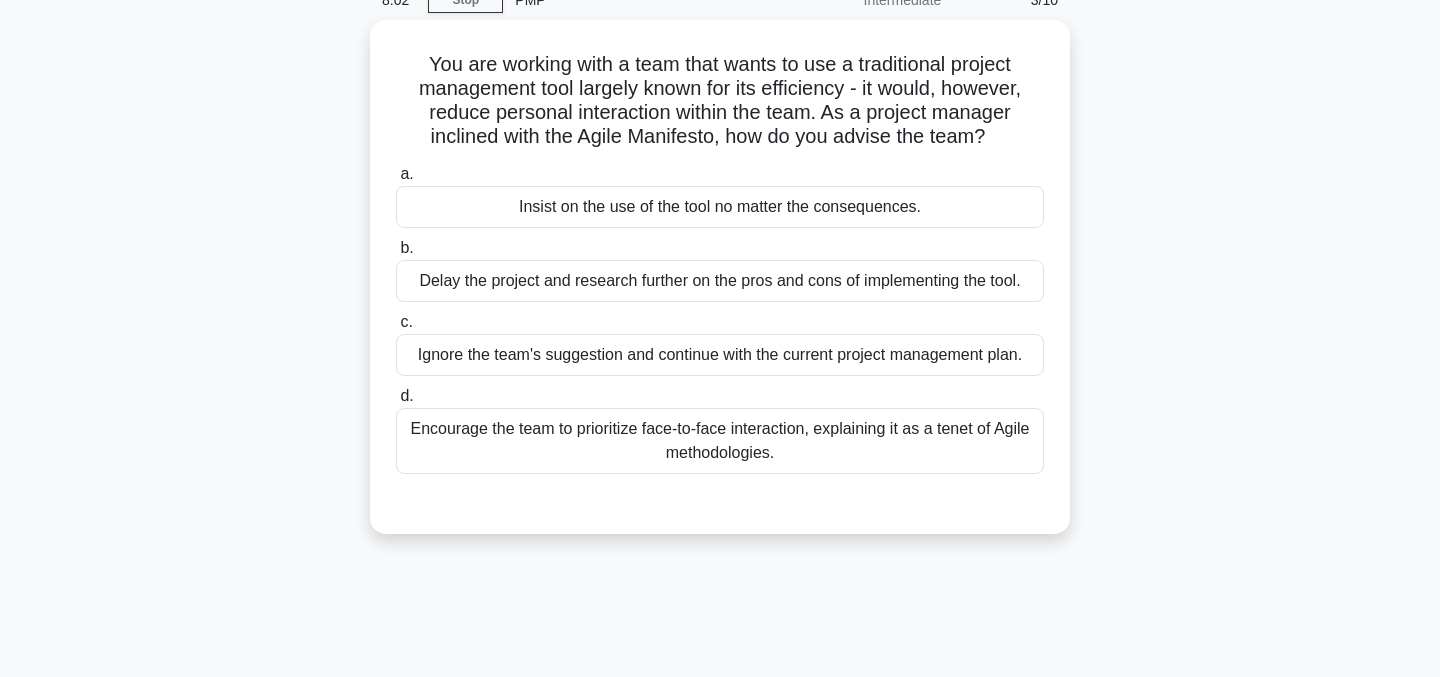 scroll, scrollTop: 117, scrollLeft: 0, axis: vertical 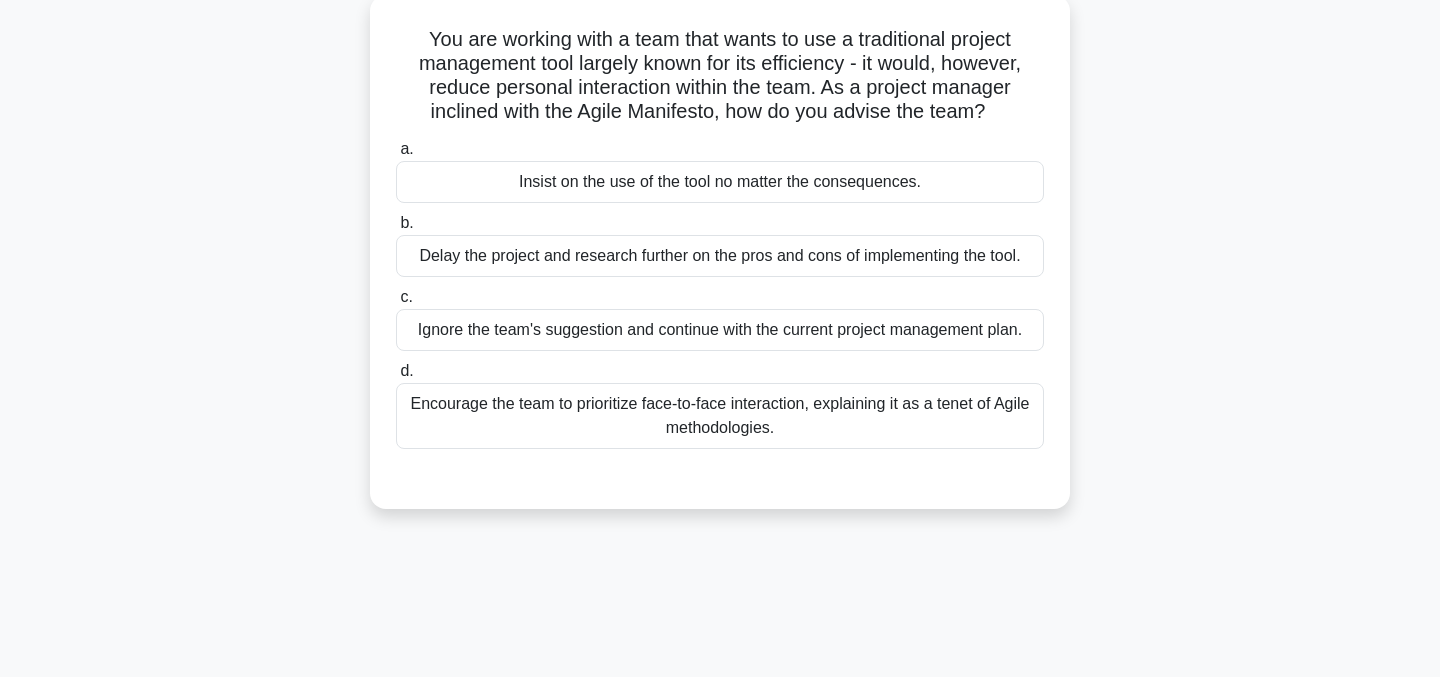 click on "Encourage the team to prioritize face-to-face interaction, explaining it as a tenet of Agile methodologies." at bounding box center [720, 416] 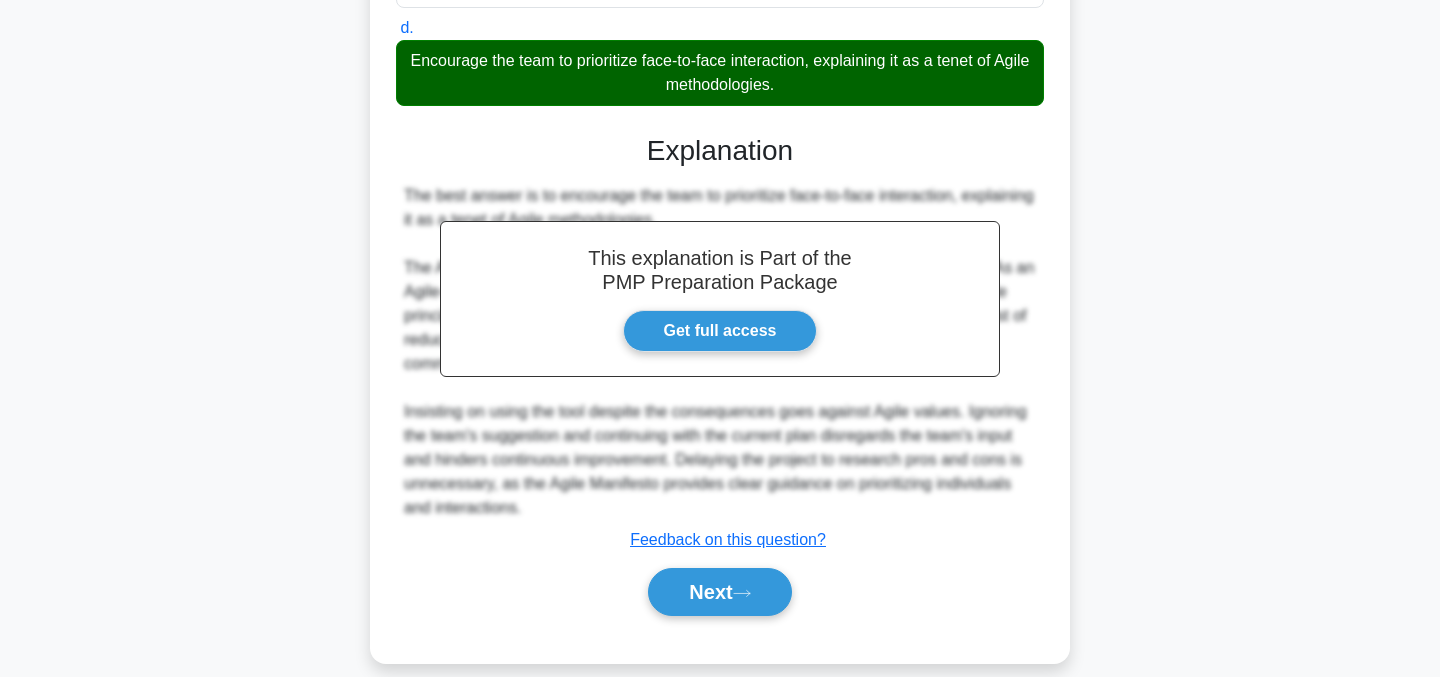scroll, scrollTop: 484, scrollLeft: 0, axis: vertical 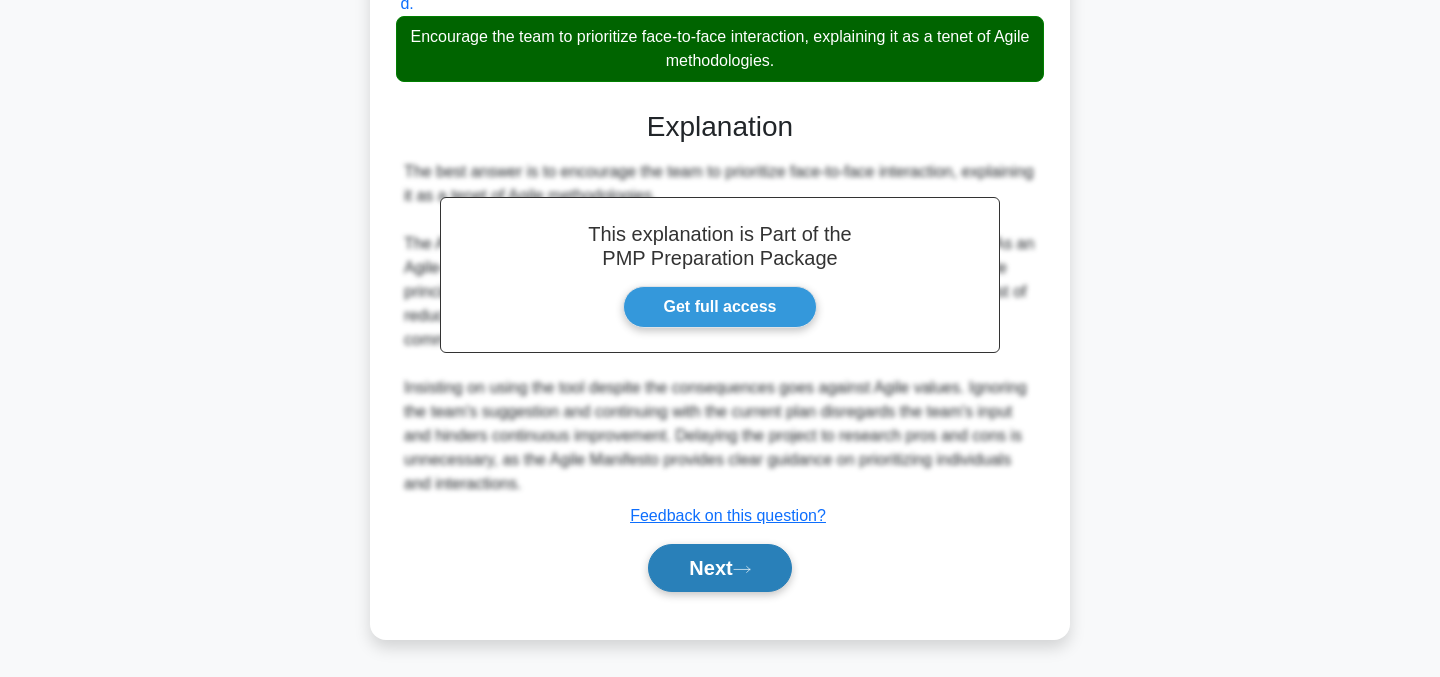 click on "Next" at bounding box center (719, 568) 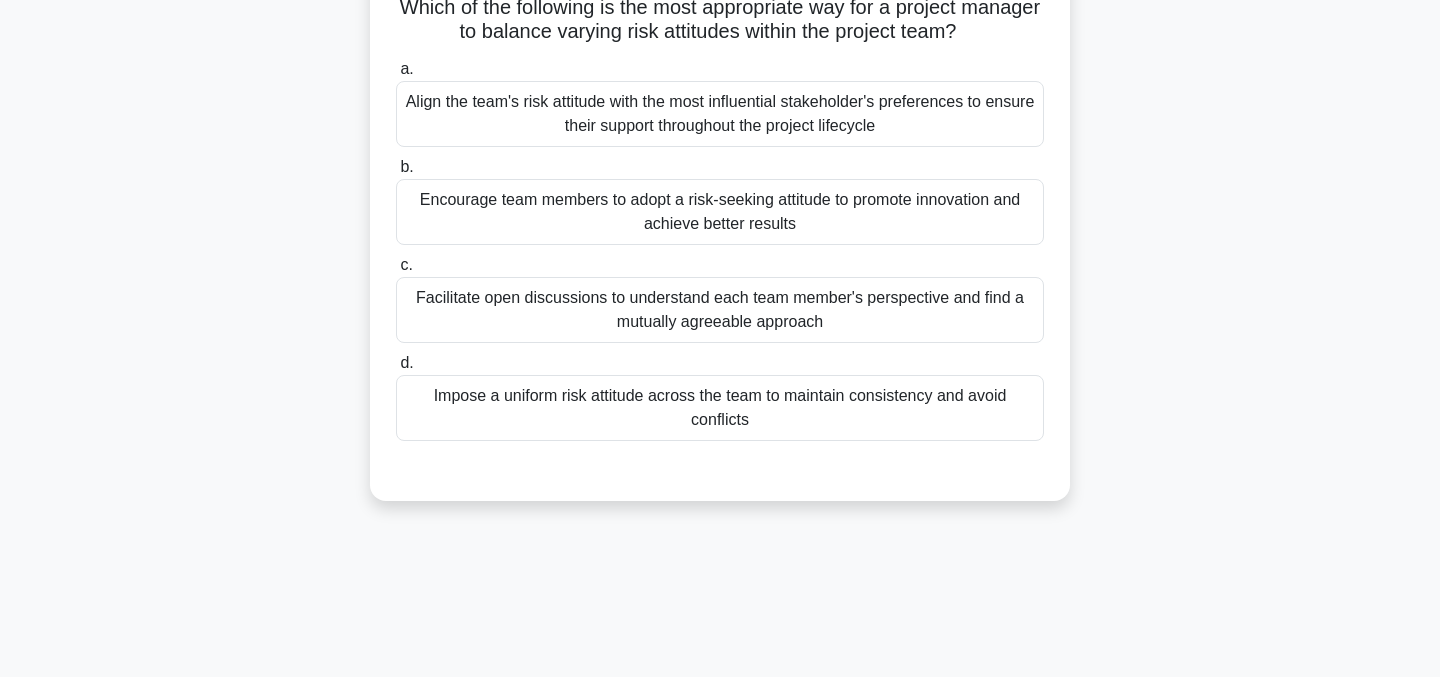 scroll, scrollTop: 160, scrollLeft: 0, axis: vertical 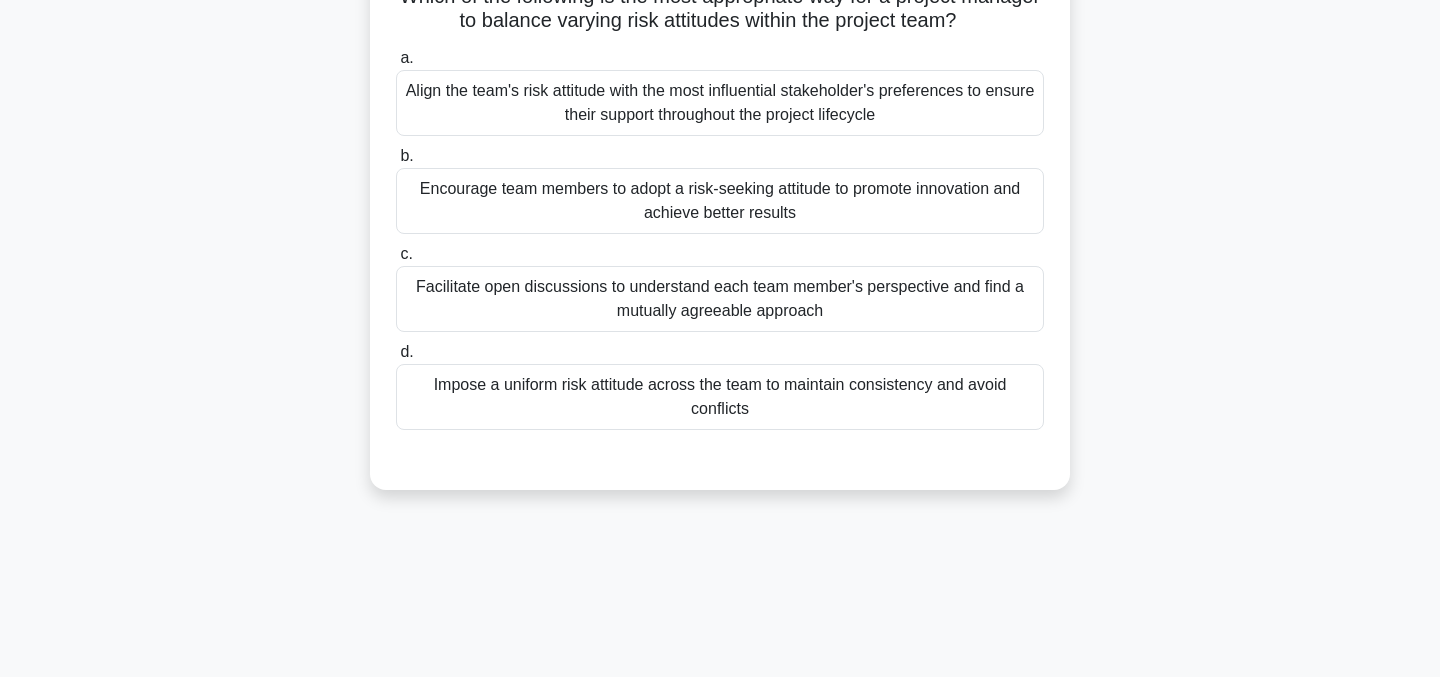 click on "Facilitate open discussions to understand each team member's perspective and find a mutually agreeable approach" at bounding box center (720, 299) 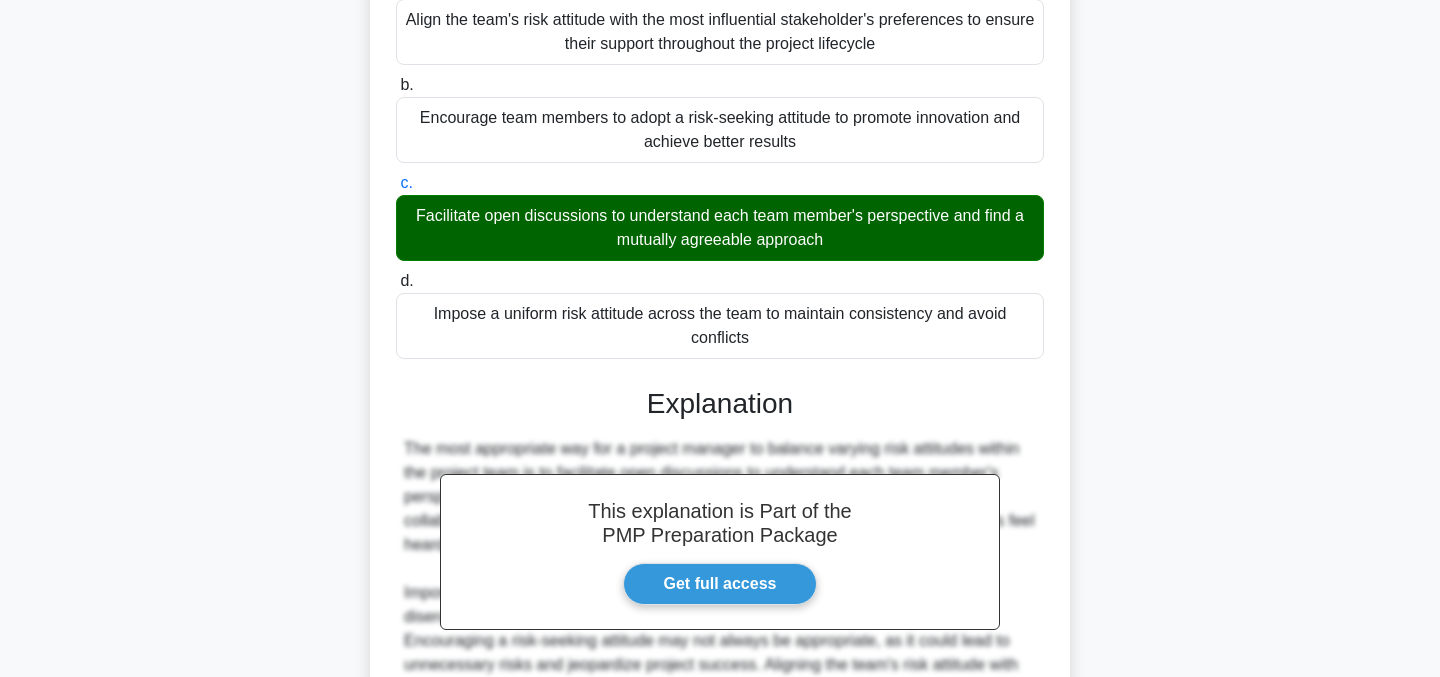 scroll, scrollTop: 460, scrollLeft: 0, axis: vertical 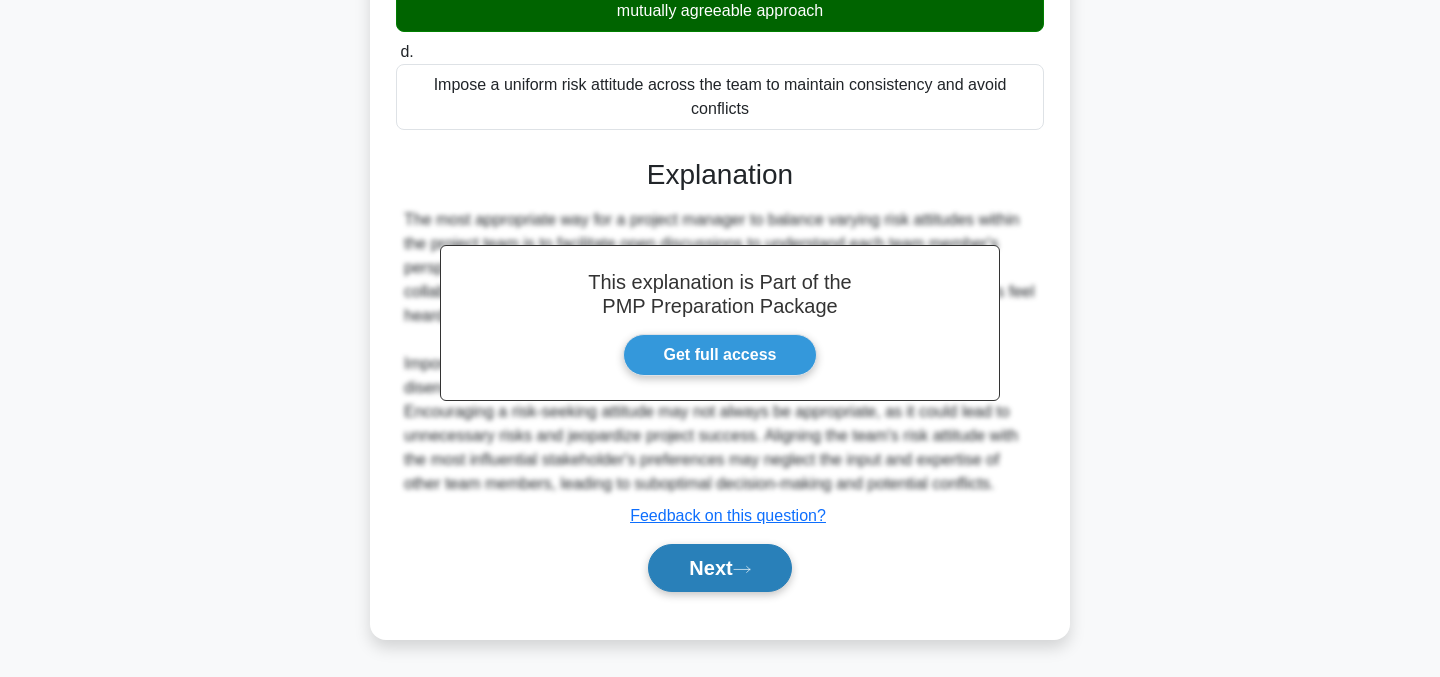 click on "Next" at bounding box center (719, 568) 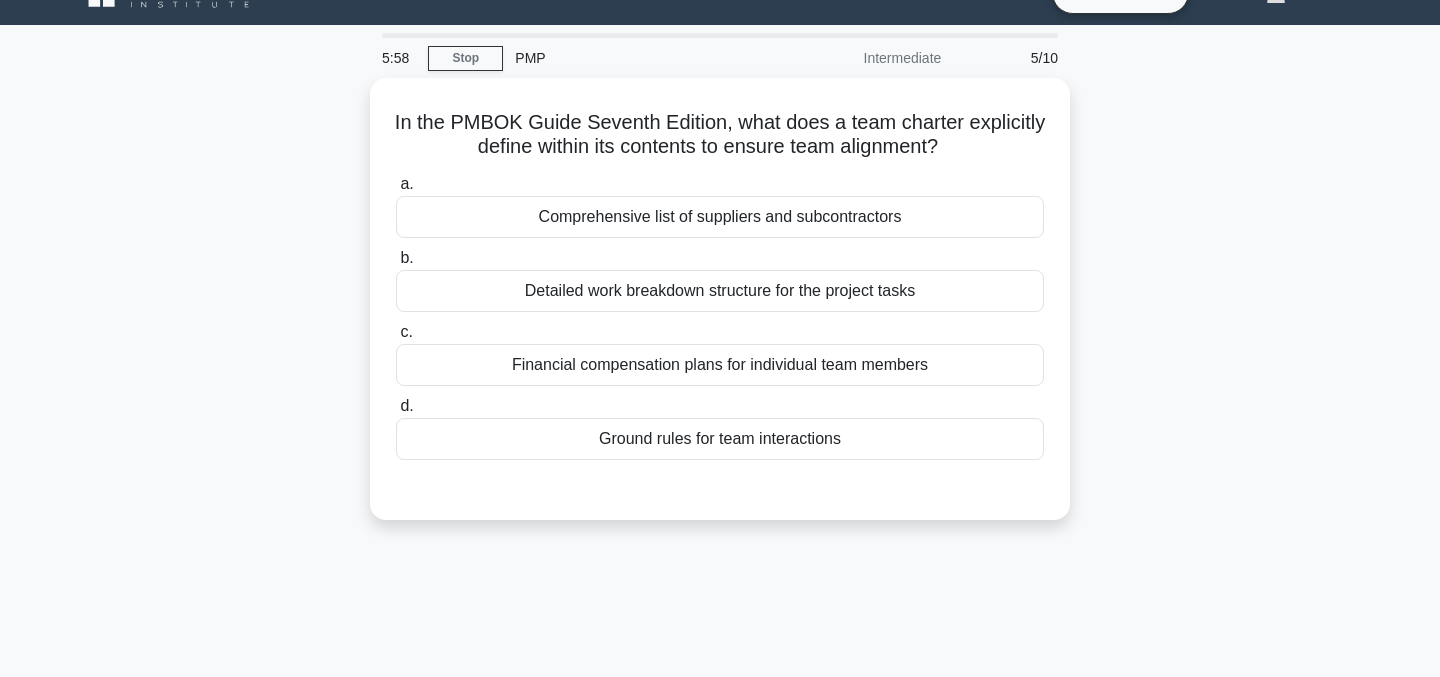 scroll, scrollTop: 32, scrollLeft: 0, axis: vertical 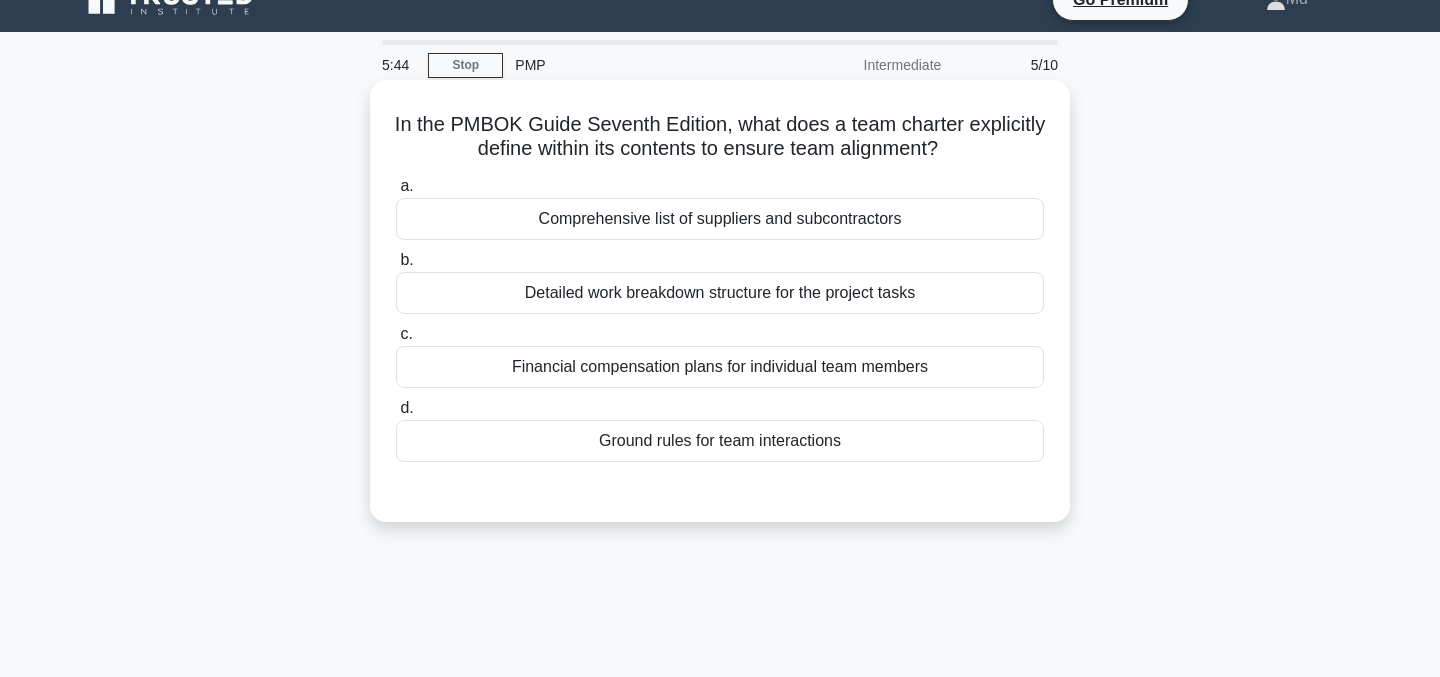 click on "Detailed work breakdown structure for the project tasks" at bounding box center [720, 293] 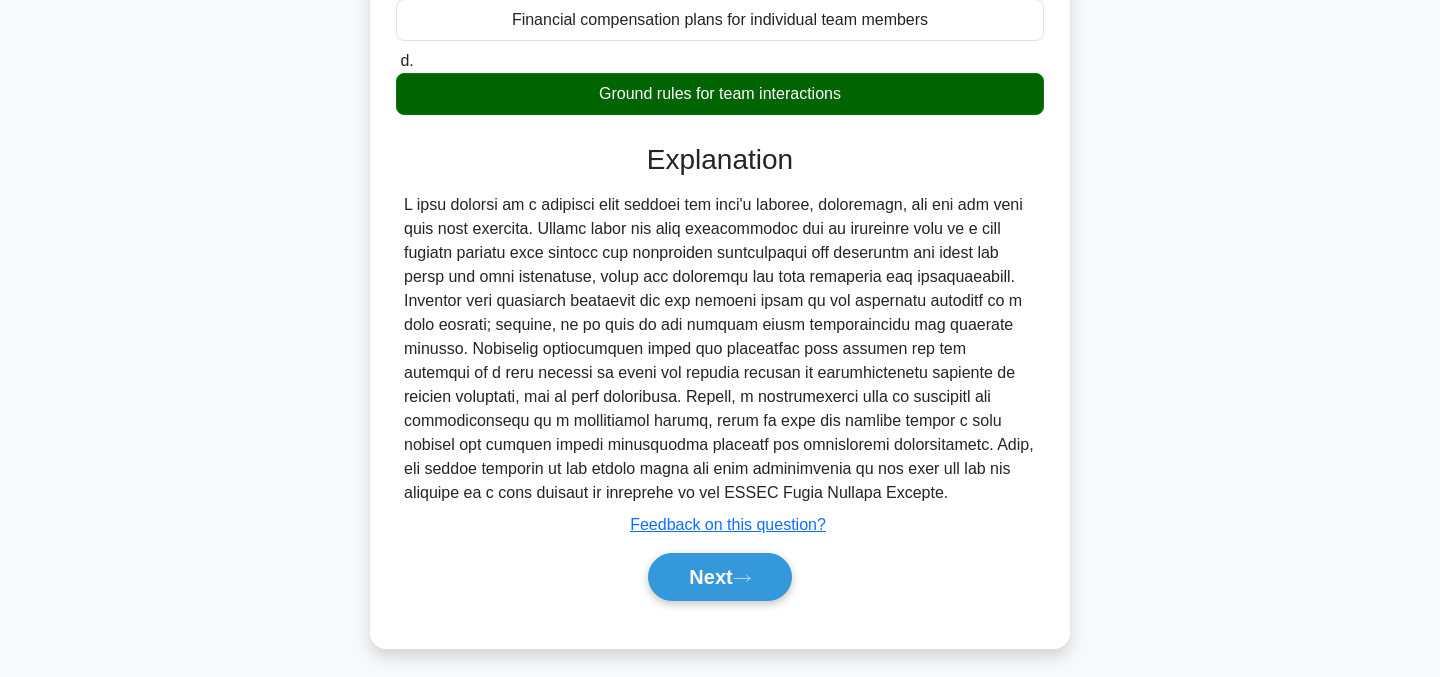 scroll, scrollTop: 403, scrollLeft: 0, axis: vertical 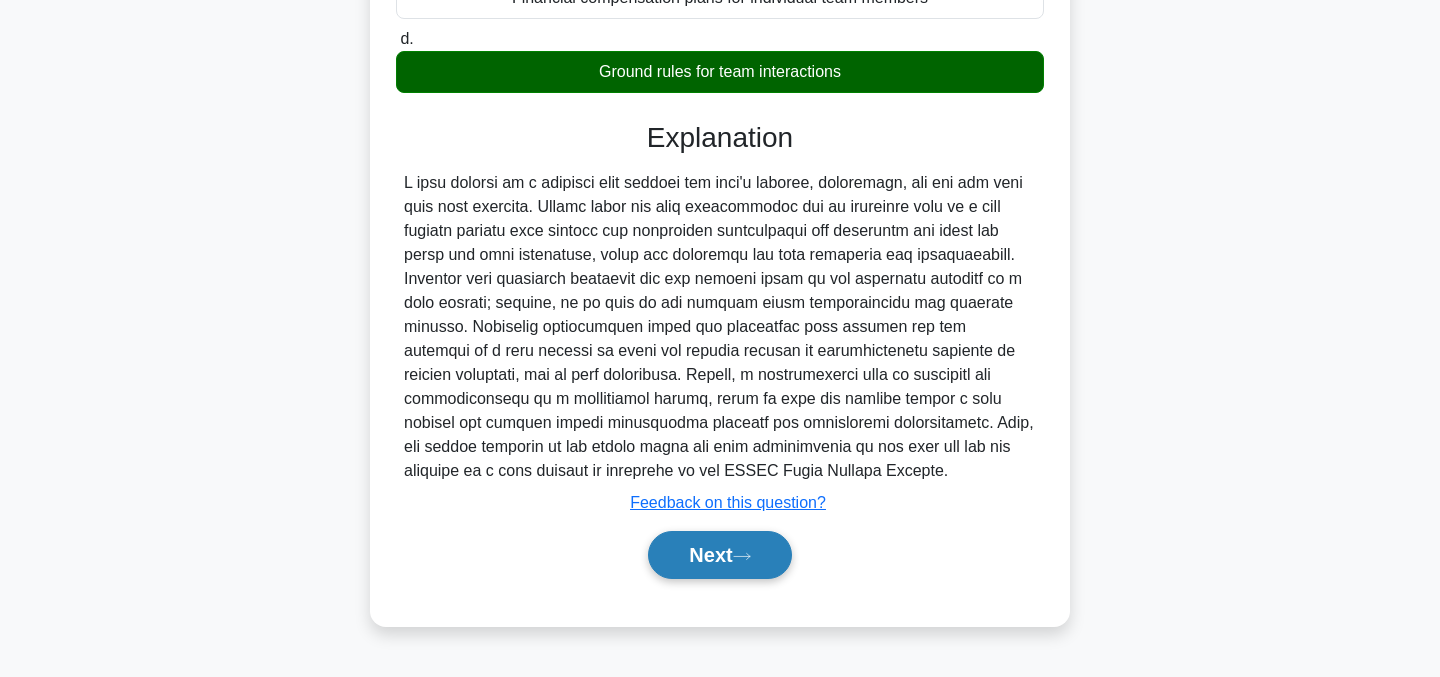 click on "Next" at bounding box center (719, 555) 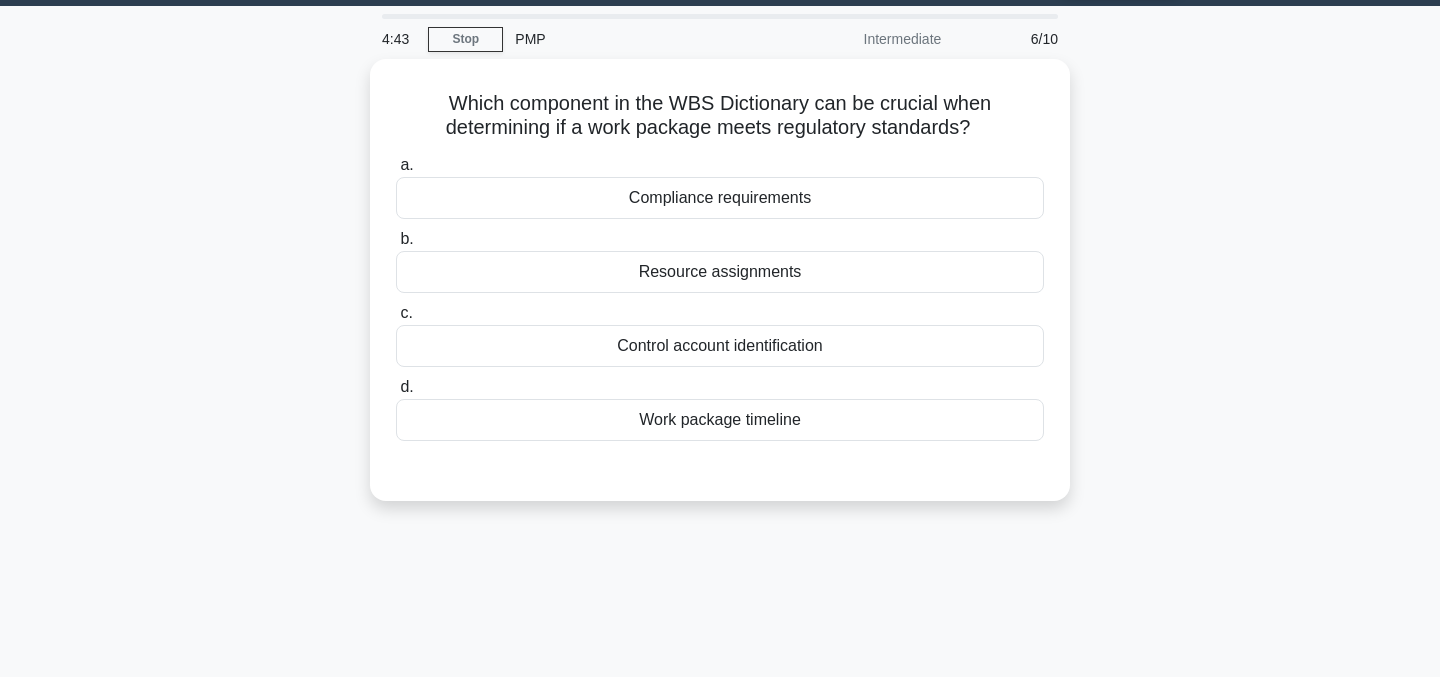 scroll, scrollTop: 60, scrollLeft: 0, axis: vertical 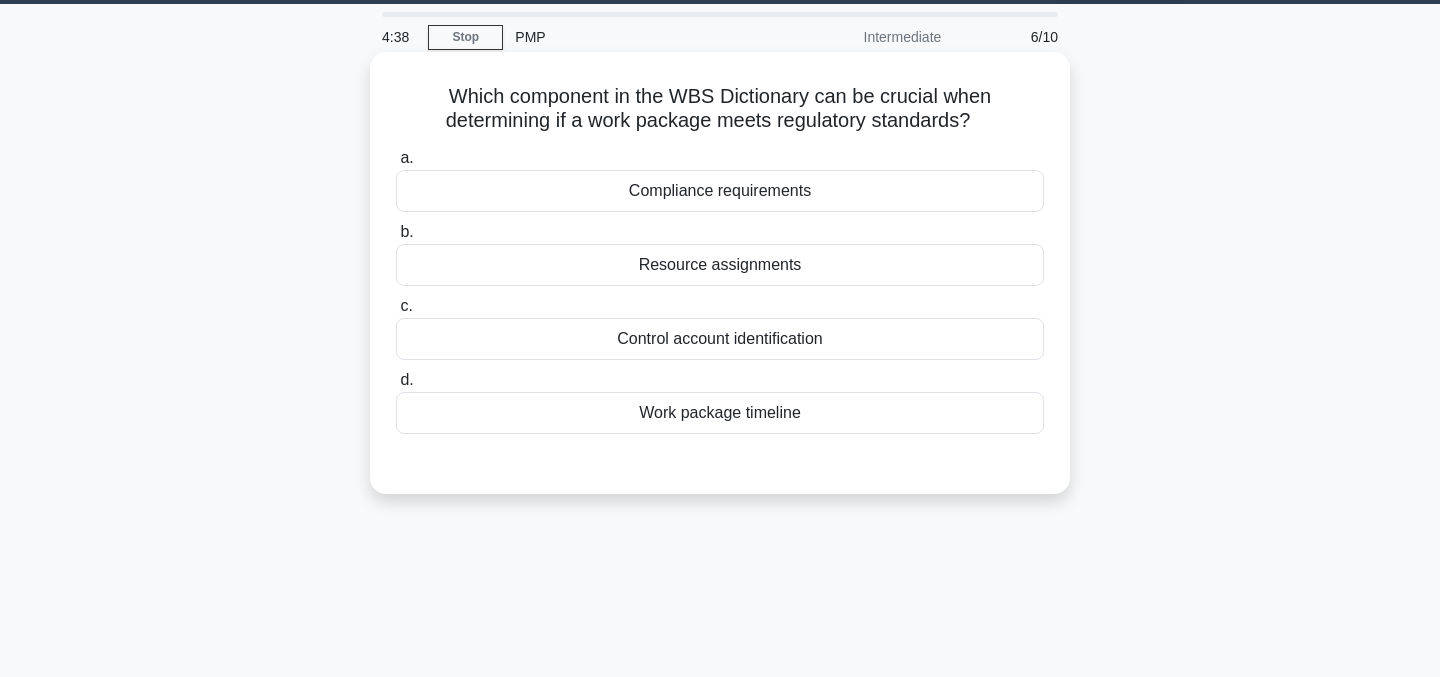 click on "Compliance requirements" at bounding box center [720, 191] 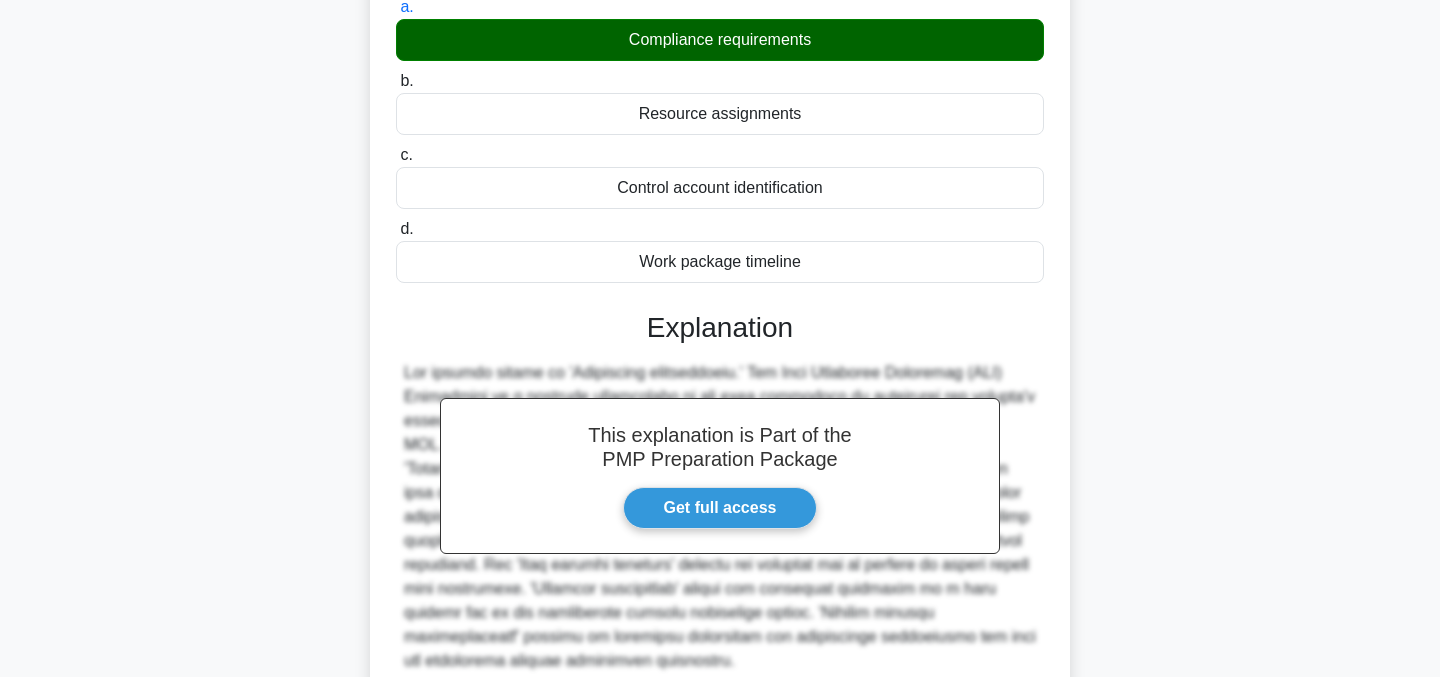 scroll, scrollTop: 403, scrollLeft: 0, axis: vertical 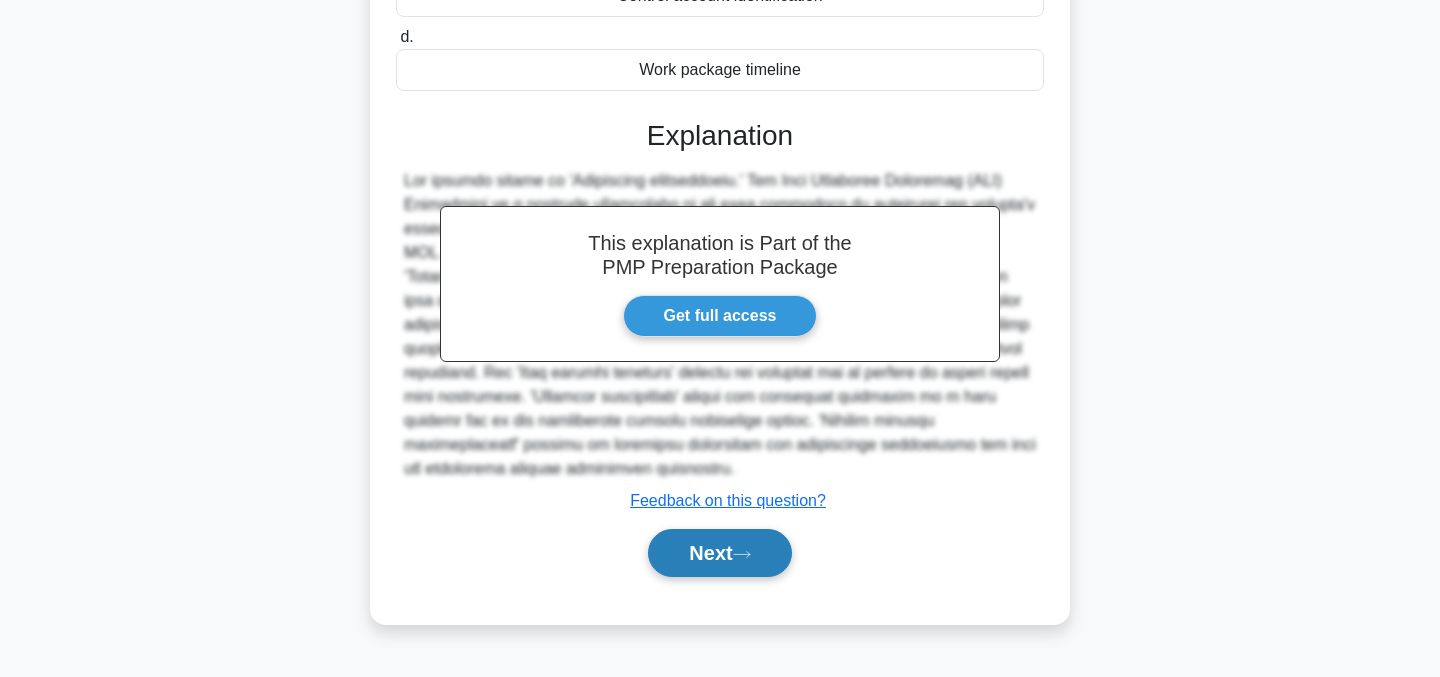 click on "Next" at bounding box center (719, 553) 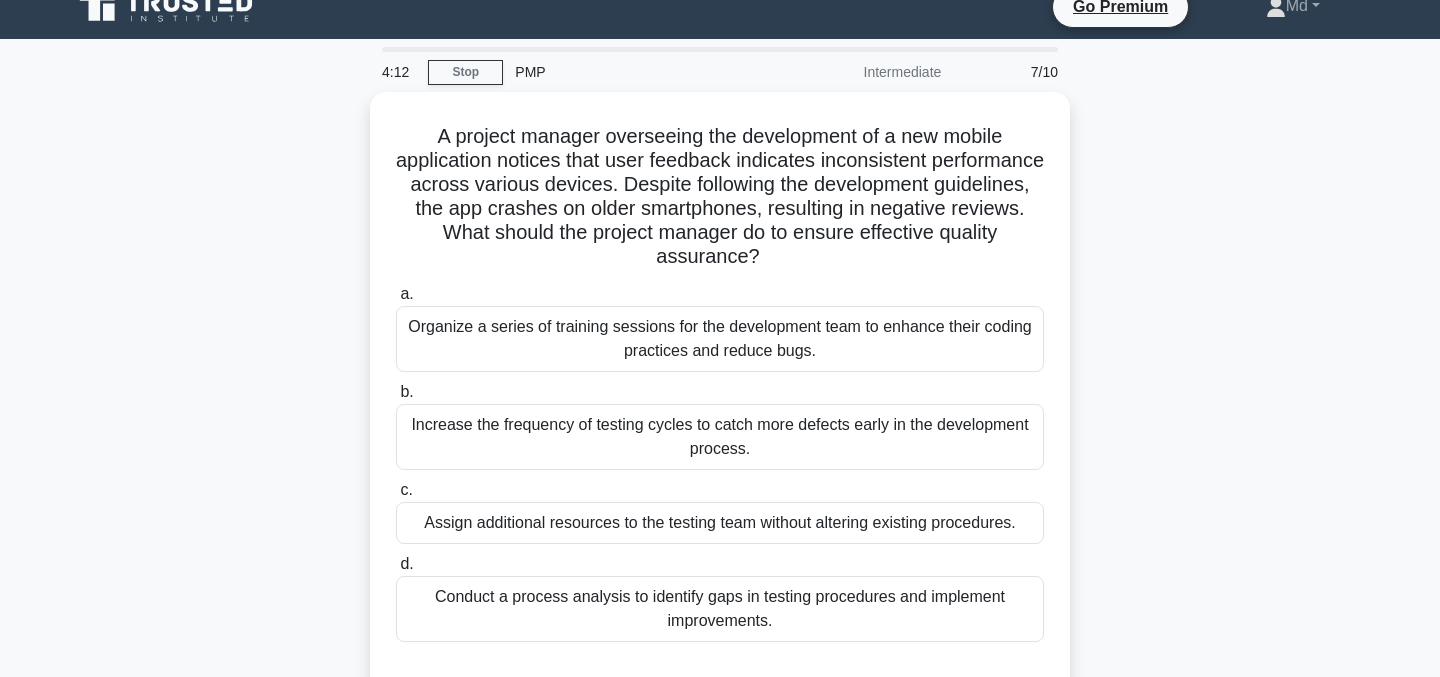 scroll, scrollTop: 60, scrollLeft: 0, axis: vertical 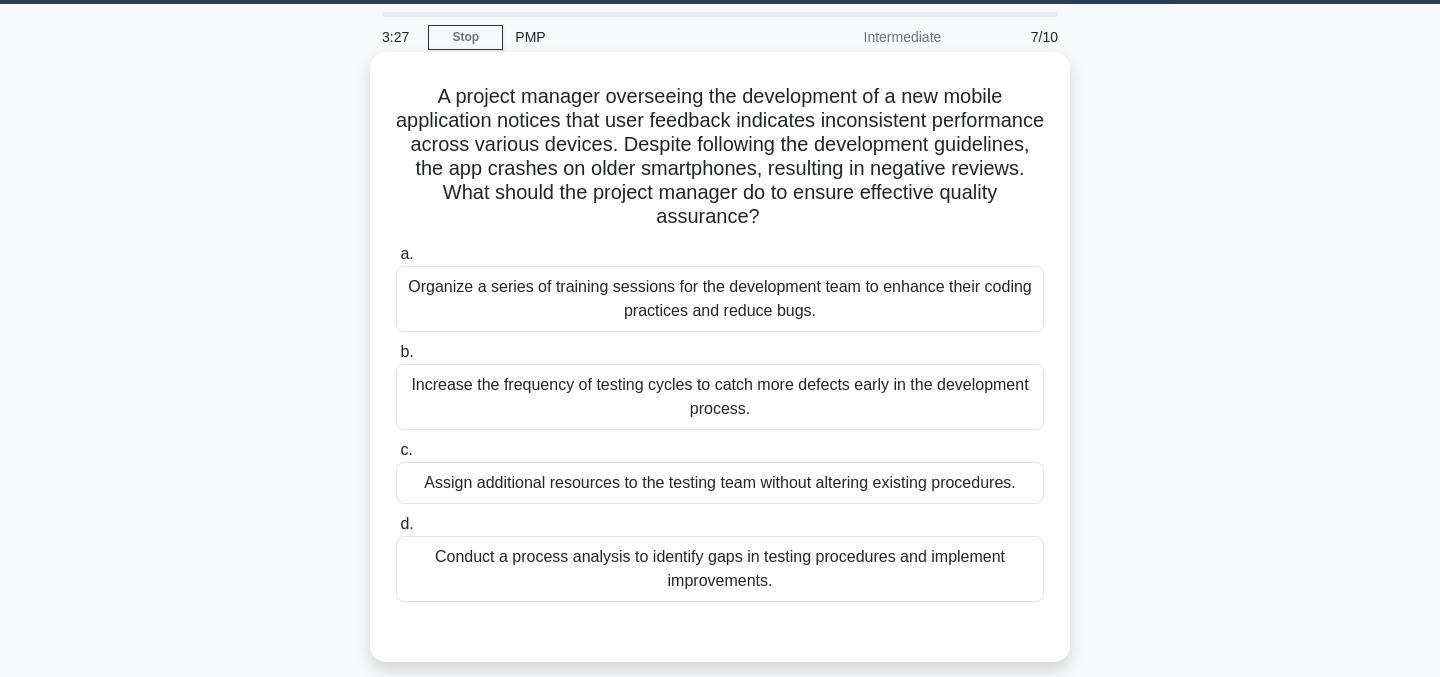 click on "Conduct a process analysis to identify gaps in testing procedures and implement improvements." at bounding box center (720, 569) 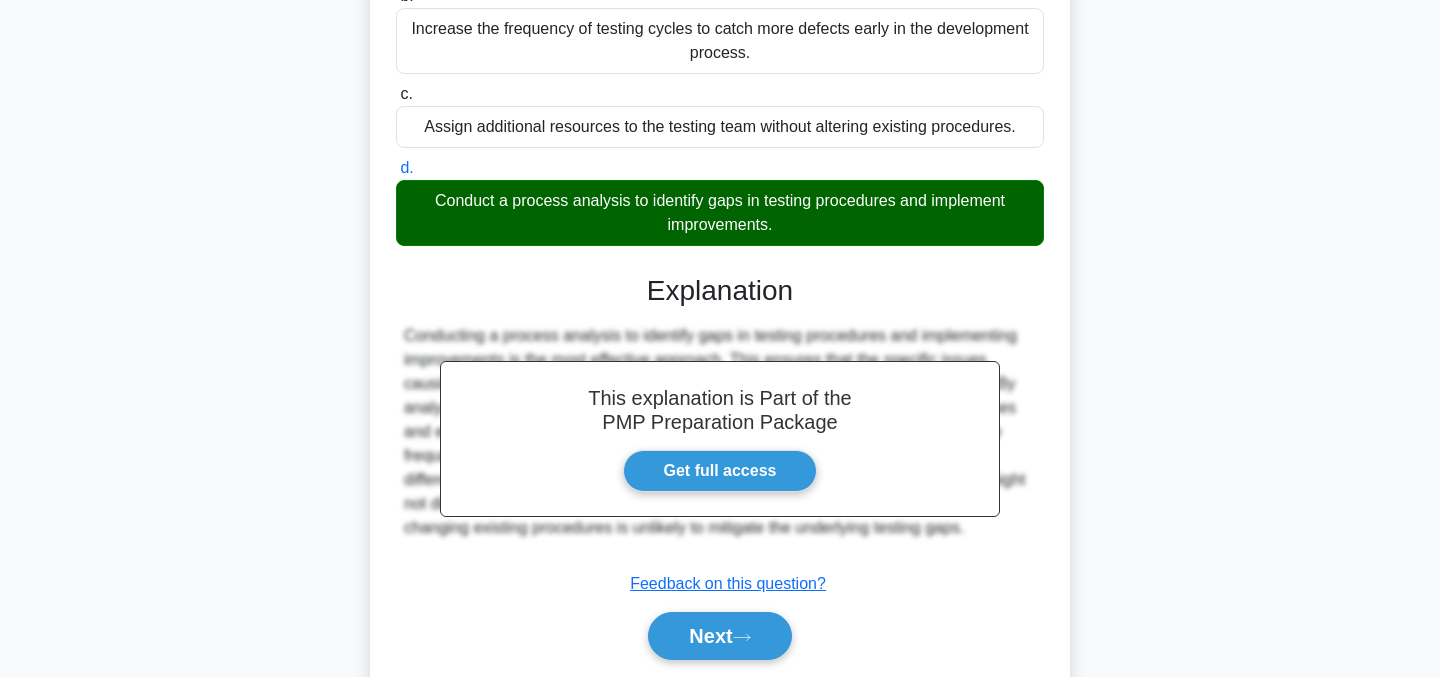 scroll, scrollTop: 460, scrollLeft: 0, axis: vertical 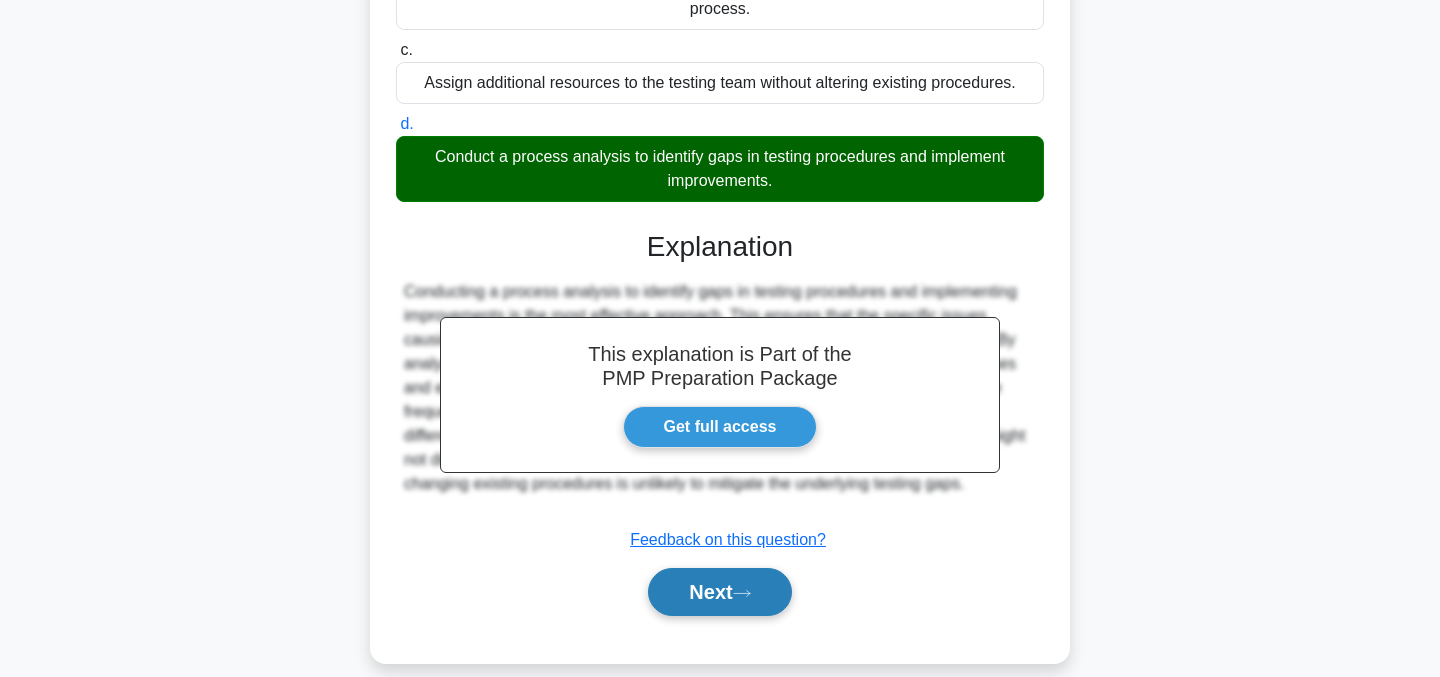 click on "Next" at bounding box center (719, 592) 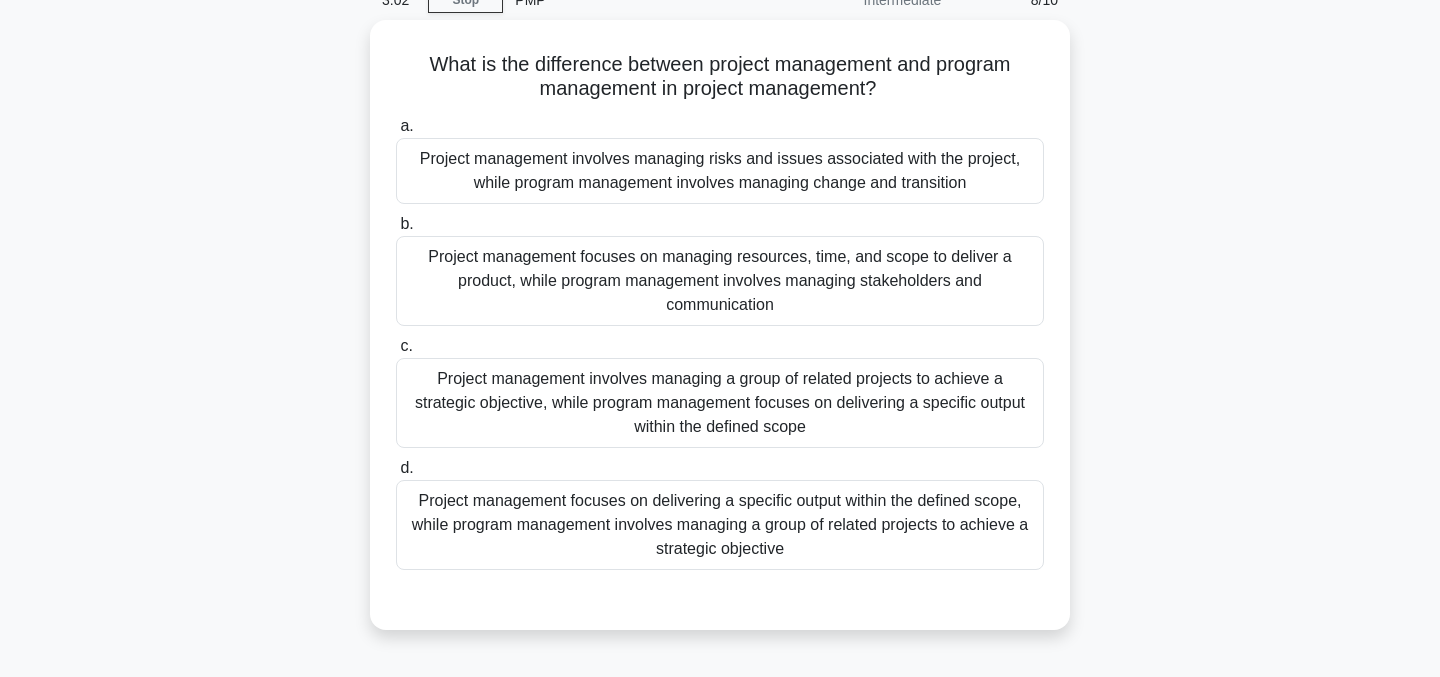 scroll, scrollTop: 109, scrollLeft: 0, axis: vertical 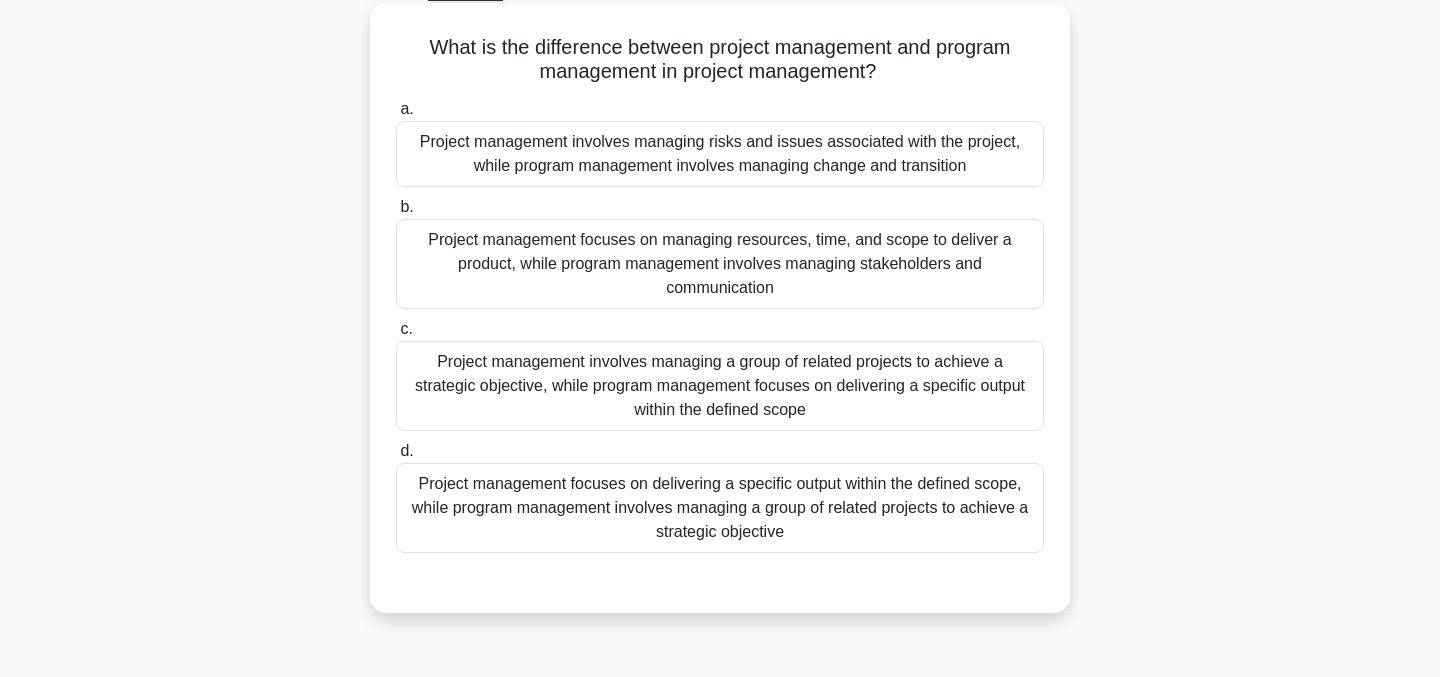click on "Project management focuses on delivering a specific output within the defined scope, while program management involves managing a group of related projects to achieve a strategic objective" at bounding box center [720, 508] 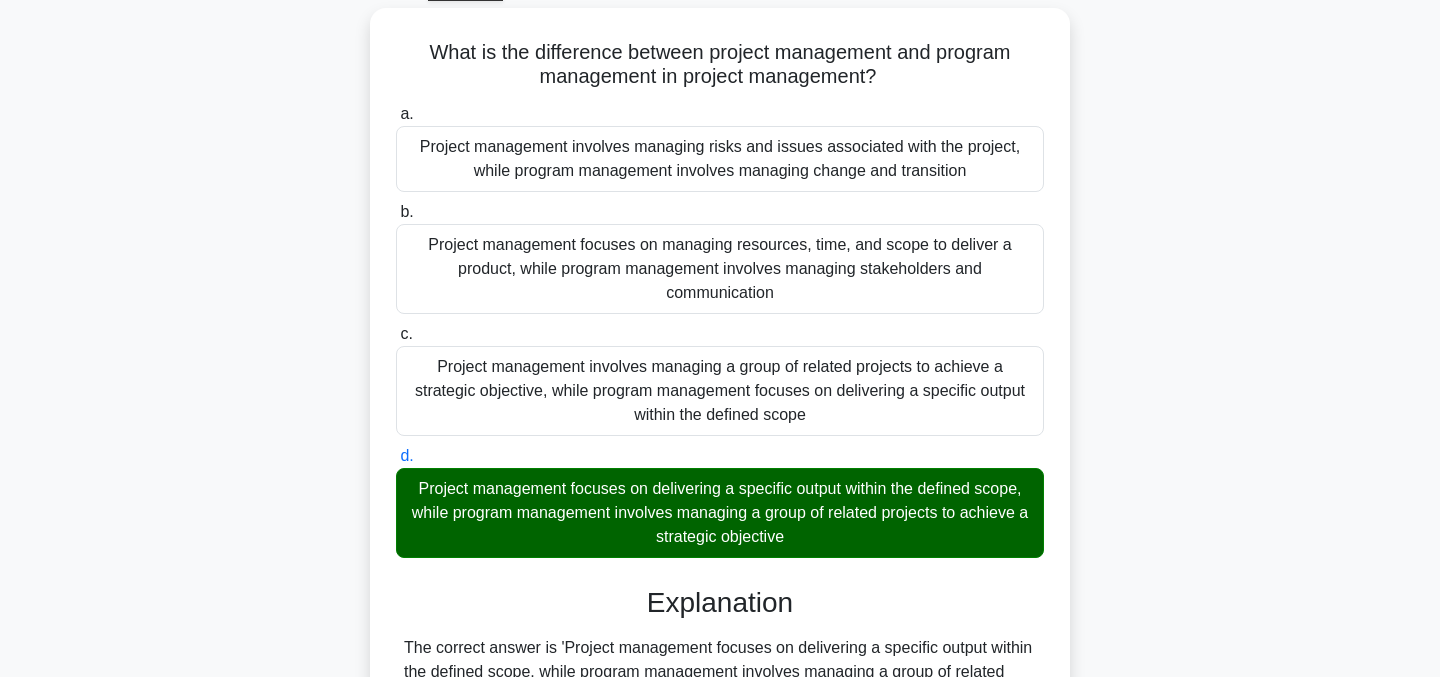 scroll, scrollTop: 532, scrollLeft: 0, axis: vertical 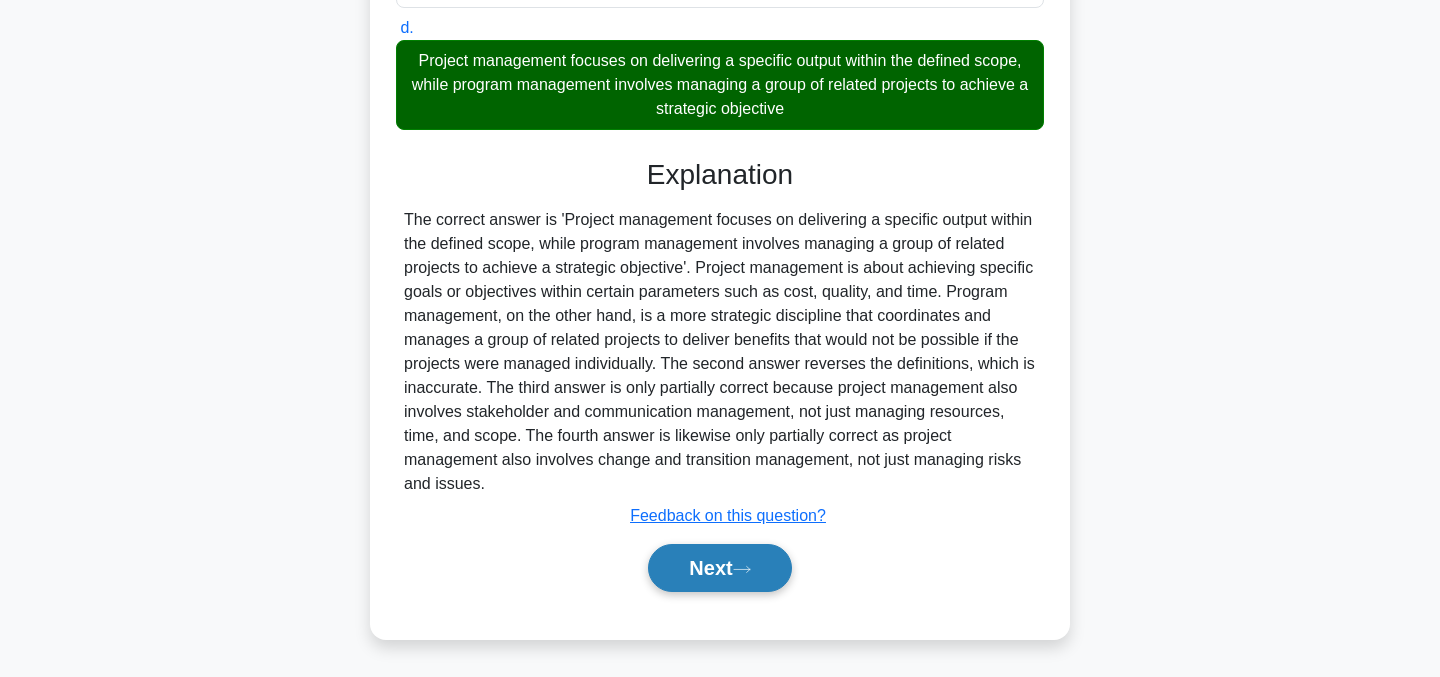 click on "Next" at bounding box center [719, 568] 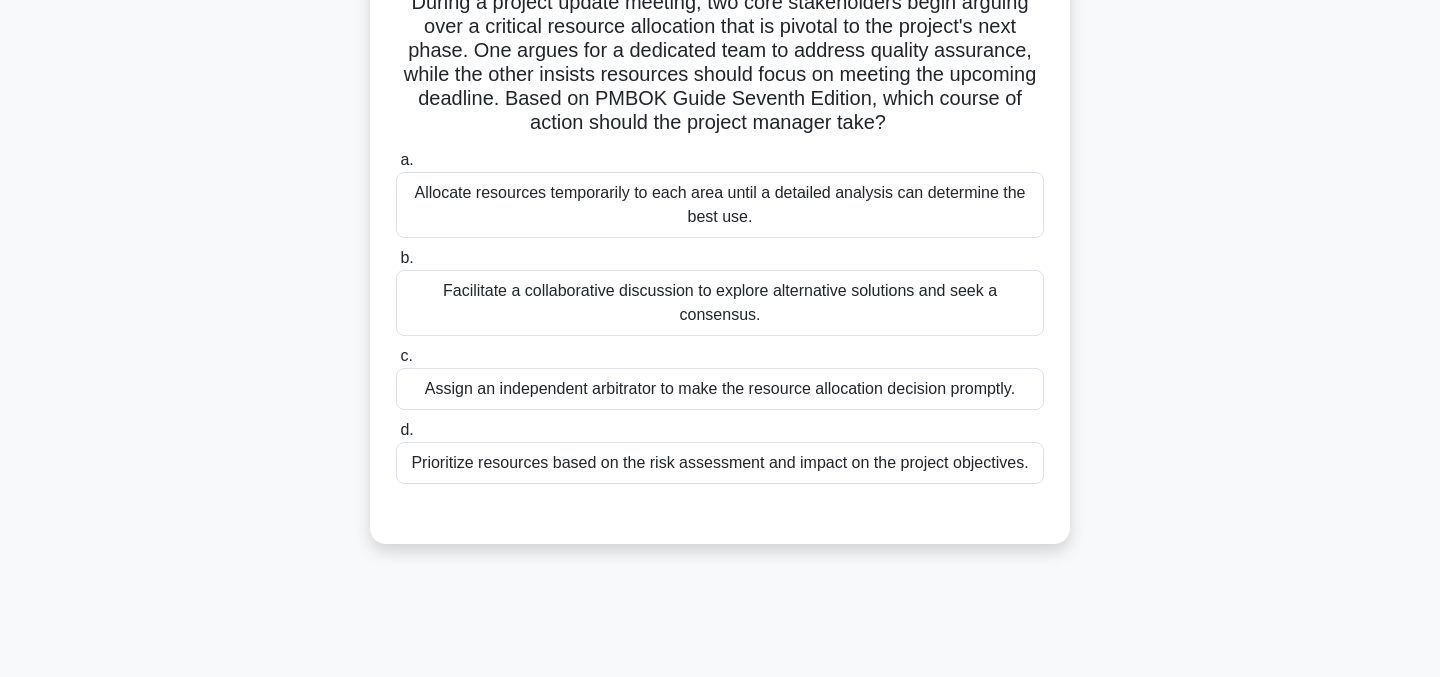 scroll, scrollTop: 171, scrollLeft: 0, axis: vertical 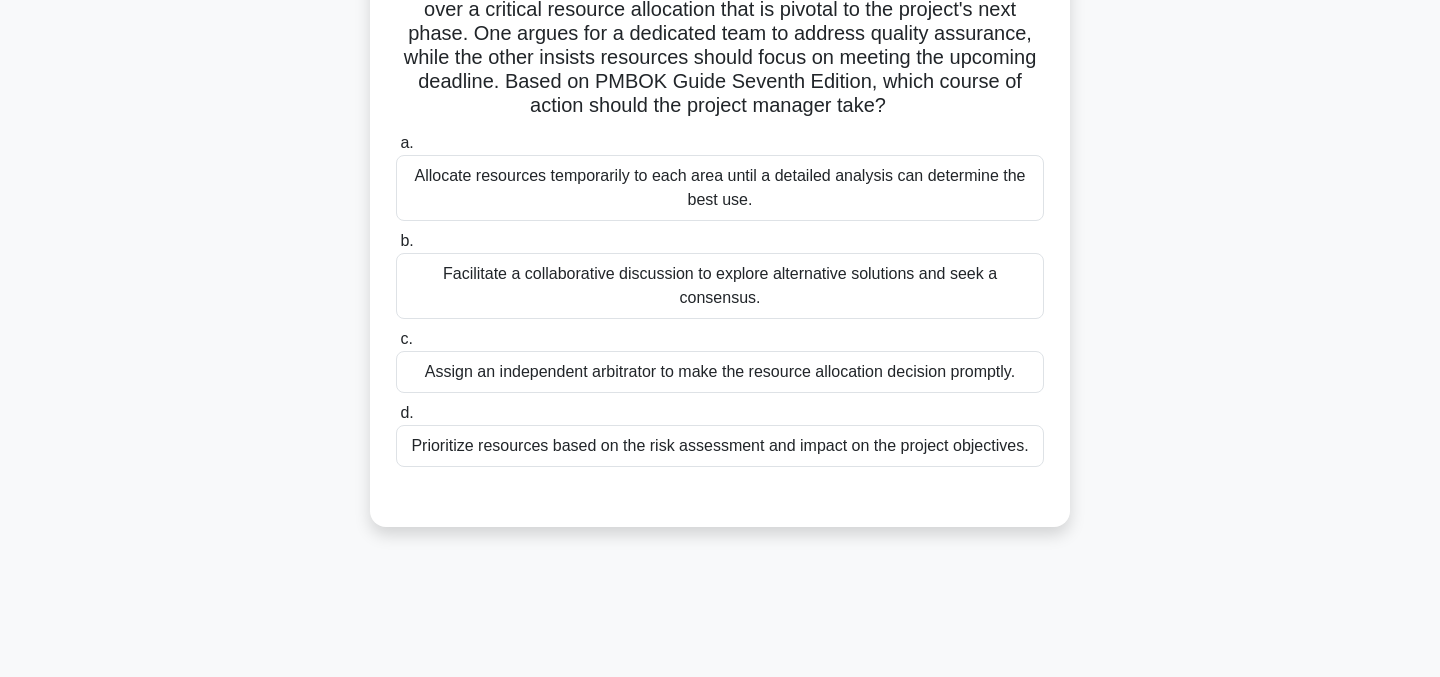 click on "Facilitate a collaborative discussion to explore alternative solutions and seek a consensus." at bounding box center (720, 286) 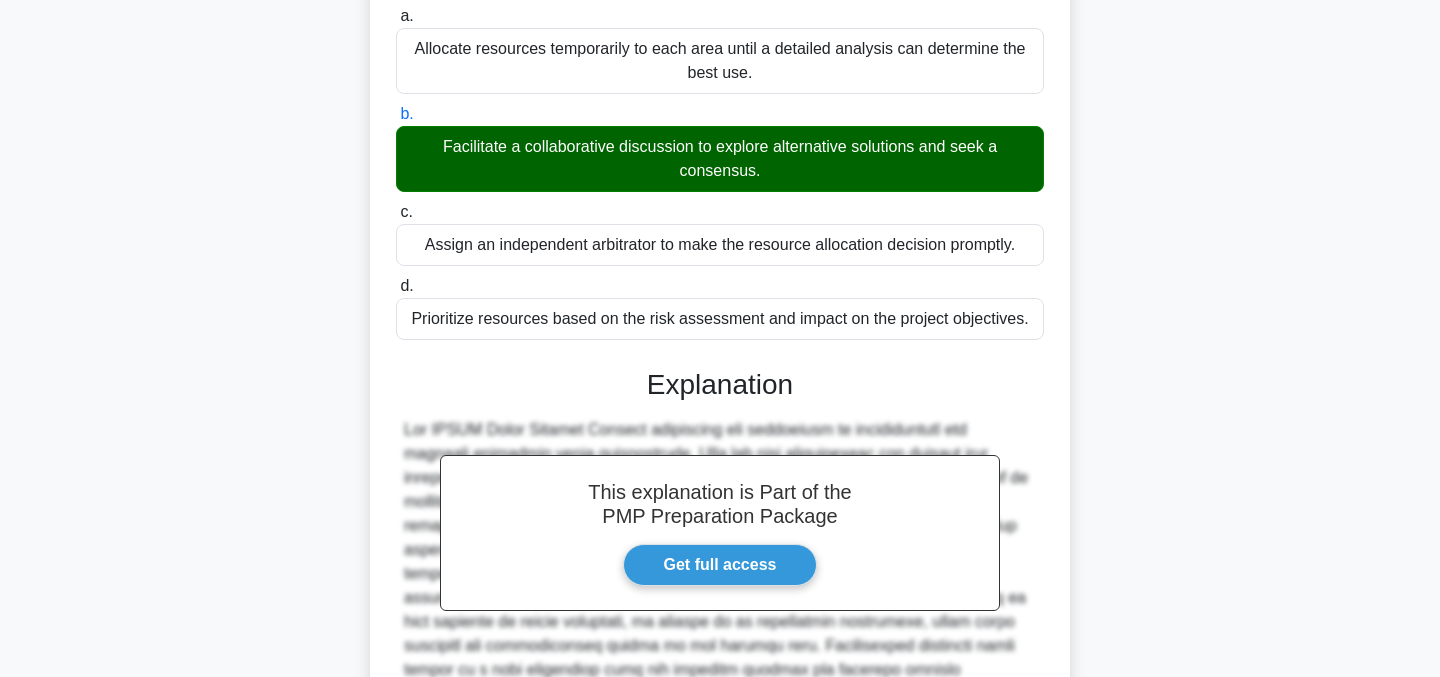 scroll, scrollTop: 604, scrollLeft: 0, axis: vertical 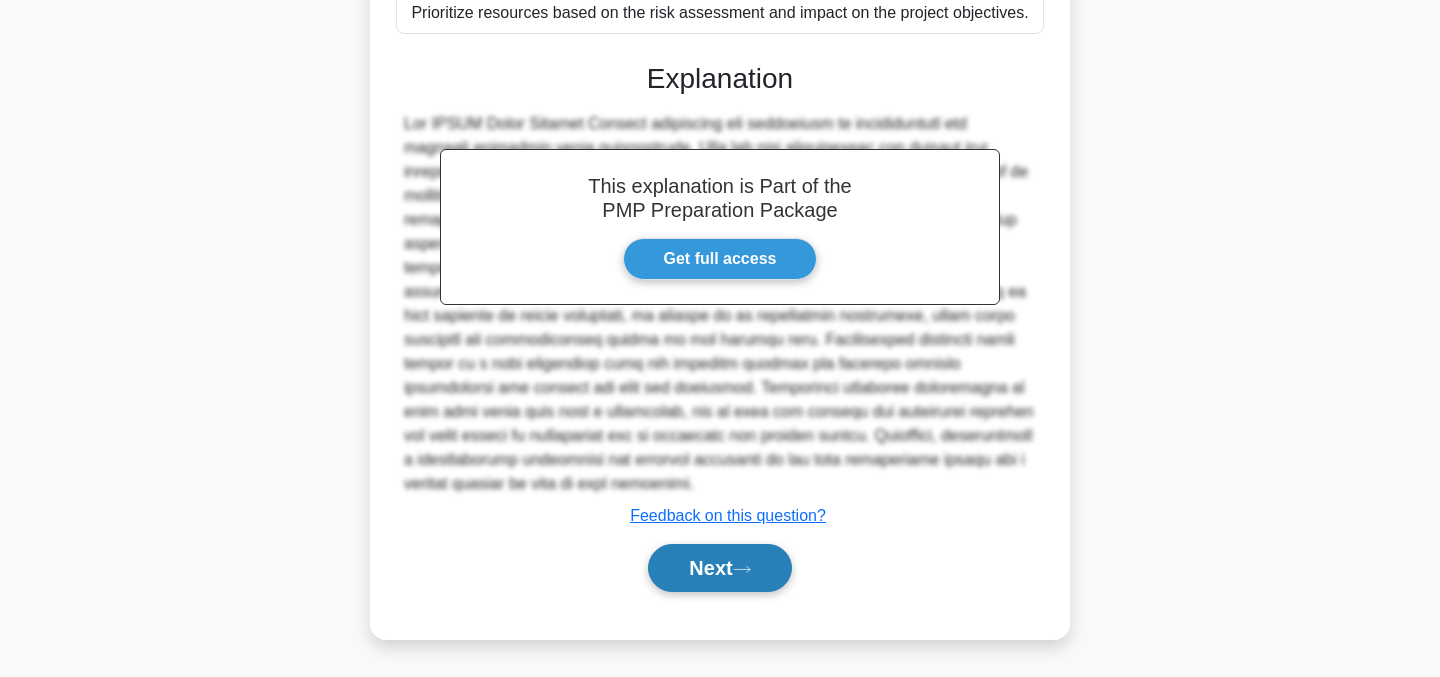 click on "Next" at bounding box center (719, 568) 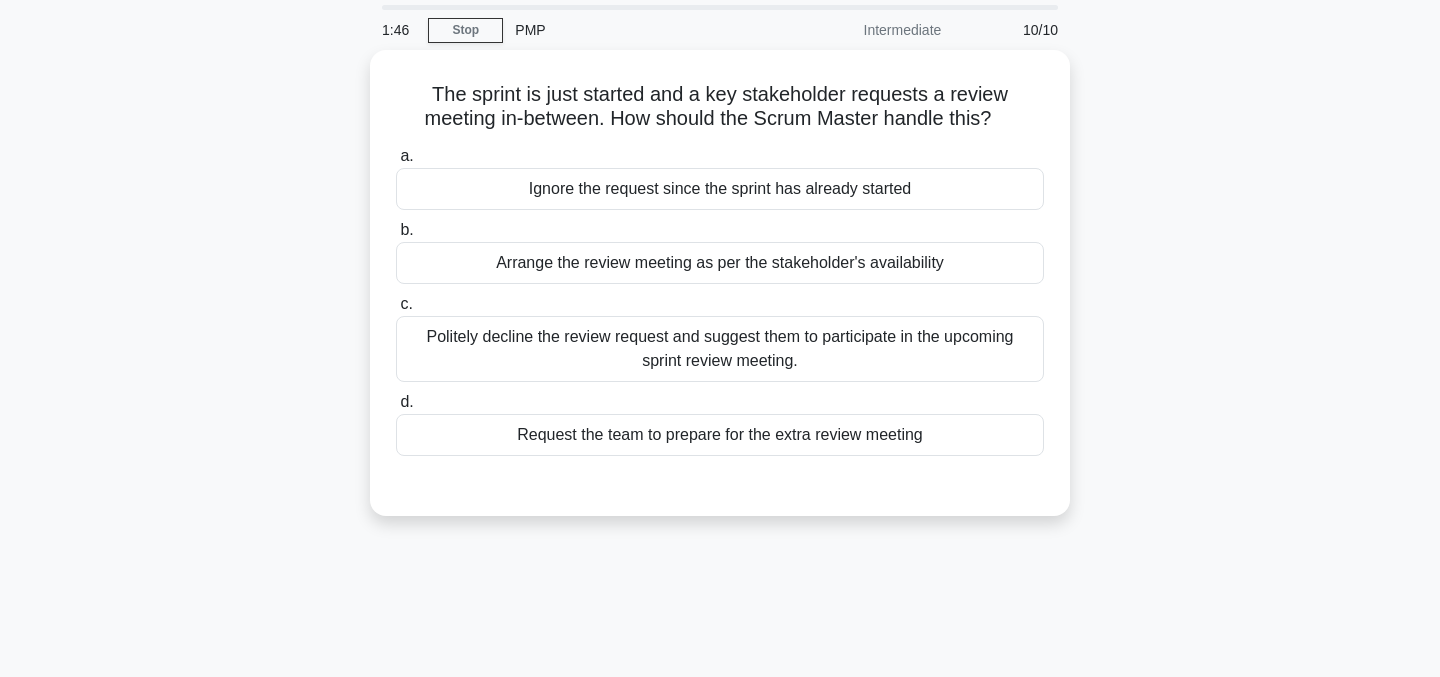 scroll, scrollTop: 0, scrollLeft: 0, axis: both 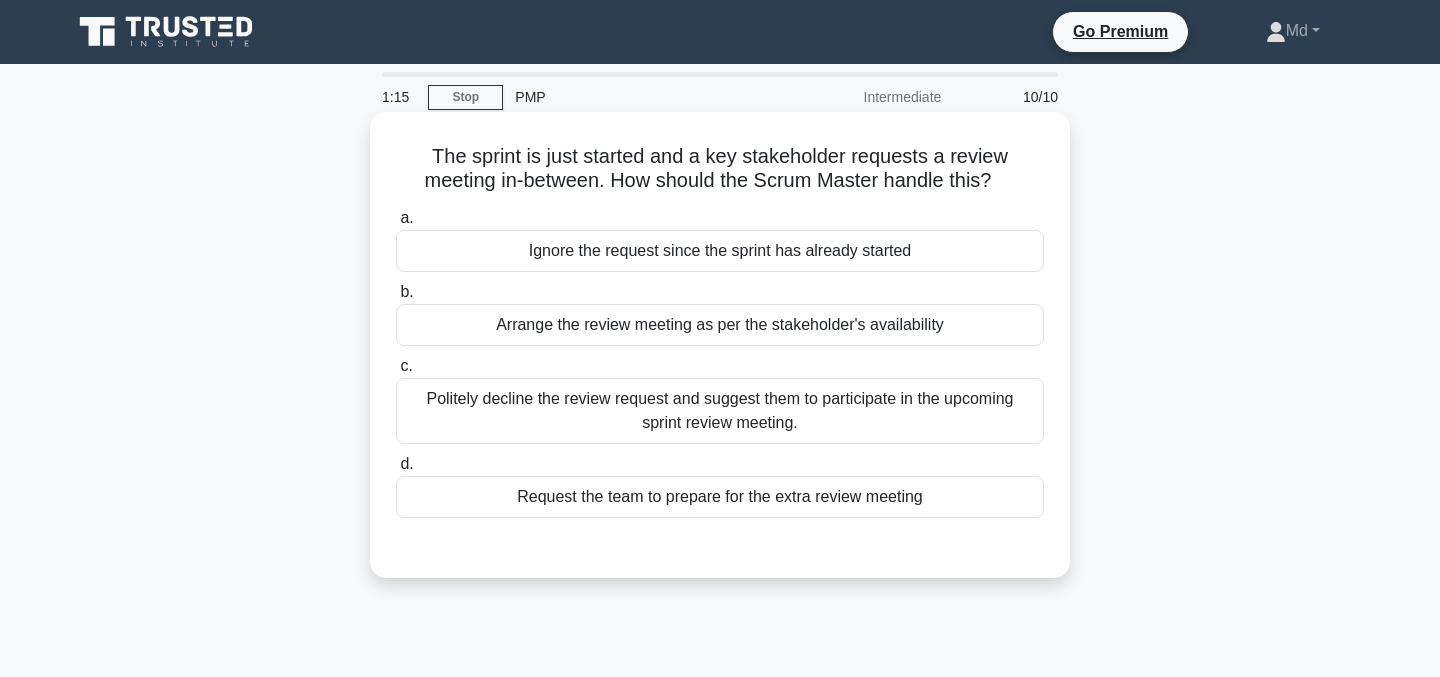 click on "Arrange the review meeting as per the stakeholder's availability" at bounding box center [720, 325] 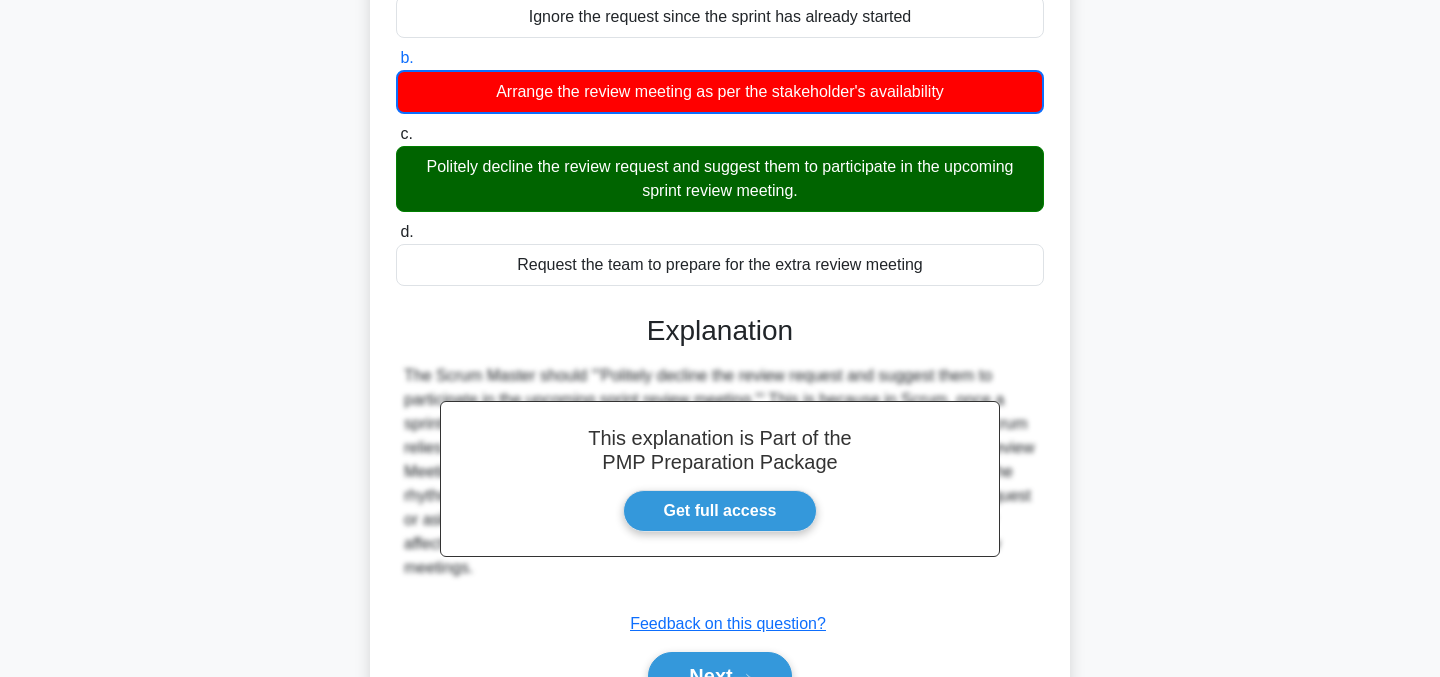 scroll, scrollTop: 403, scrollLeft: 0, axis: vertical 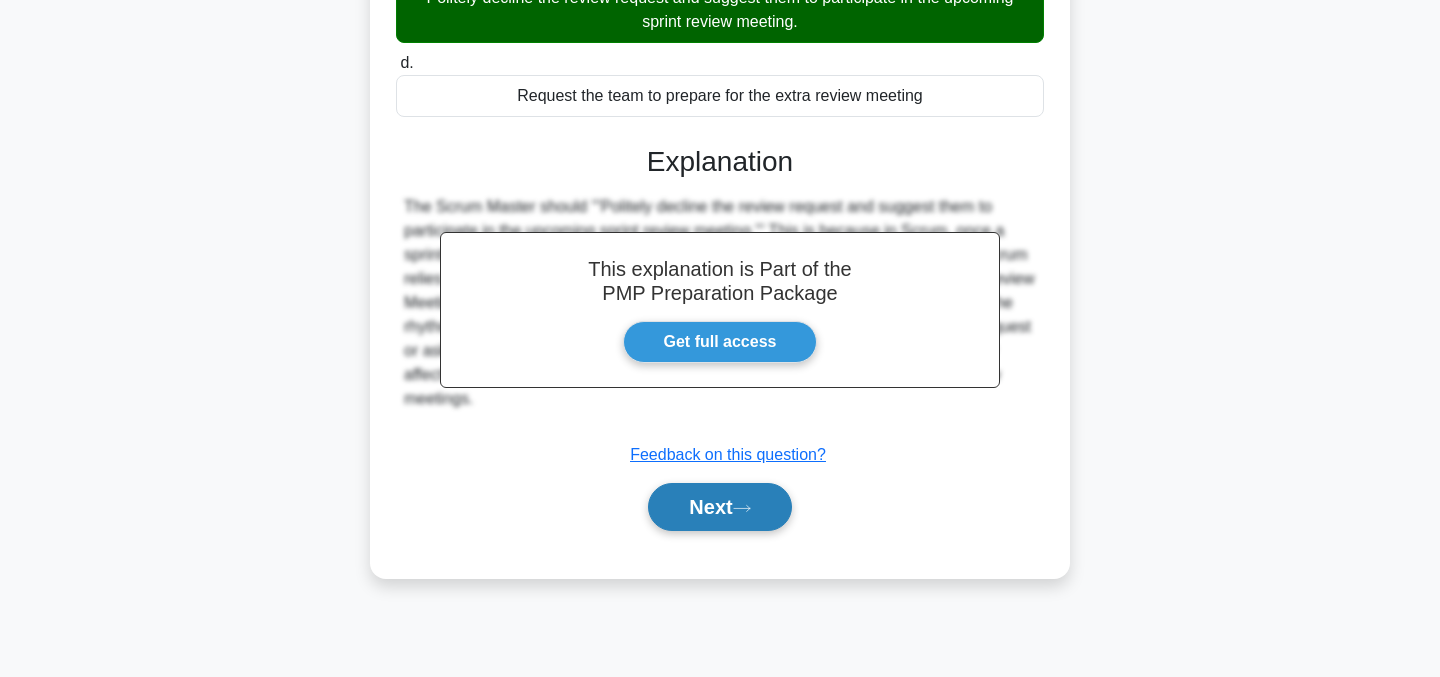 click on "Next" at bounding box center (719, 507) 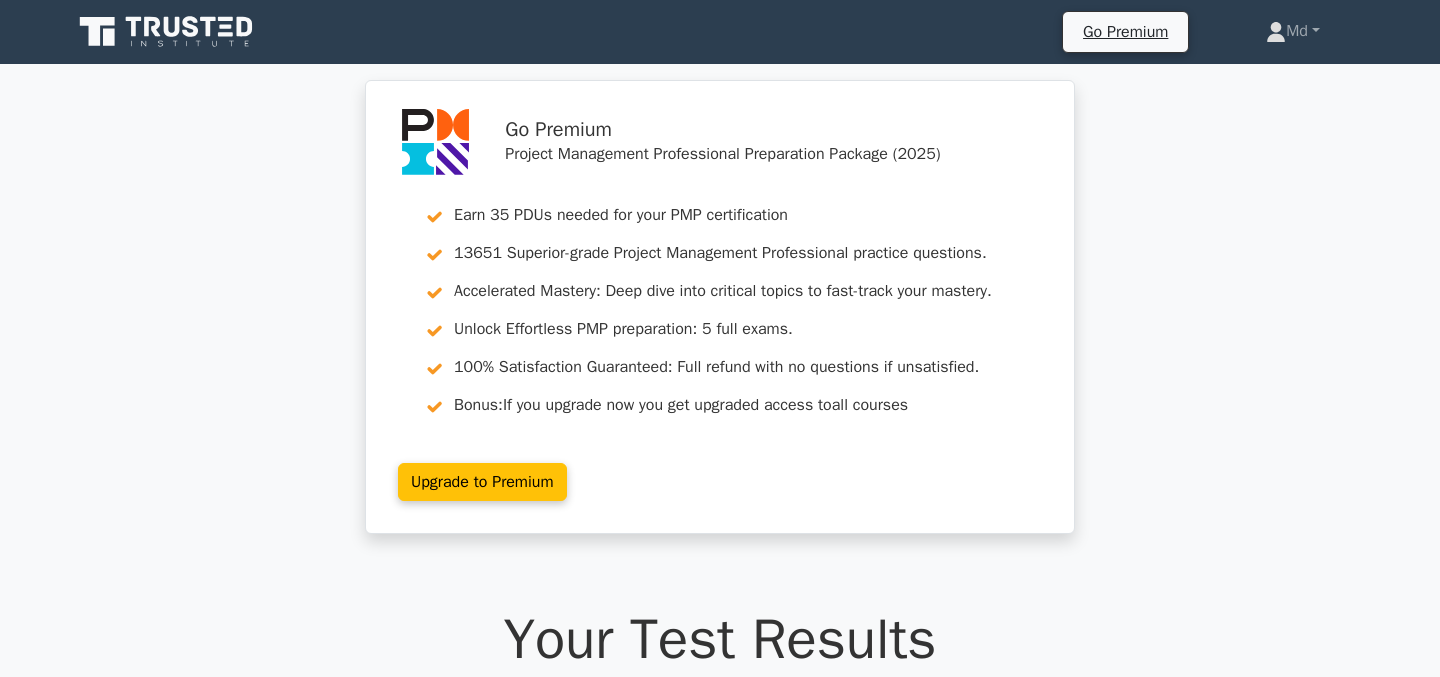 scroll, scrollTop: 0, scrollLeft: 0, axis: both 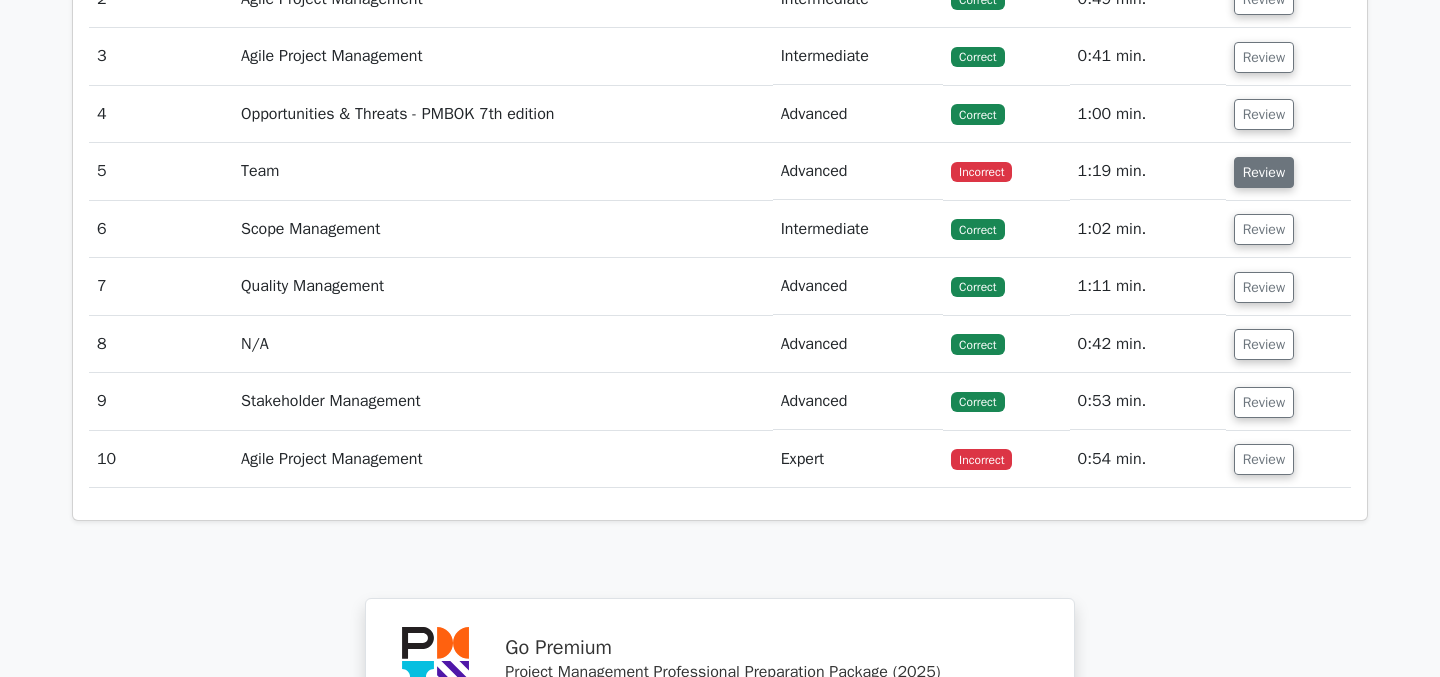 click on "Review" at bounding box center [1264, 172] 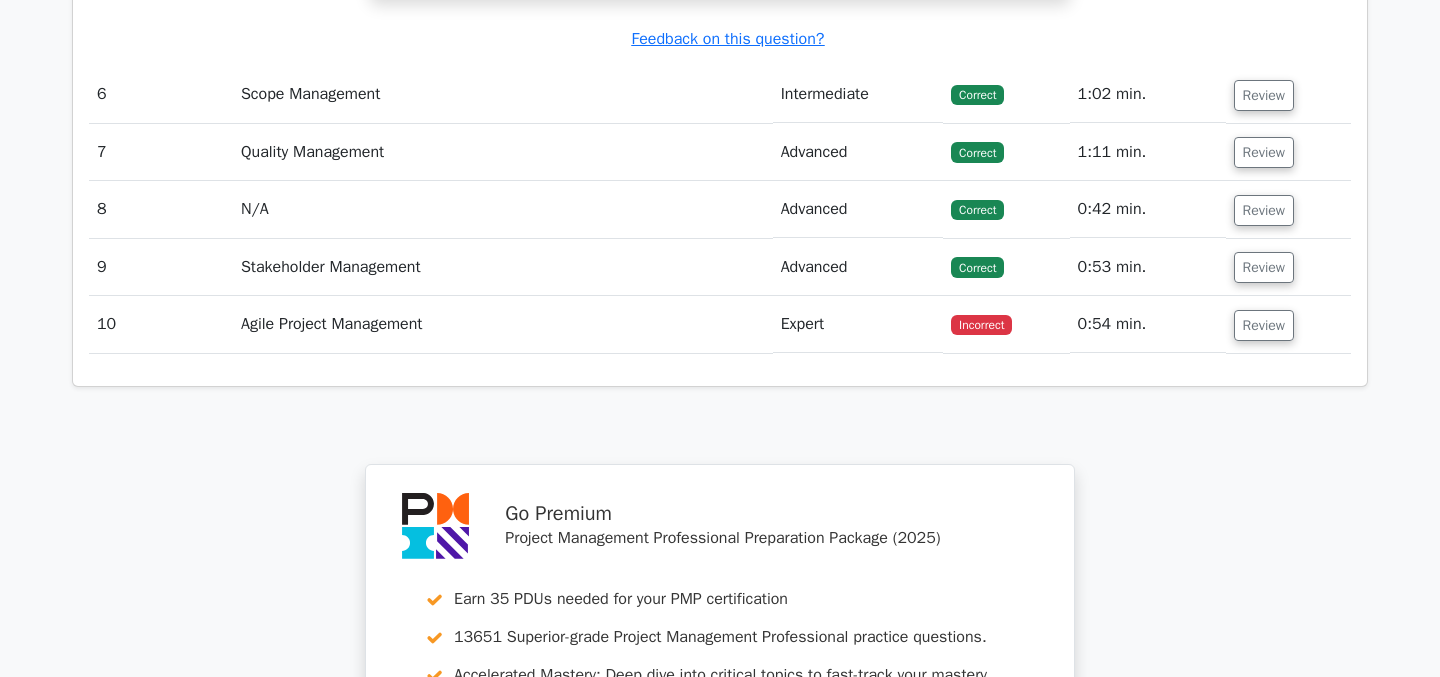 scroll, scrollTop: 3301, scrollLeft: 0, axis: vertical 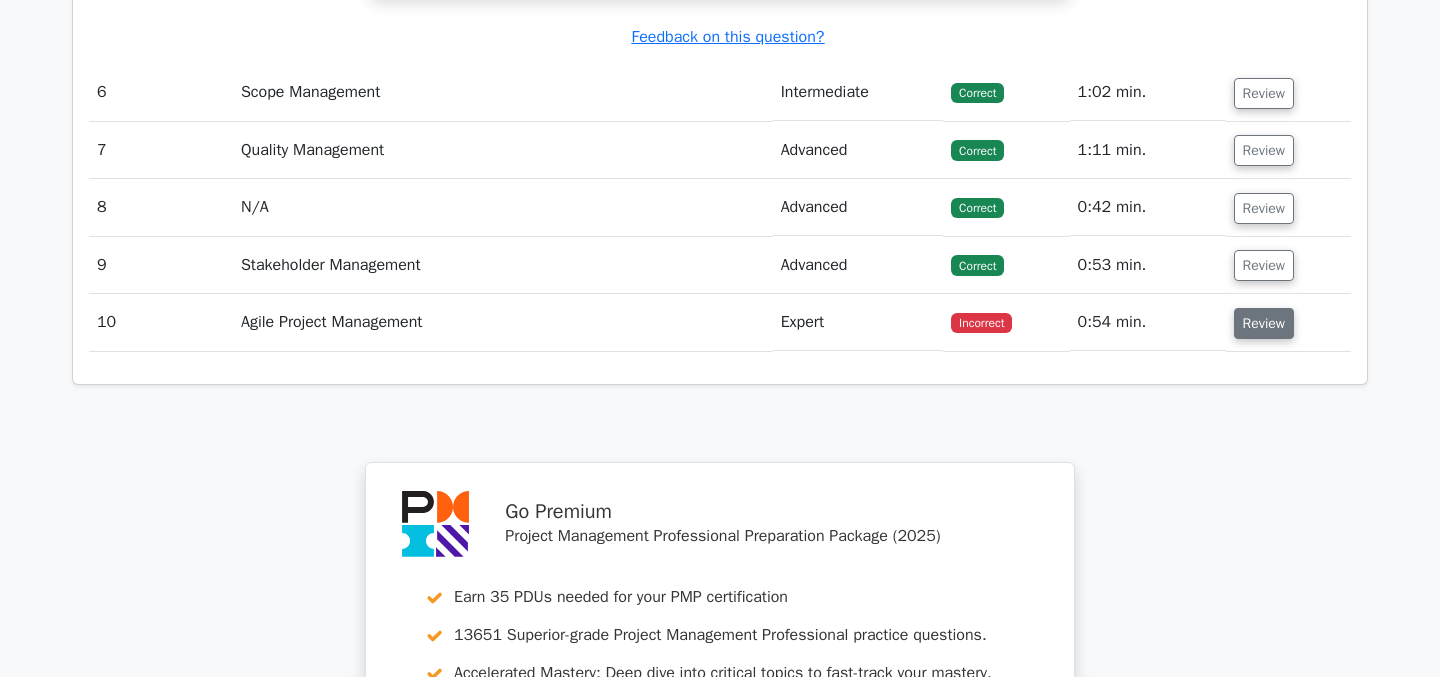 click on "Review" at bounding box center [1264, 323] 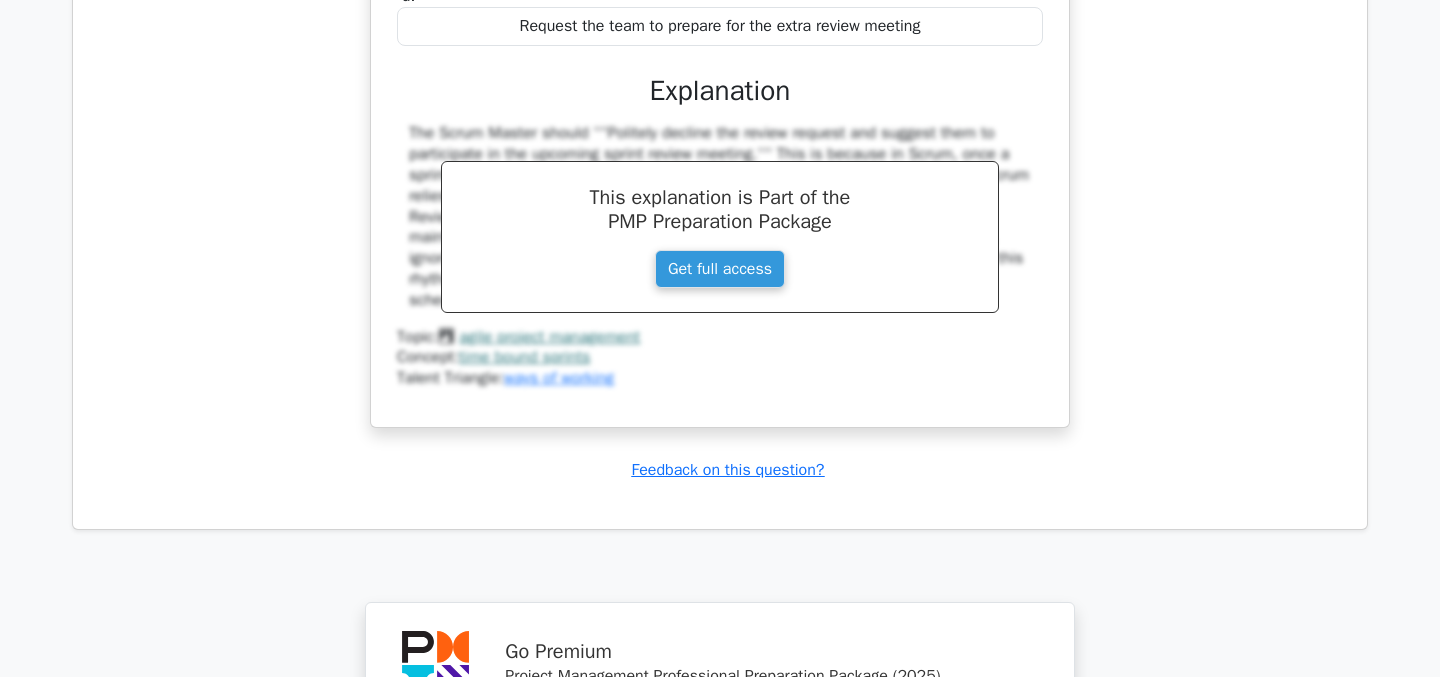 scroll, scrollTop: 3996, scrollLeft: 0, axis: vertical 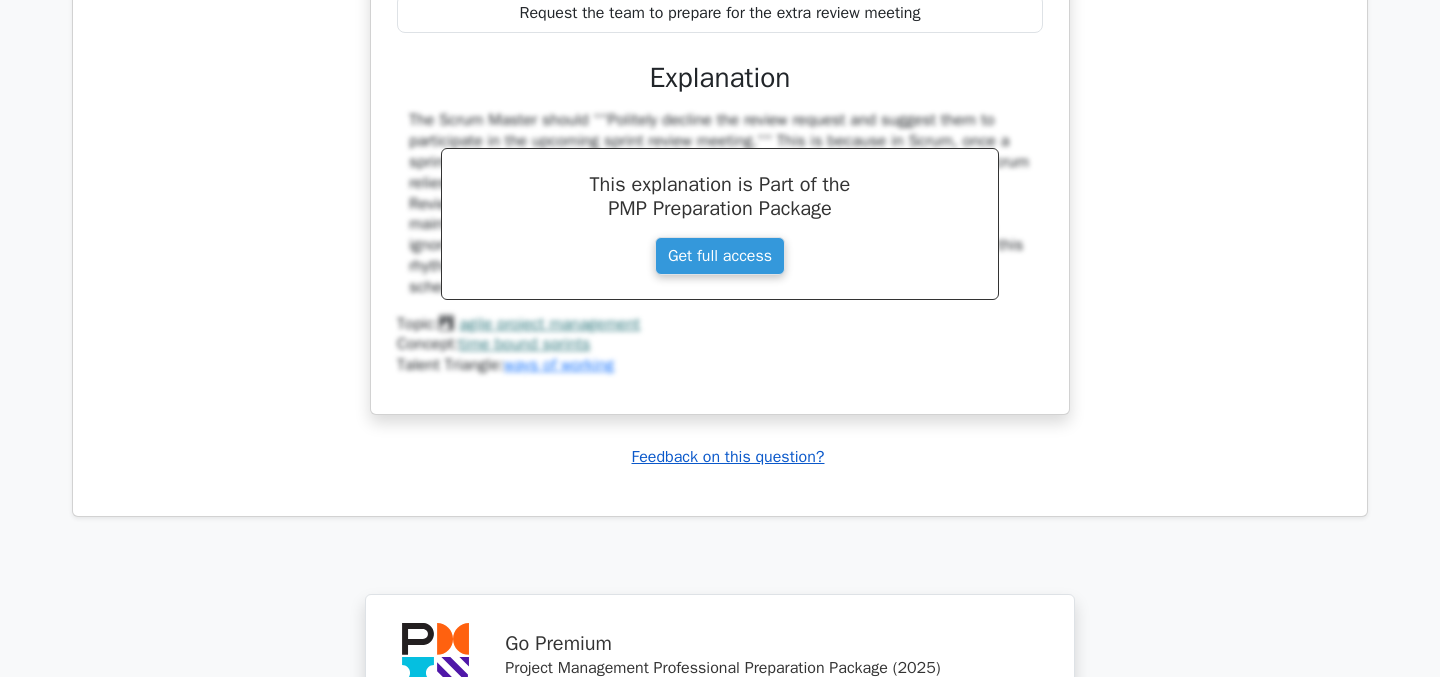 click on "Feedback on this question?" at bounding box center [728, 457] 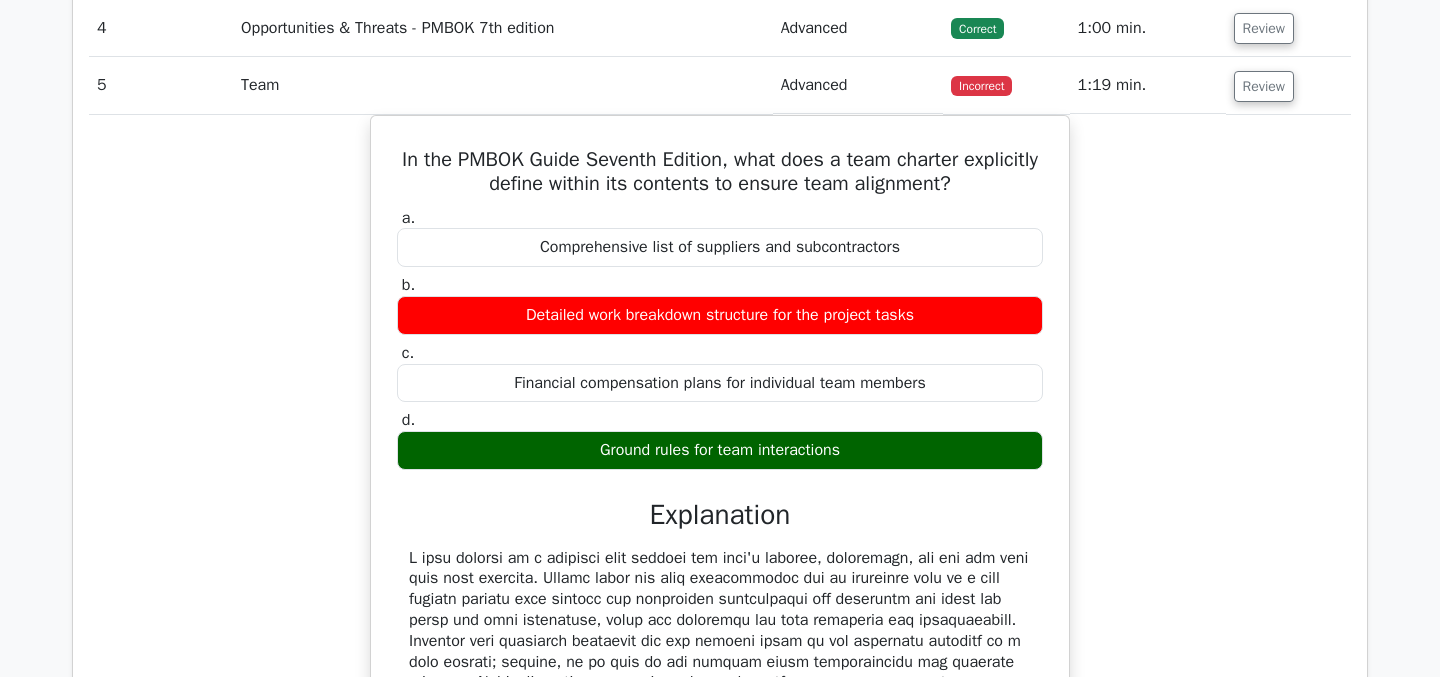 scroll, scrollTop: 2382, scrollLeft: 0, axis: vertical 